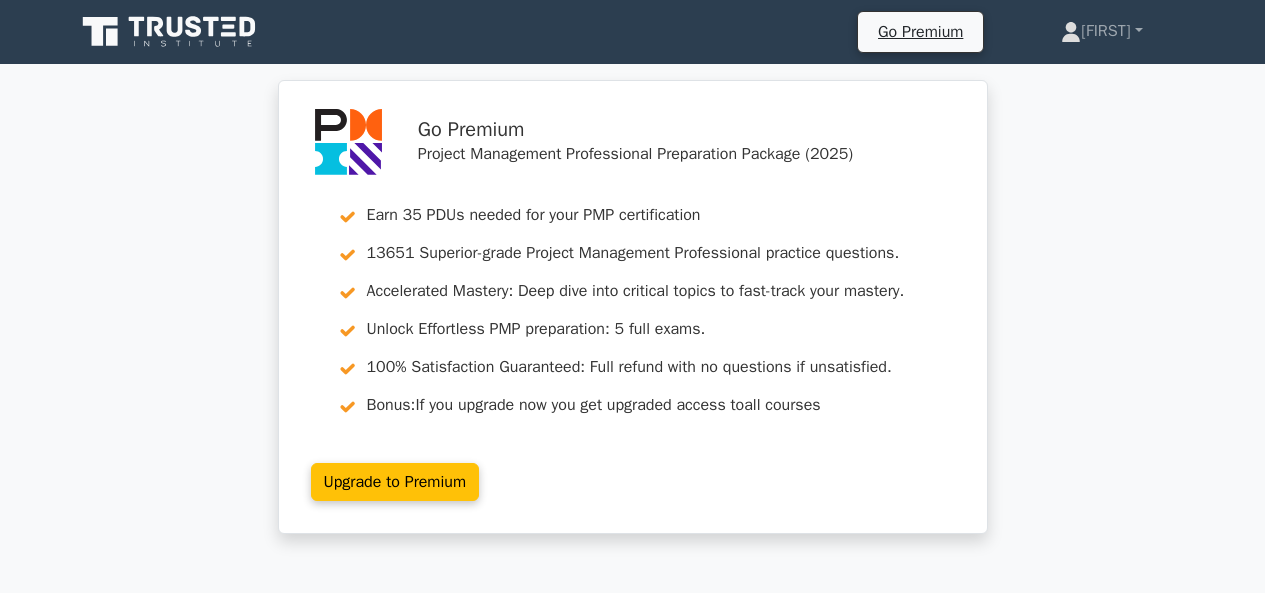 scroll, scrollTop: 100, scrollLeft: 0, axis: vertical 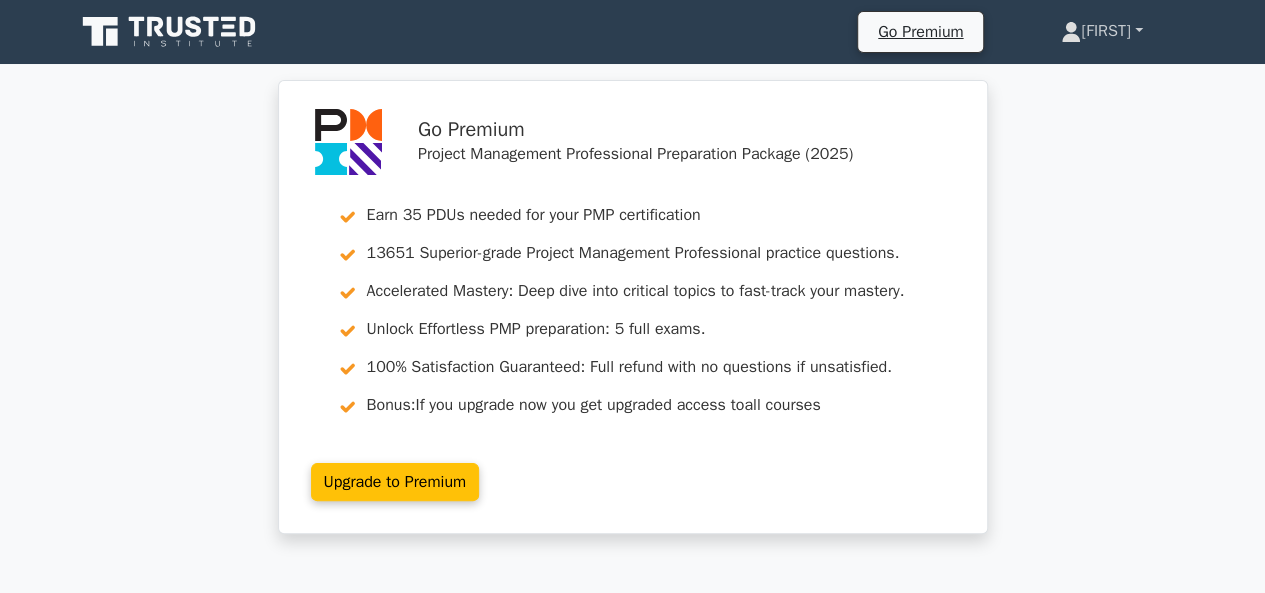 click on "[NAME]" at bounding box center (1101, 31) 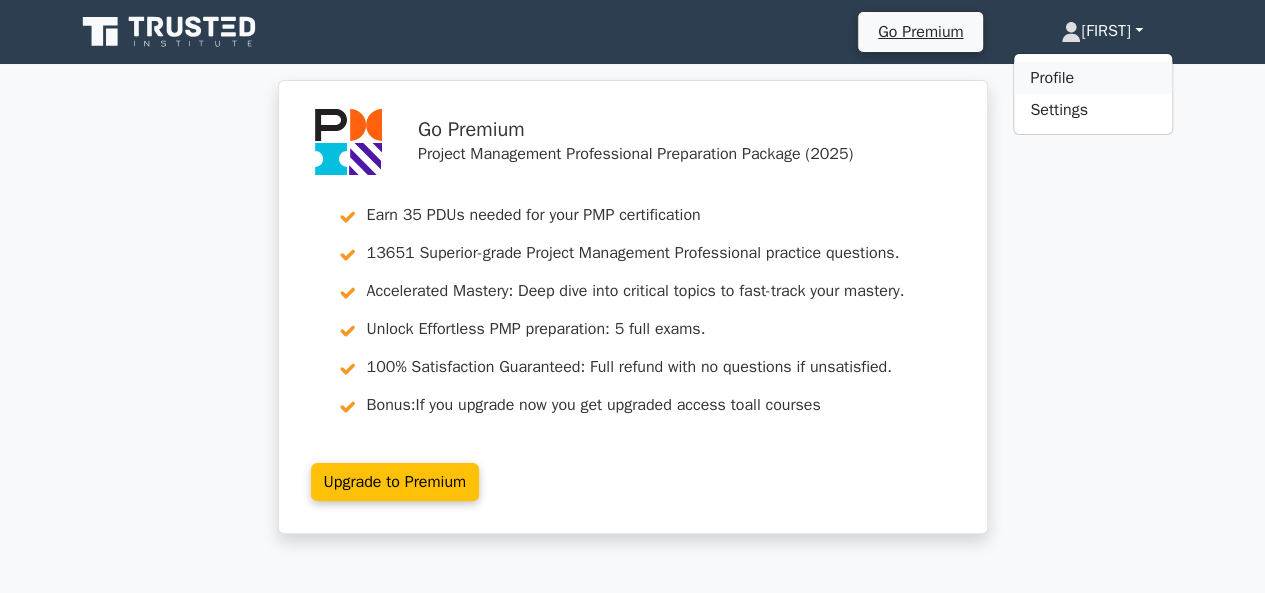 click on "Profile" at bounding box center (1093, 78) 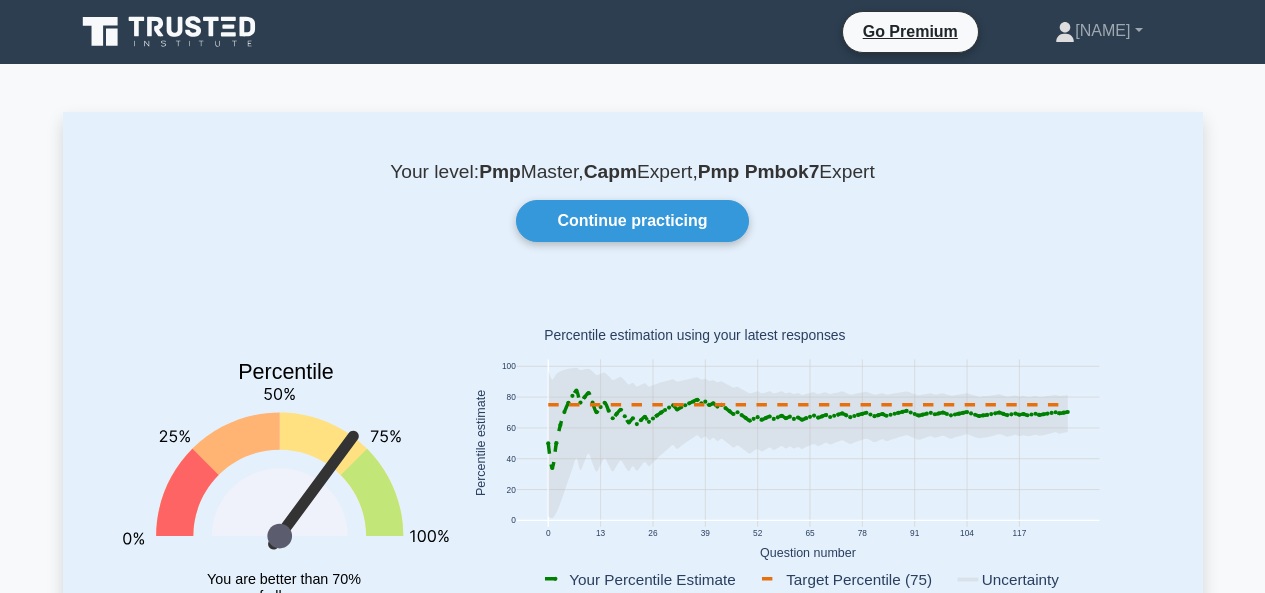 scroll, scrollTop: 0, scrollLeft: 0, axis: both 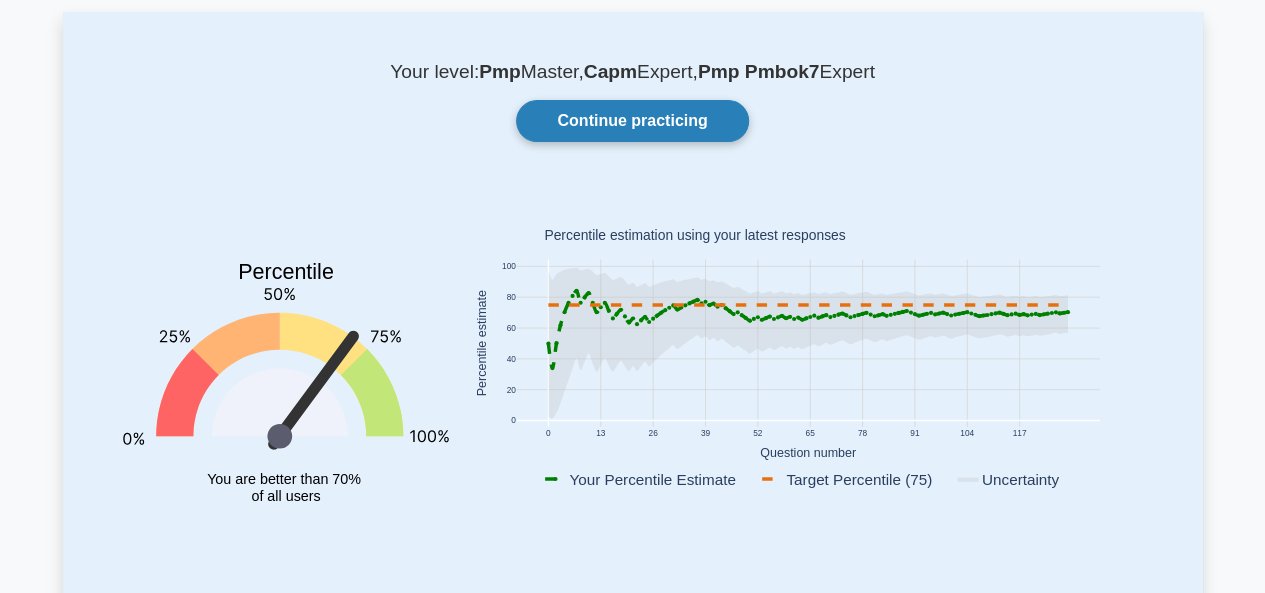 click on "Continue practicing" at bounding box center [632, 121] 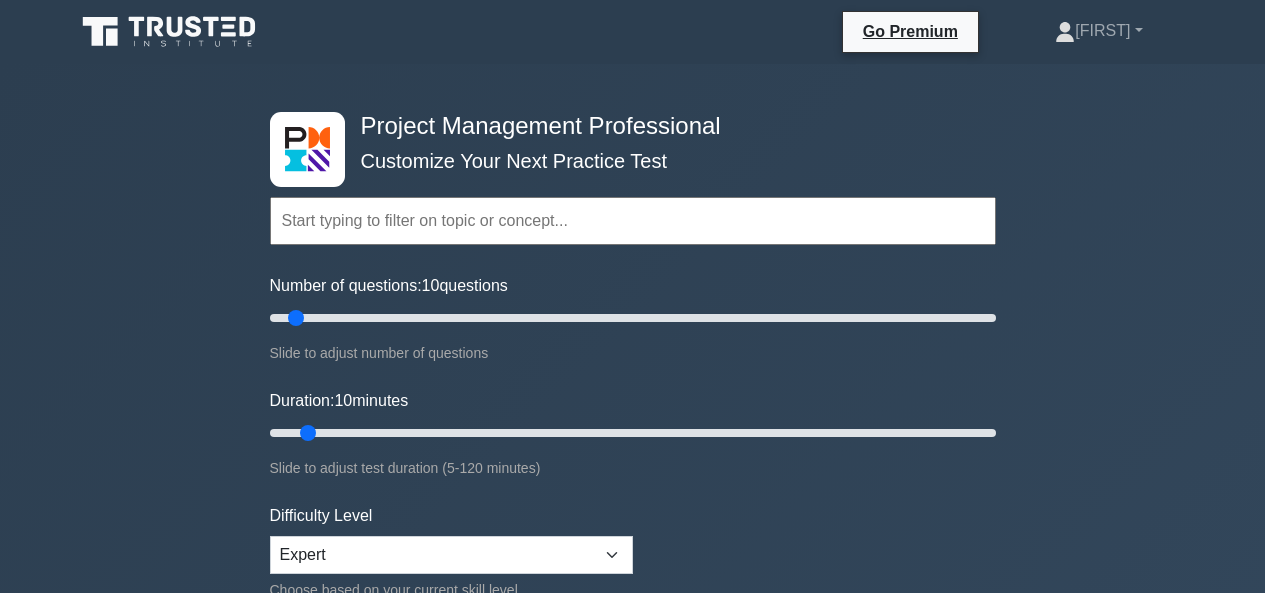 scroll, scrollTop: 0, scrollLeft: 0, axis: both 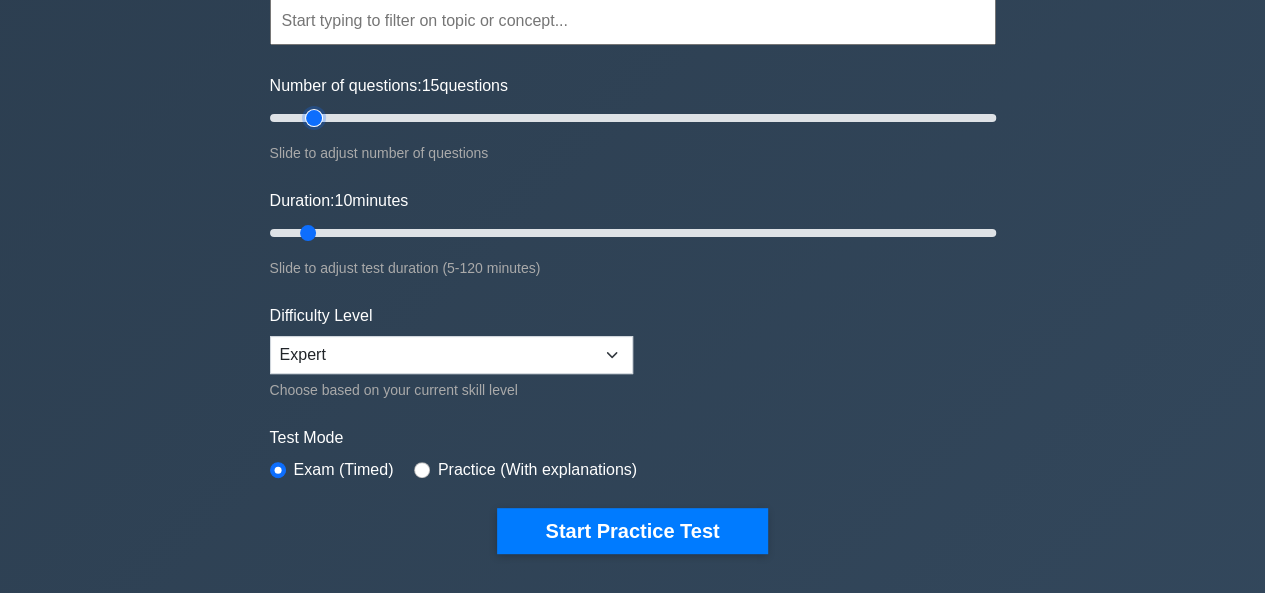 type on "15" 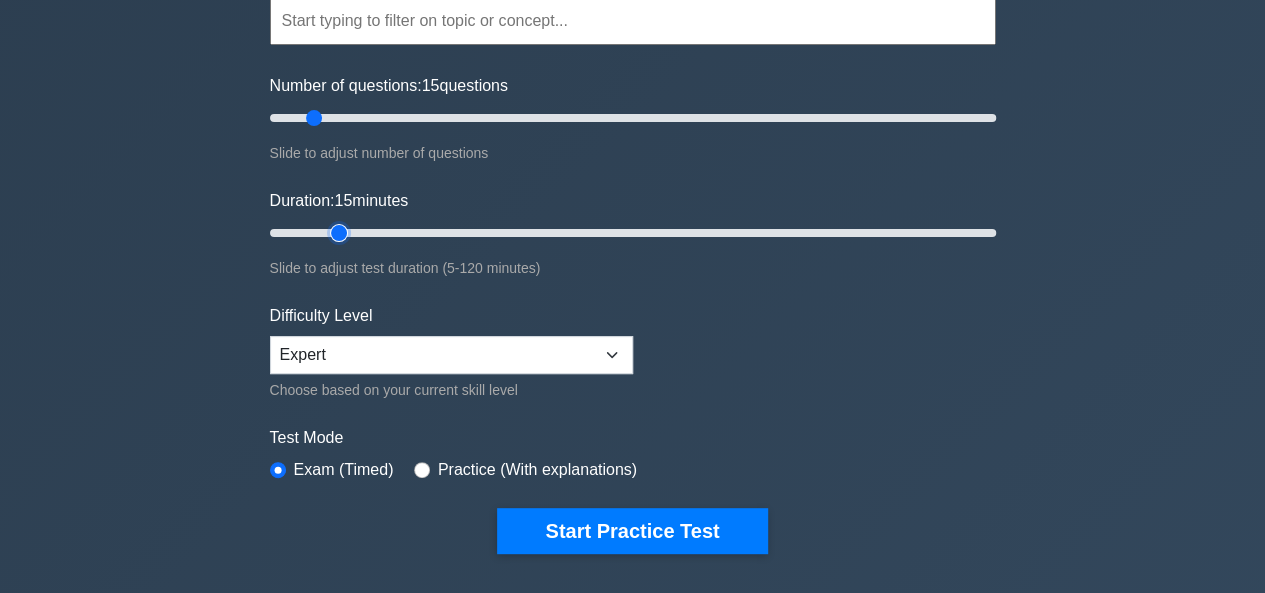 type on "15" 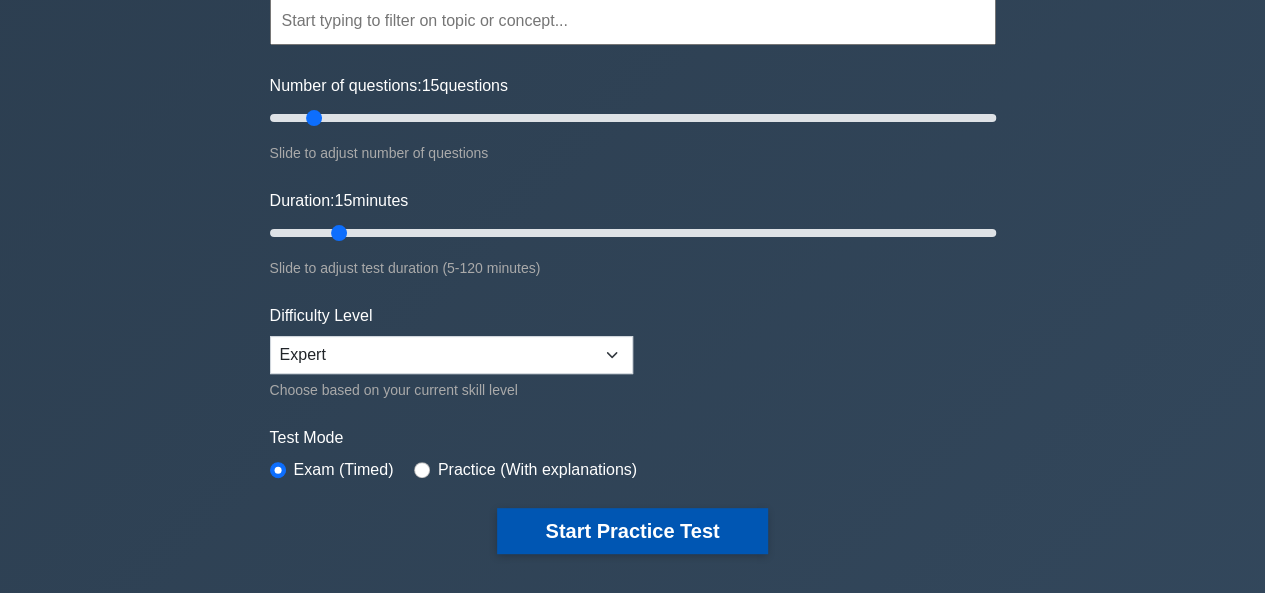 click on "Start Practice Test" at bounding box center (632, 531) 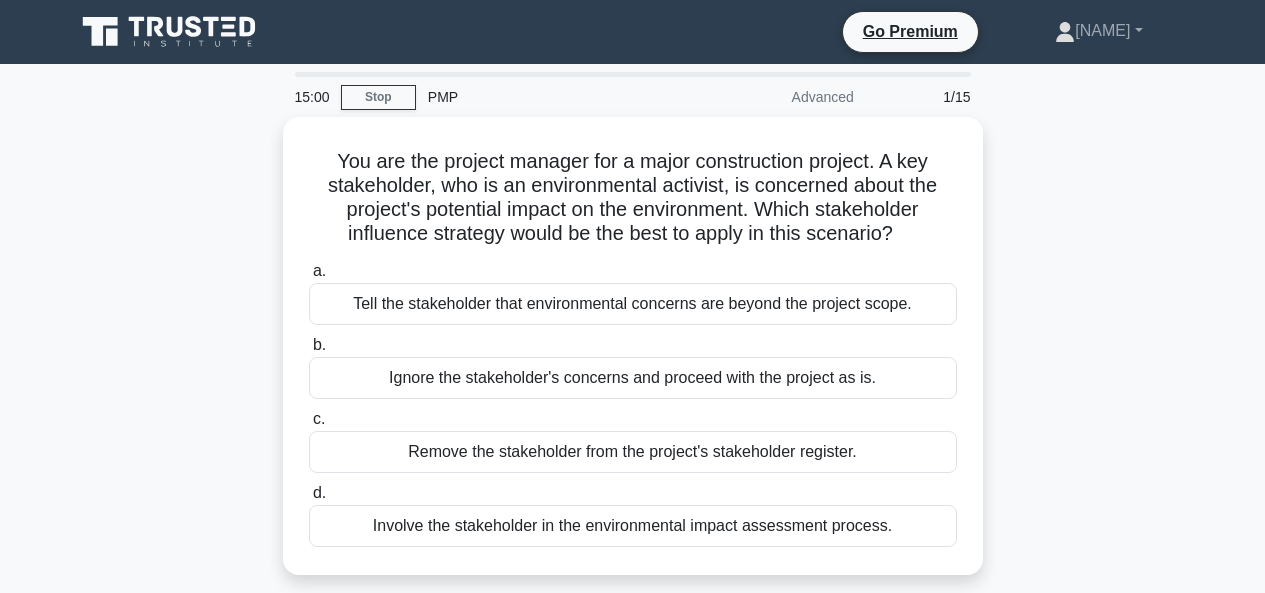 scroll, scrollTop: 0, scrollLeft: 0, axis: both 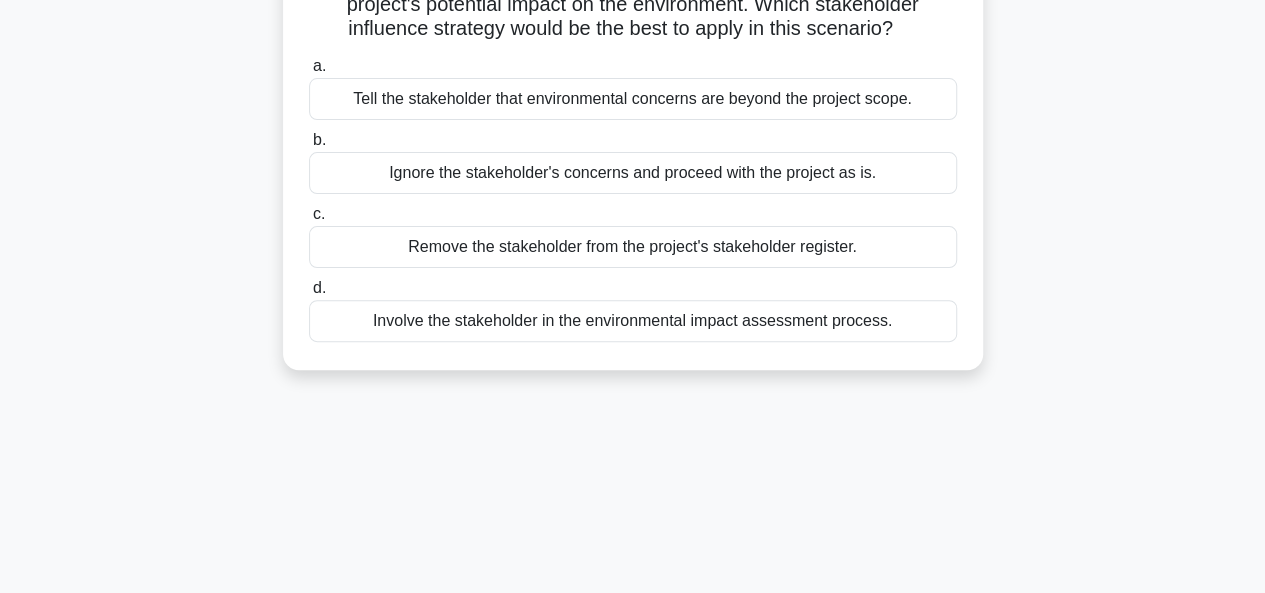 click on "Involve the stakeholder in the environmental impact assessment process." at bounding box center [633, 321] 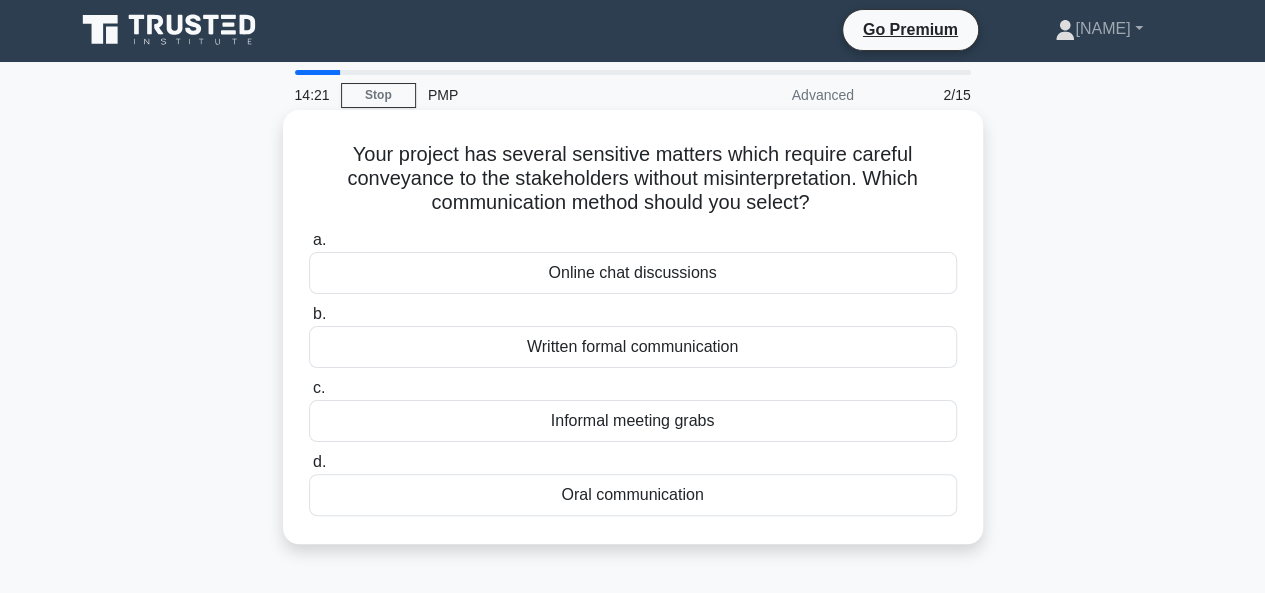 scroll, scrollTop: 0, scrollLeft: 0, axis: both 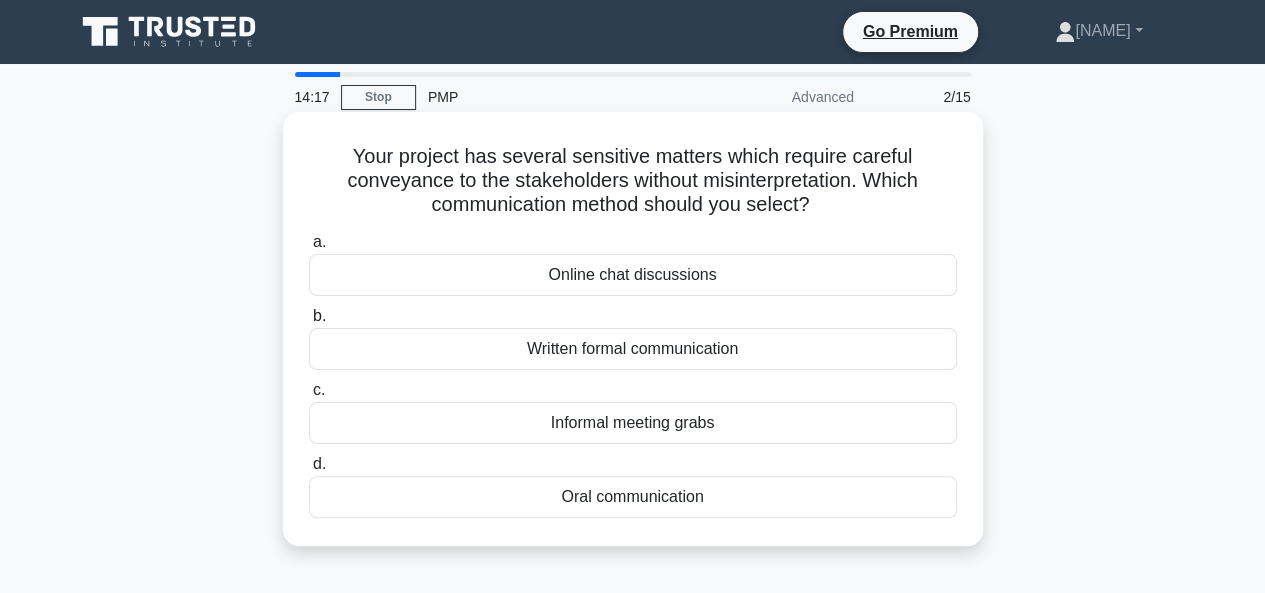 click on "Written formal communication" at bounding box center [633, 349] 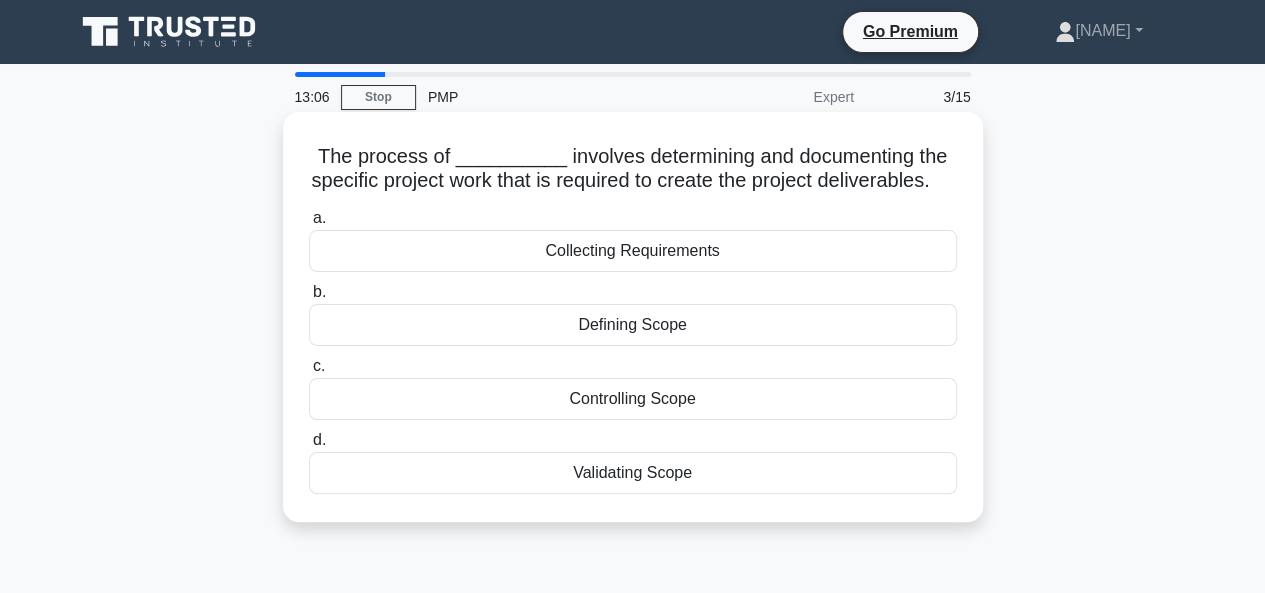 click on "Defining Scope" at bounding box center [633, 325] 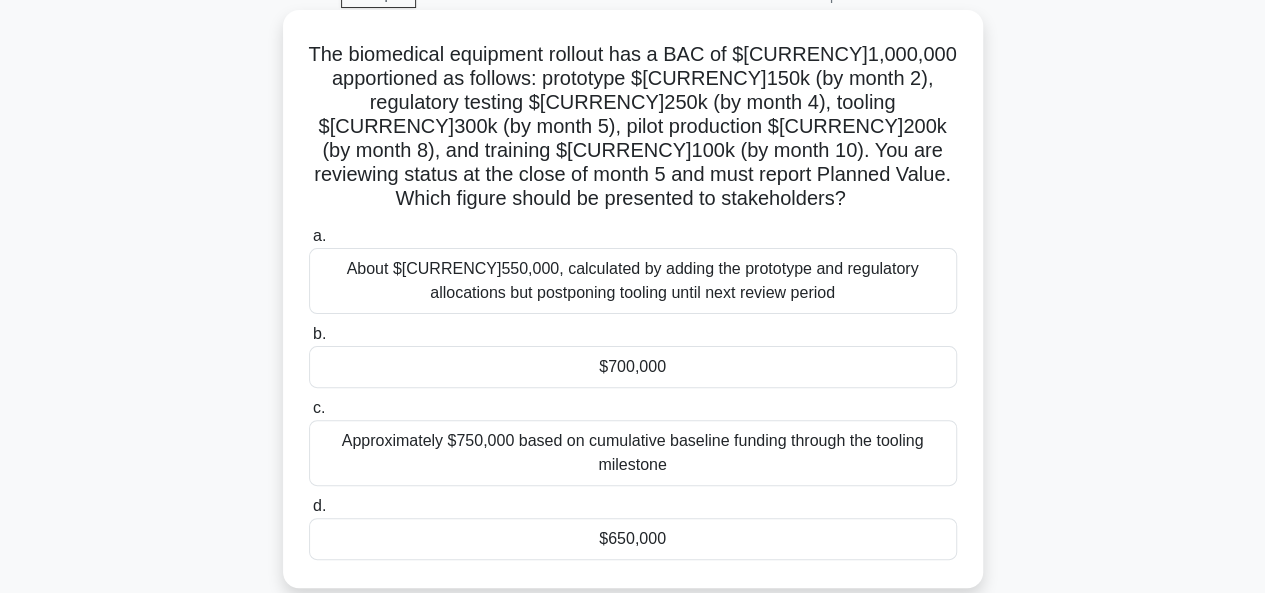 scroll, scrollTop: 200, scrollLeft: 0, axis: vertical 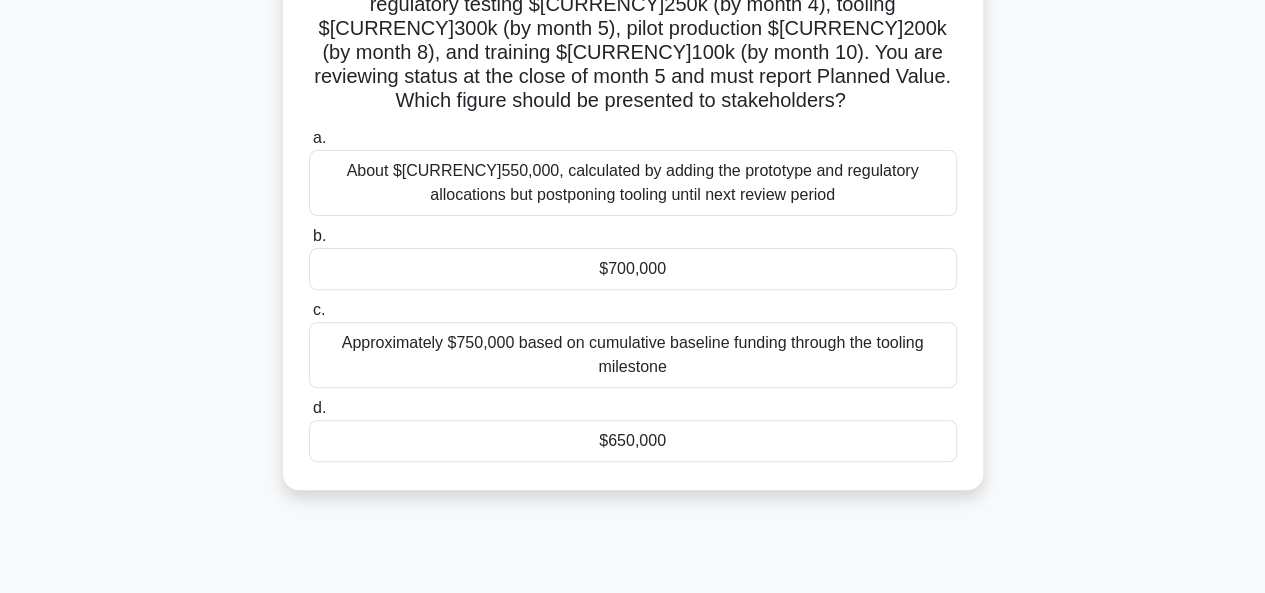 click on "$700,000" at bounding box center (633, 269) 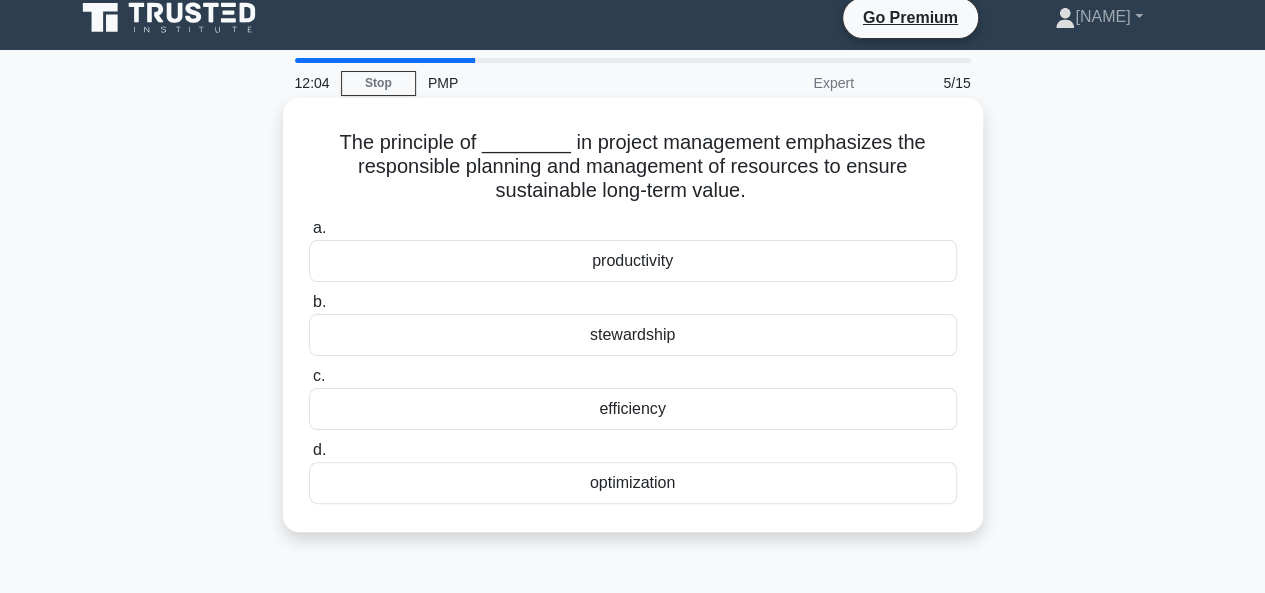 scroll, scrollTop: 0, scrollLeft: 0, axis: both 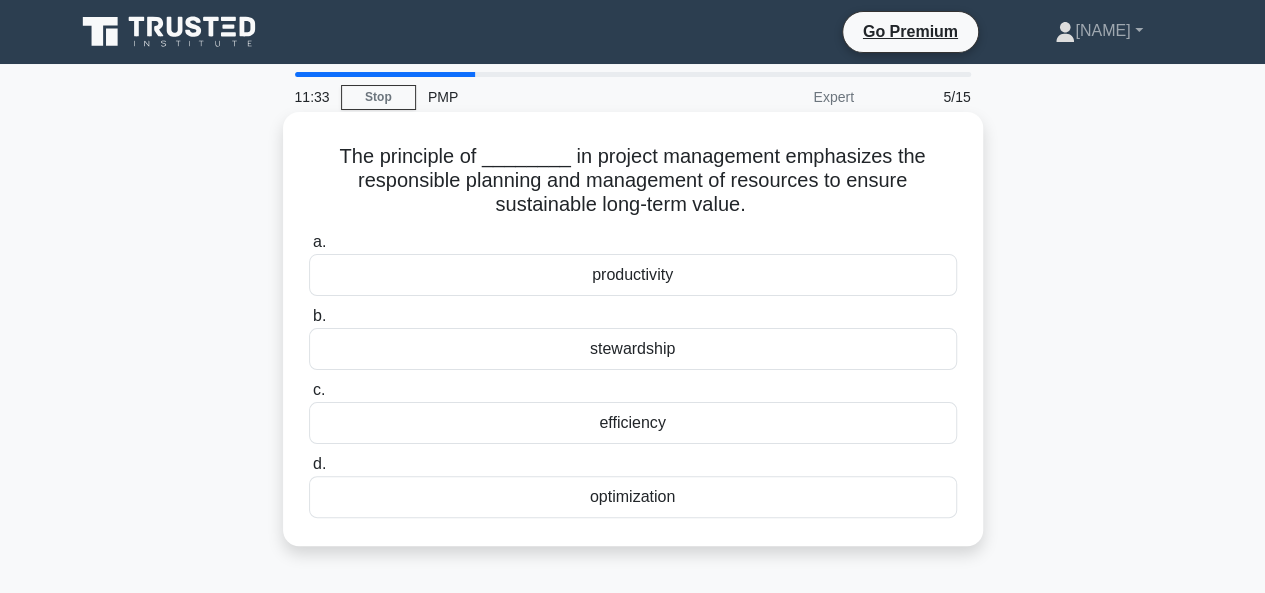 click on "stewardship" at bounding box center (633, 349) 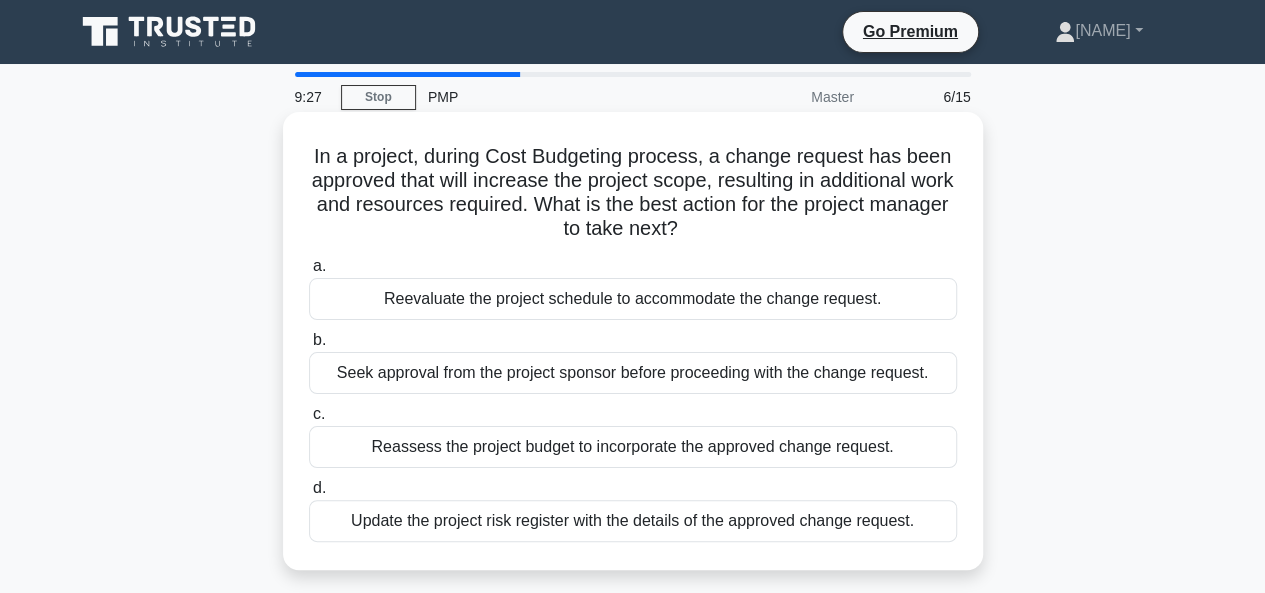 click on "Update the project risk register with the details of the approved change request." at bounding box center [633, 521] 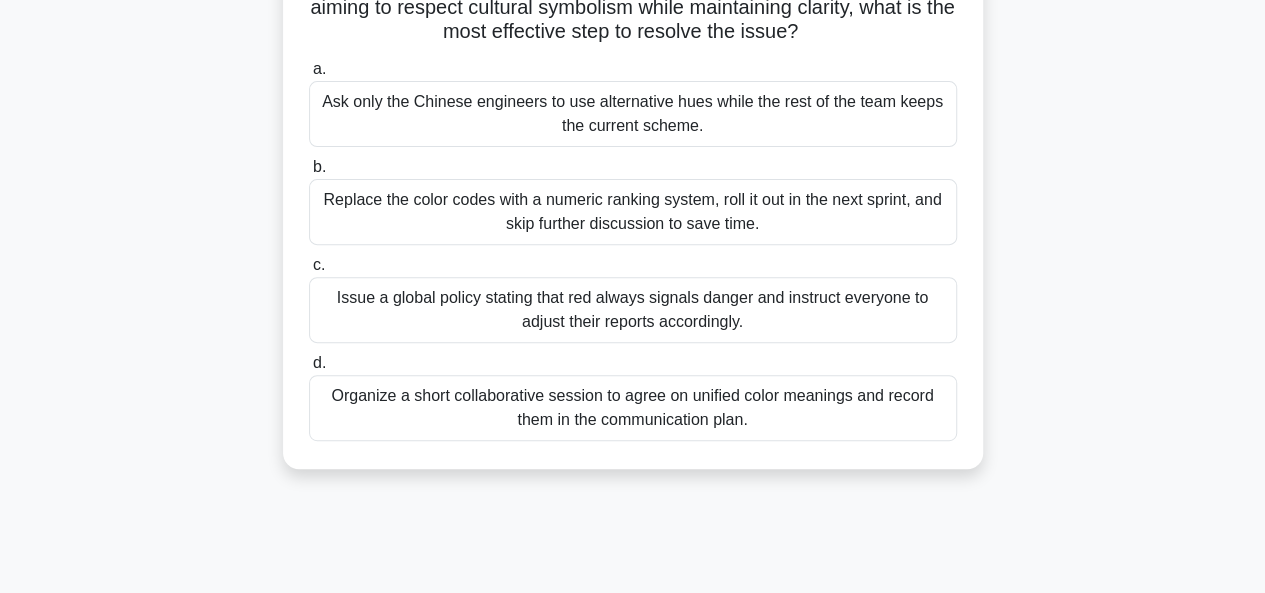 scroll, scrollTop: 300, scrollLeft: 0, axis: vertical 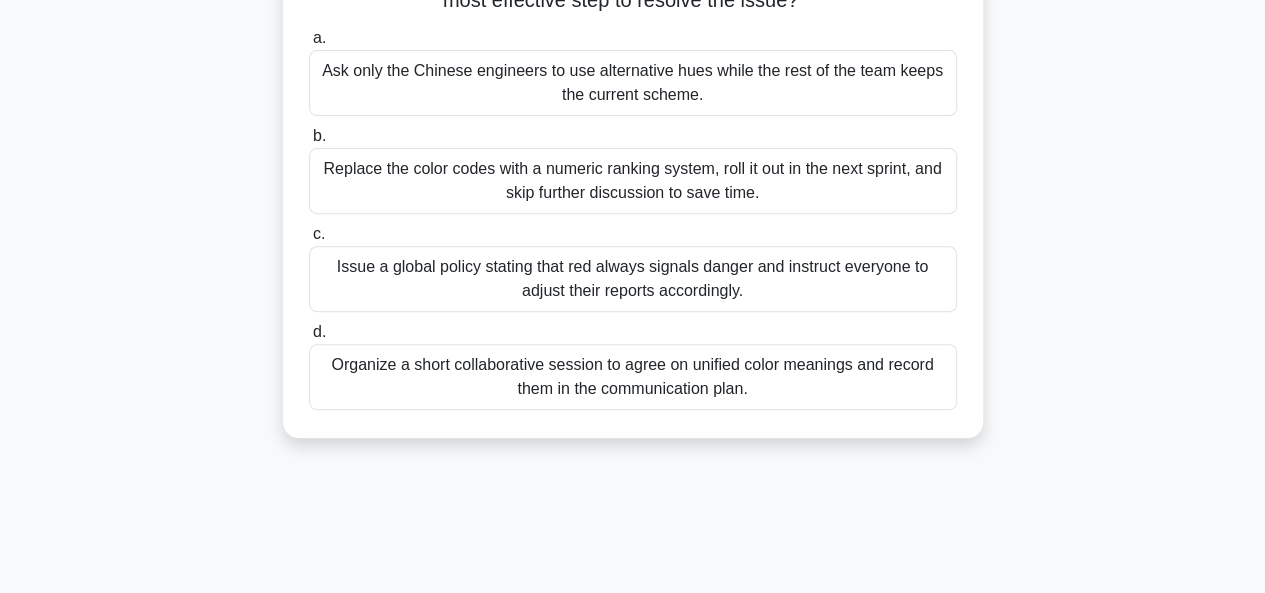 click on "Organize a short collaborative session to agree on unified color meanings and record them in the communication plan." at bounding box center (633, 377) 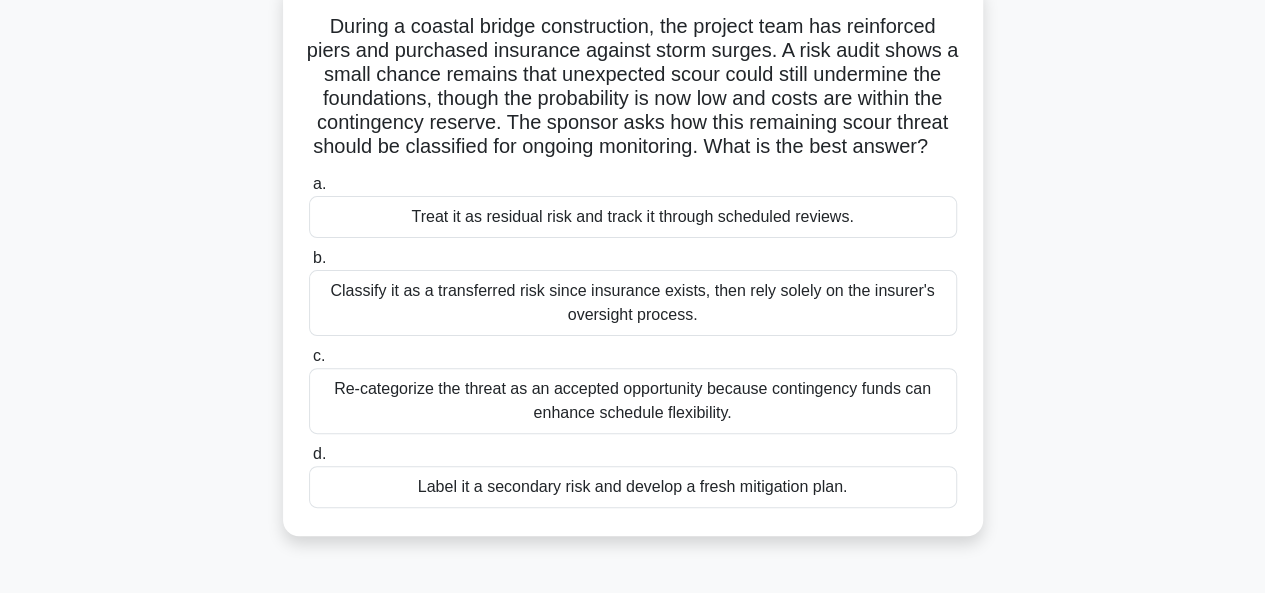 scroll, scrollTop: 100, scrollLeft: 0, axis: vertical 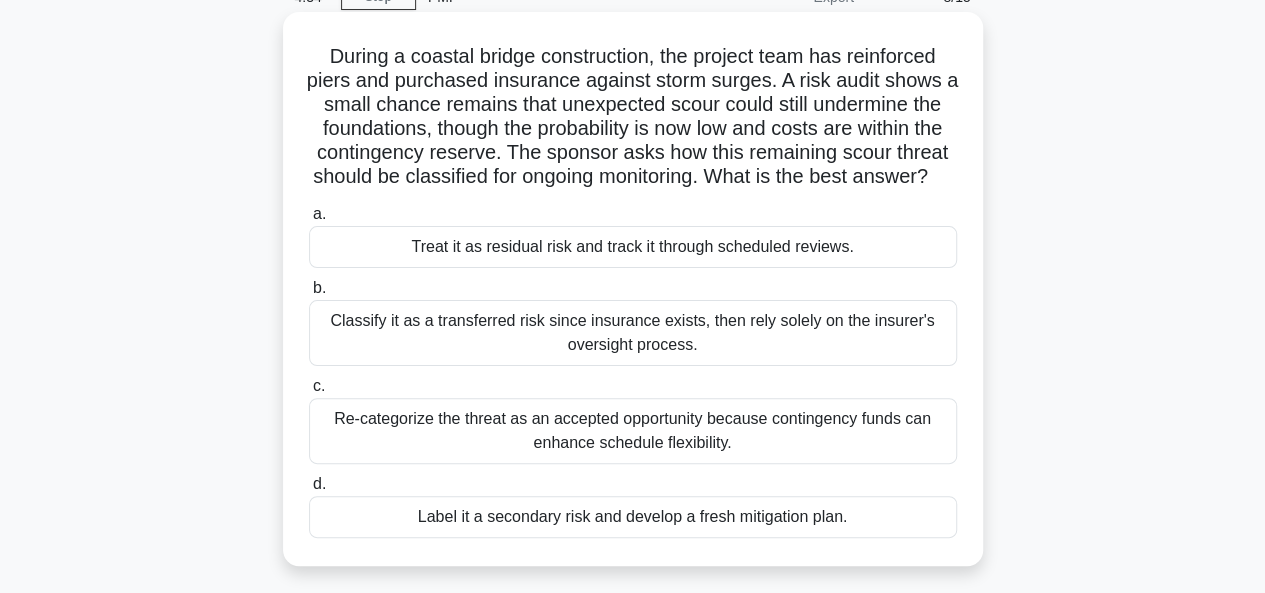 click on "Classify it as a transferred risk since insurance exists, then rely solely on the insurer's oversight process." at bounding box center (633, 333) 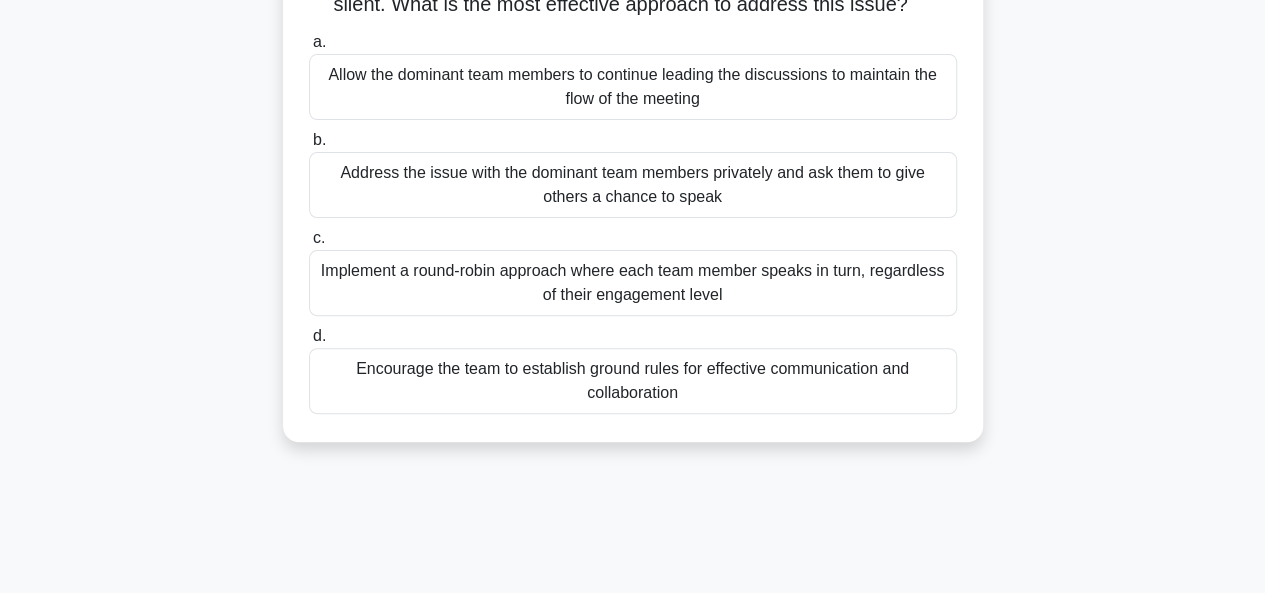 scroll, scrollTop: 100, scrollLeft: 0, axis: vertical 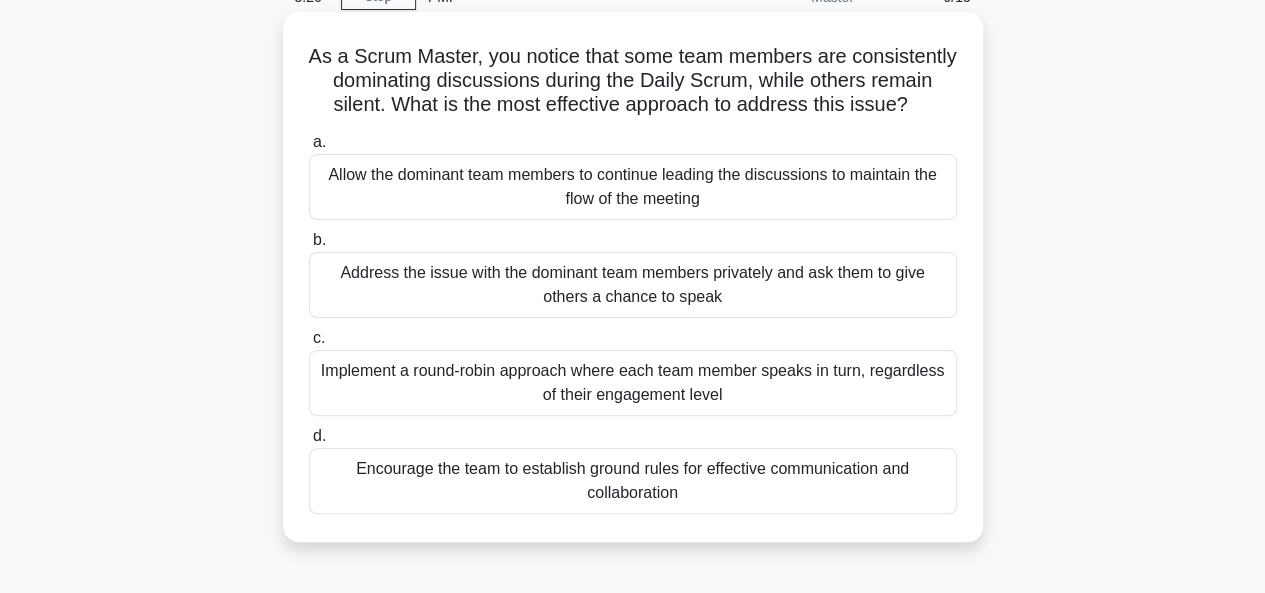 click on "Implement a round-robin approach where each team member speaks in turn, regardless of their engagement level" at bounding box center [633, 383] 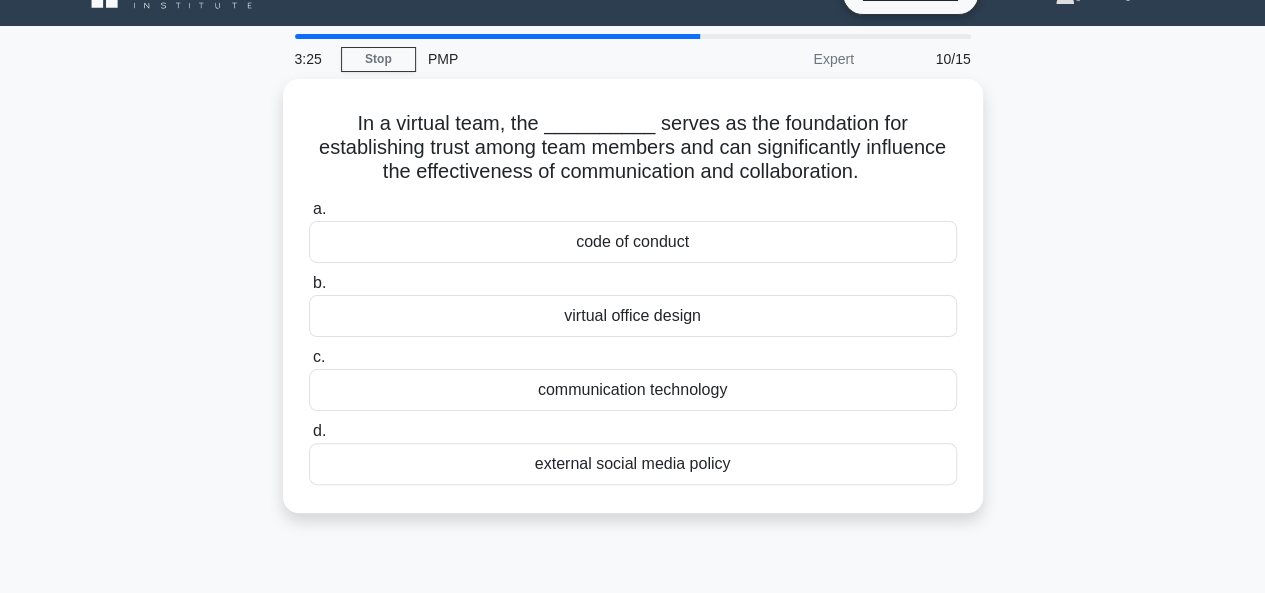 scroll, scrollTop: 0, scrollLeft: 0, axis: both 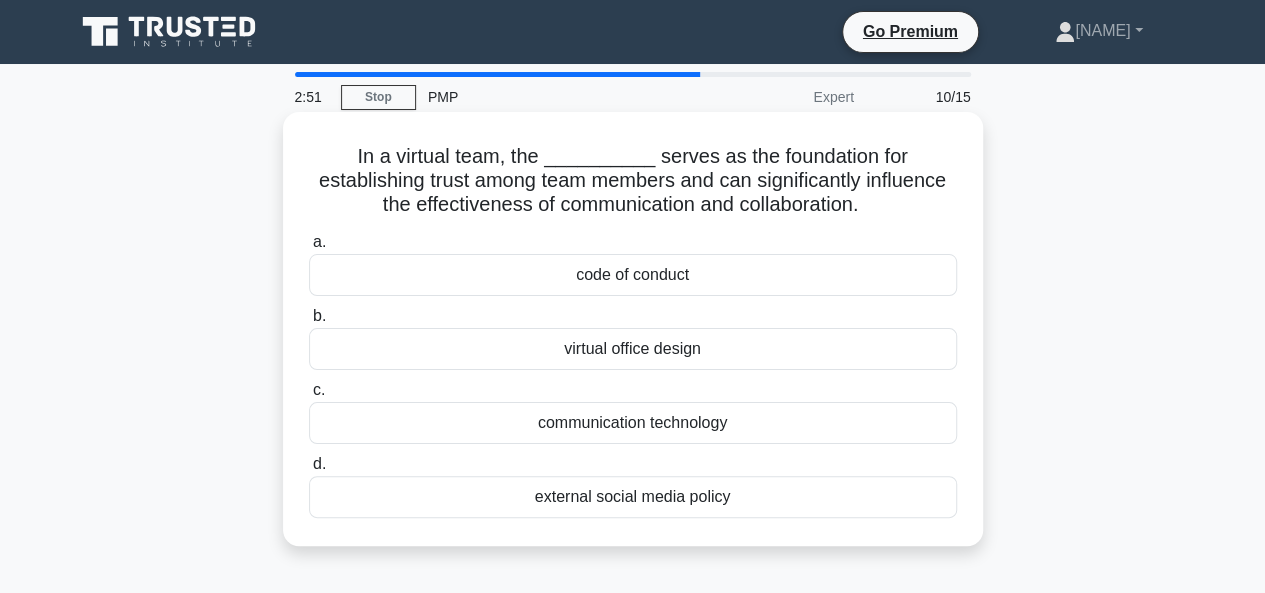 click on "code of conduct" at bounding box center [633, 275] 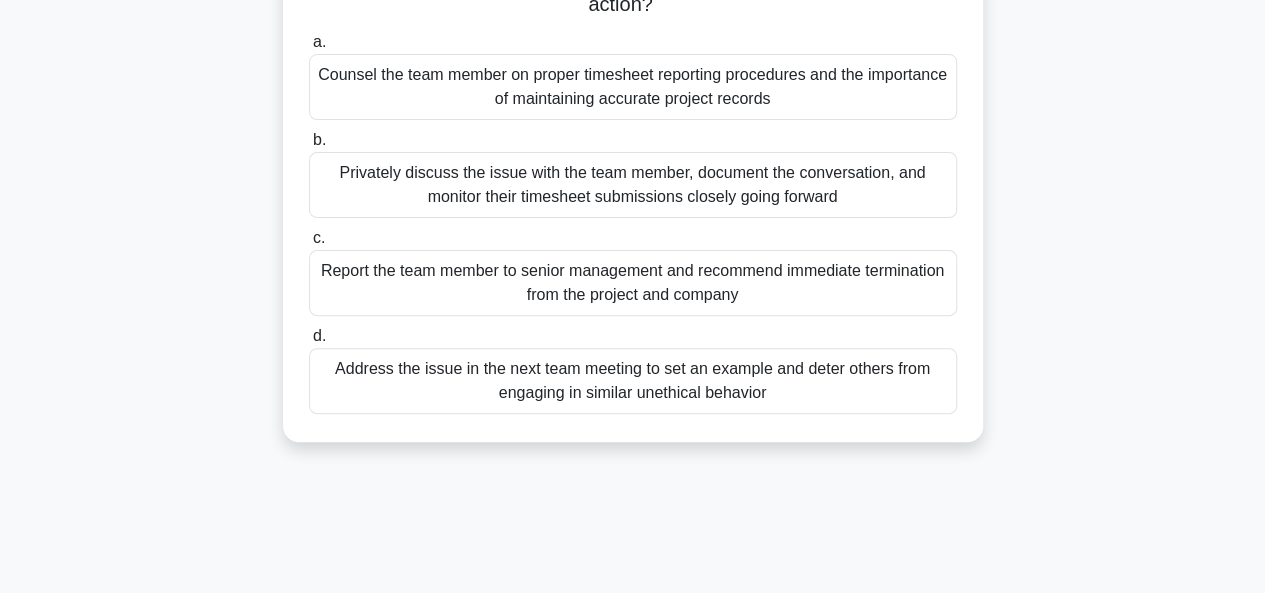 scroll, scrollTop: 100, scrollLeft: 0, axis: vertical 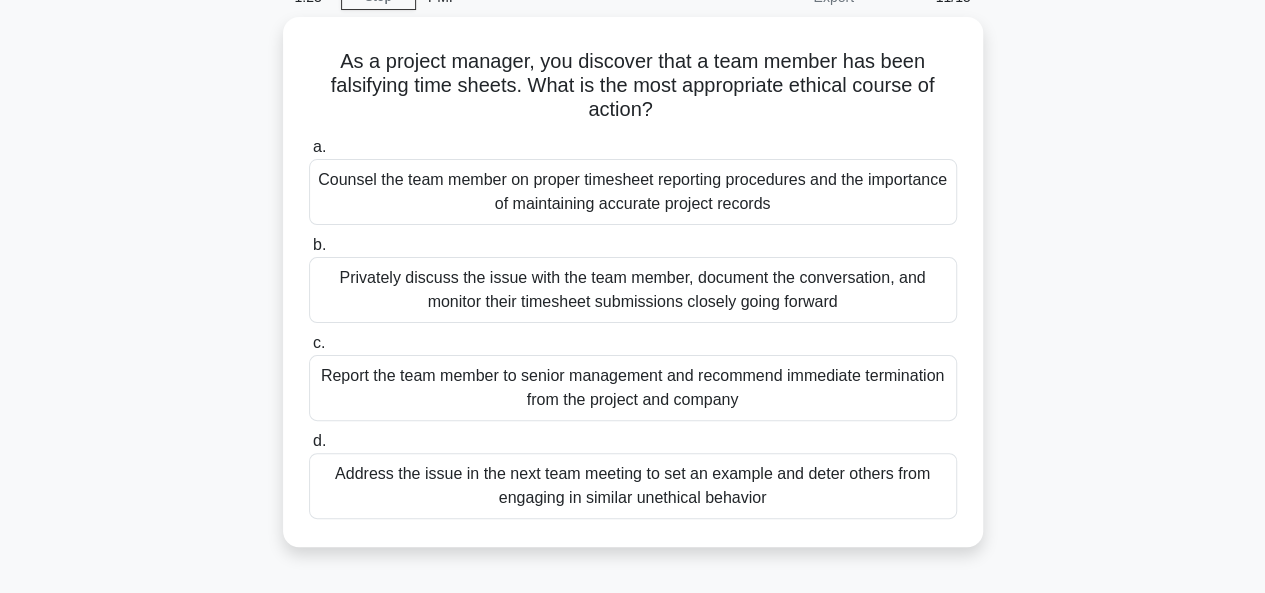click on "Address the issue in the next team meeting to set an example and deter others from engaging in similar unethical behavior" at bounding box center (633, 486) 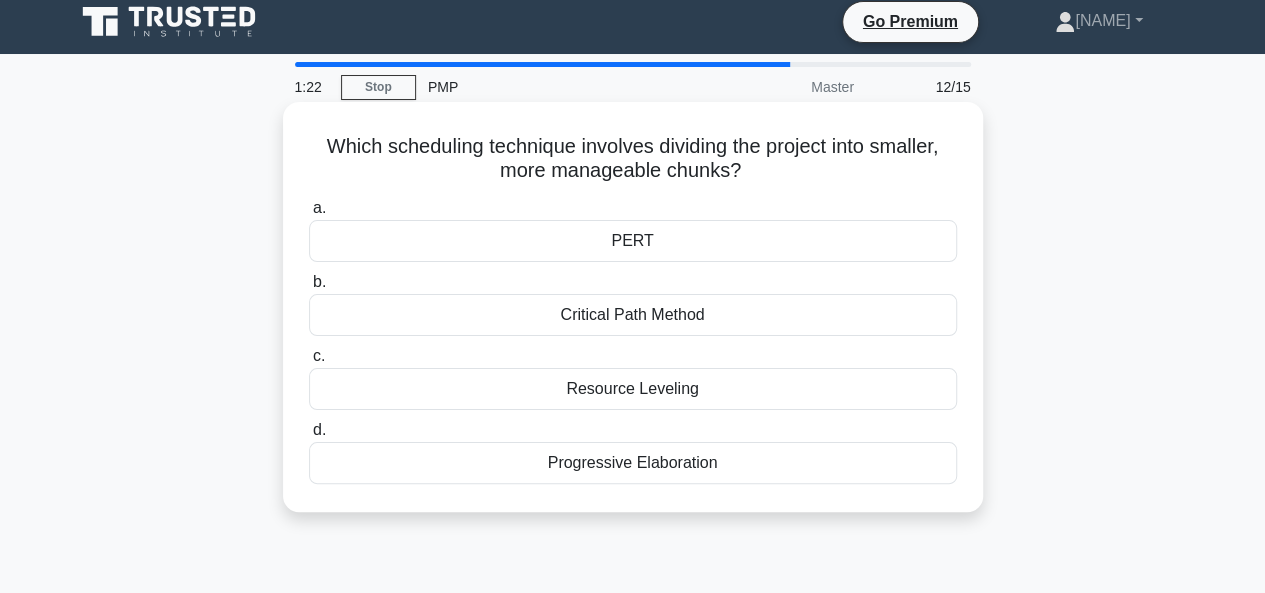 scroll, scrollTop: 0, scrollLeft: 0, axis: both 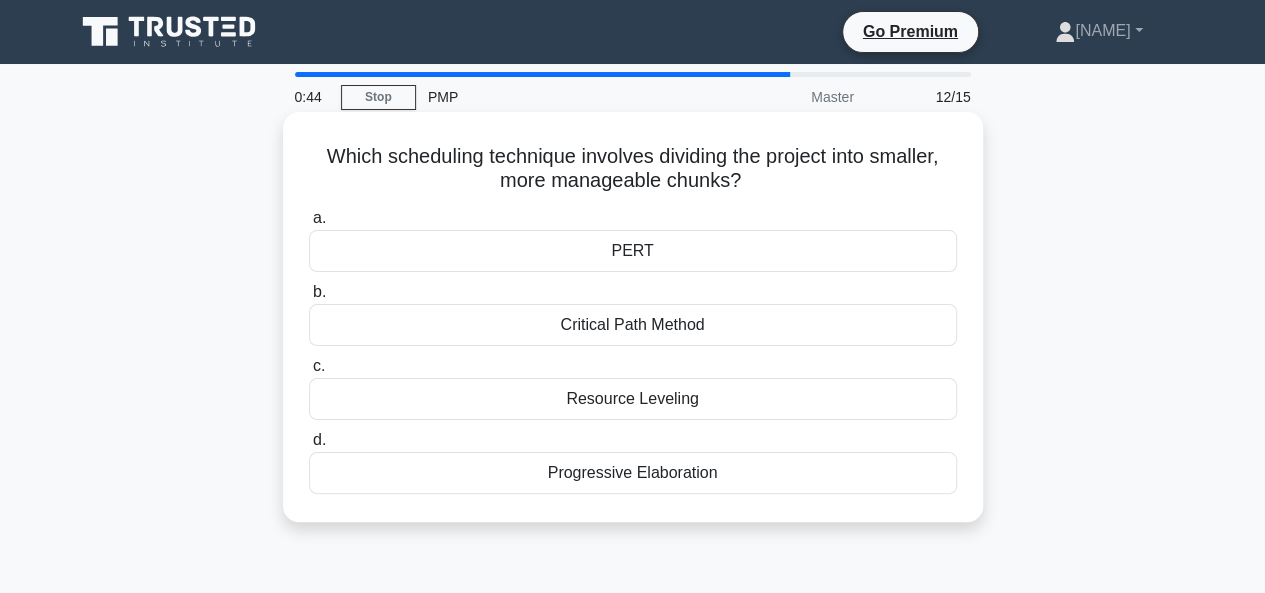 click on "PERT" at bounding box center (633, 251) 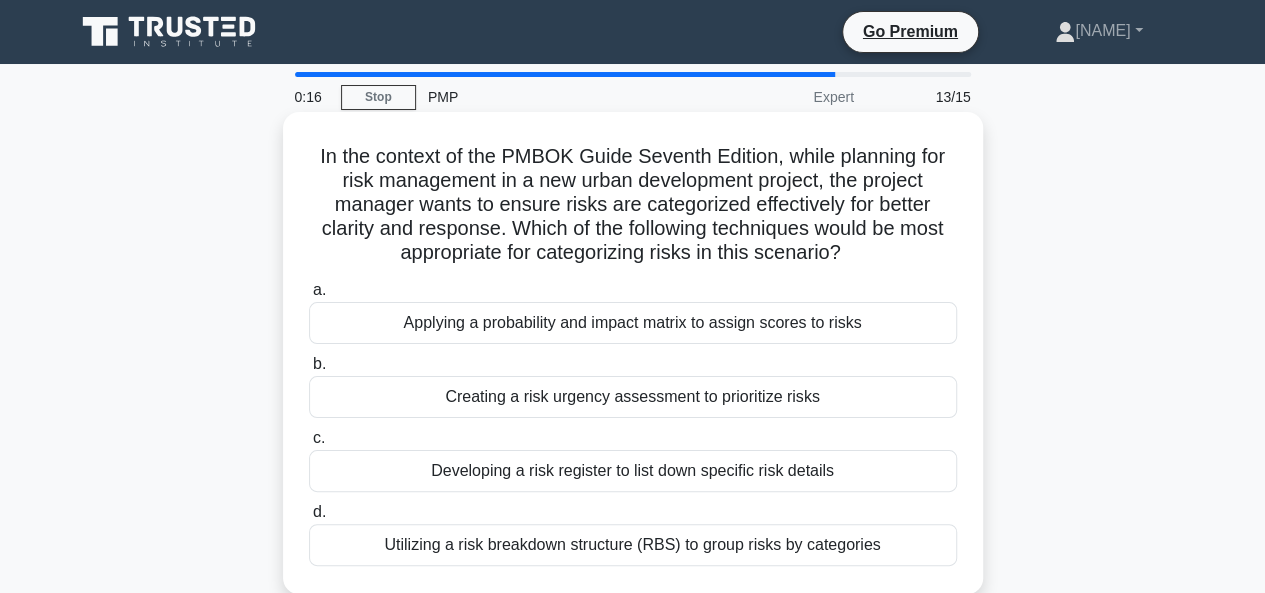 scroll, scrollTop: 100, scrollLeft: 0, axis: vertical 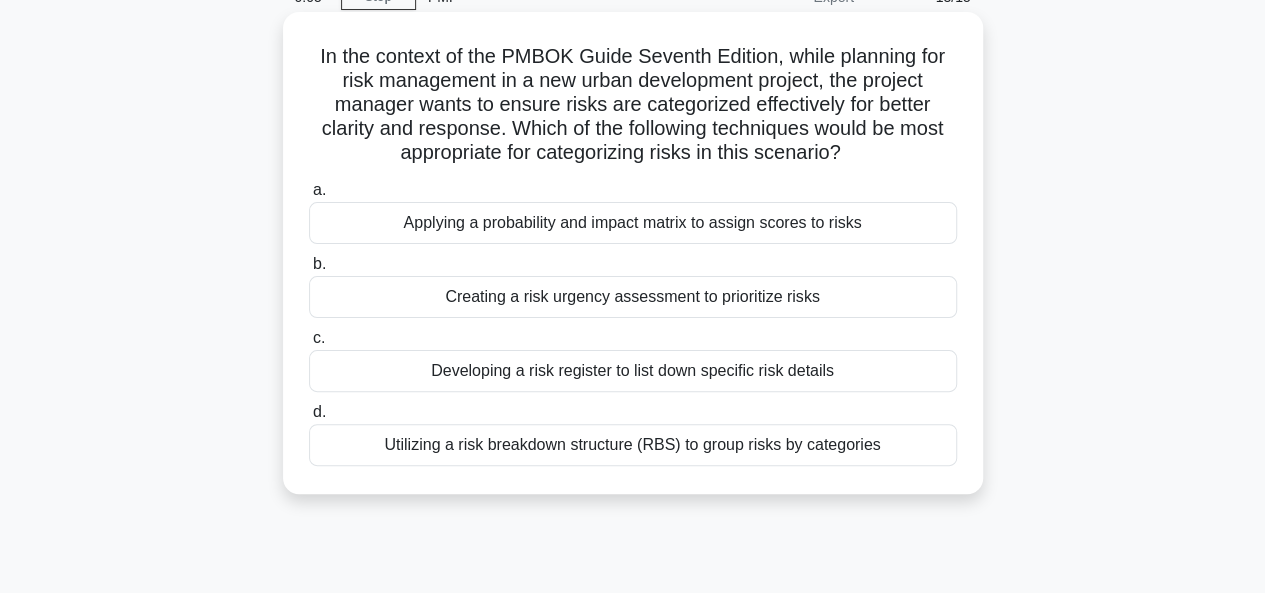 click on "Developing a risk register to list down specific risk details" at bounding box center [633, 371] 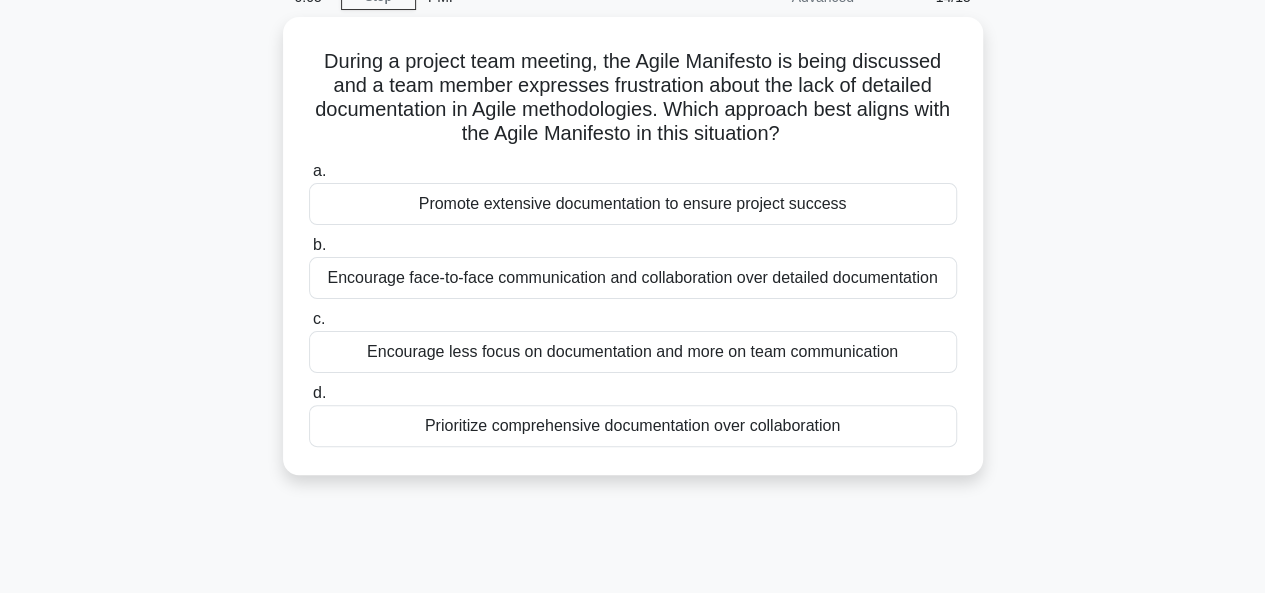 scroll, scrollTop: 0, scrollLeft: 0, axis: both 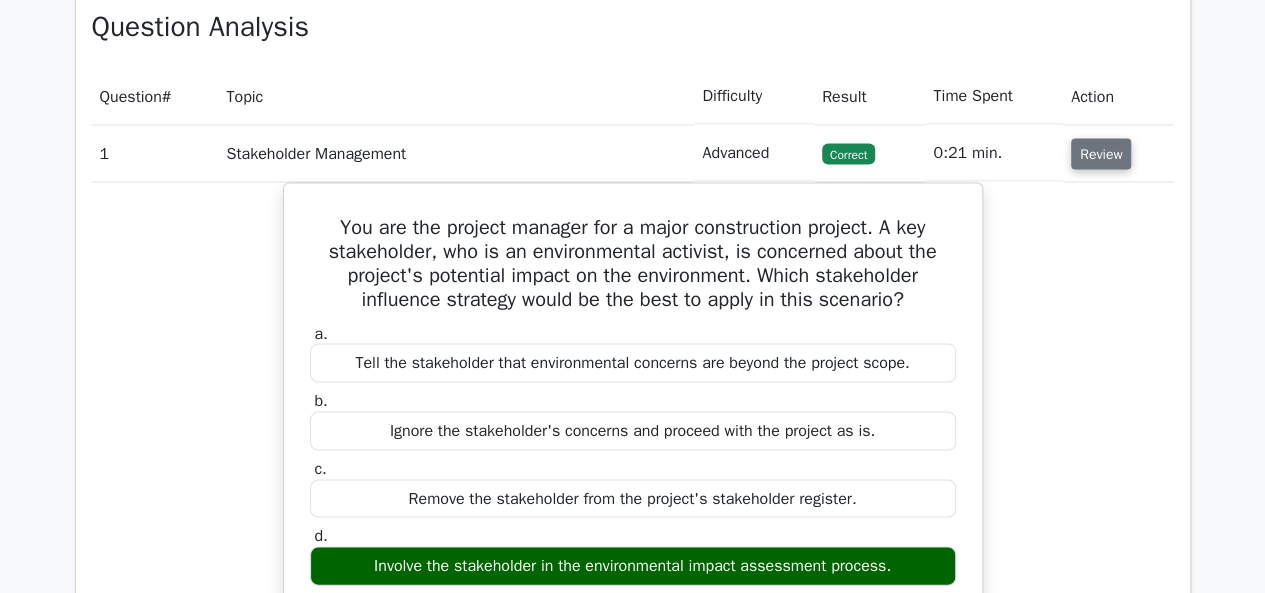 click on "Review" at bounding box center [1101, 153] 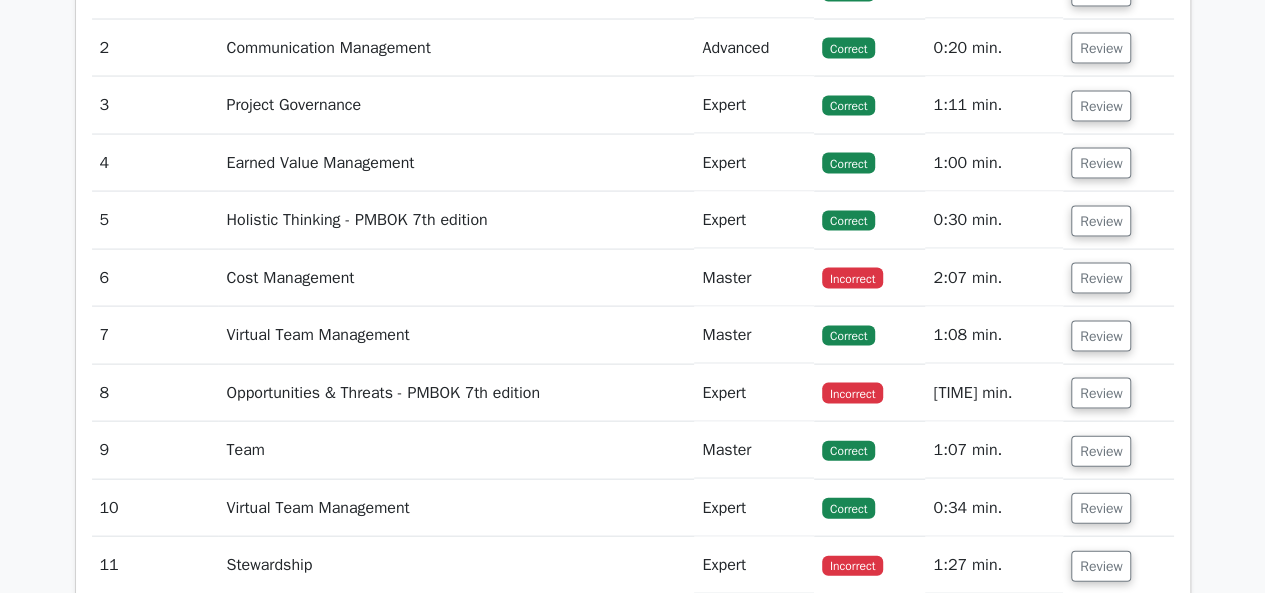 scroll, scrollTop: 1900, scrollLeft: 0, axis: vertical 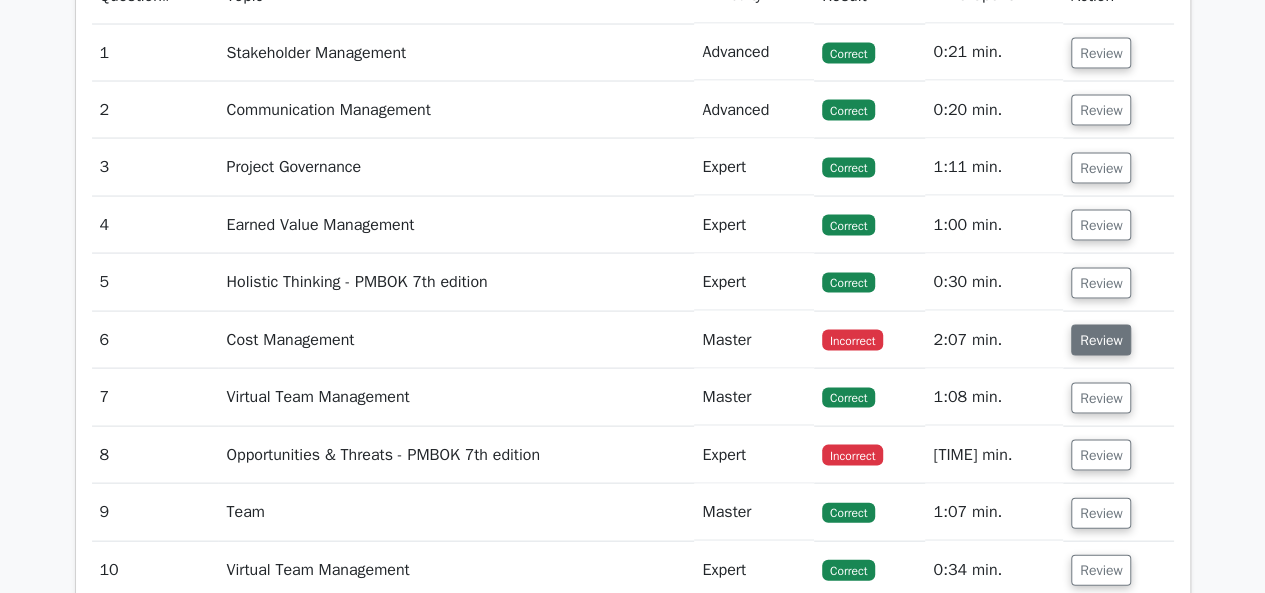 click on "Review" at bounding box center (1101, 340) 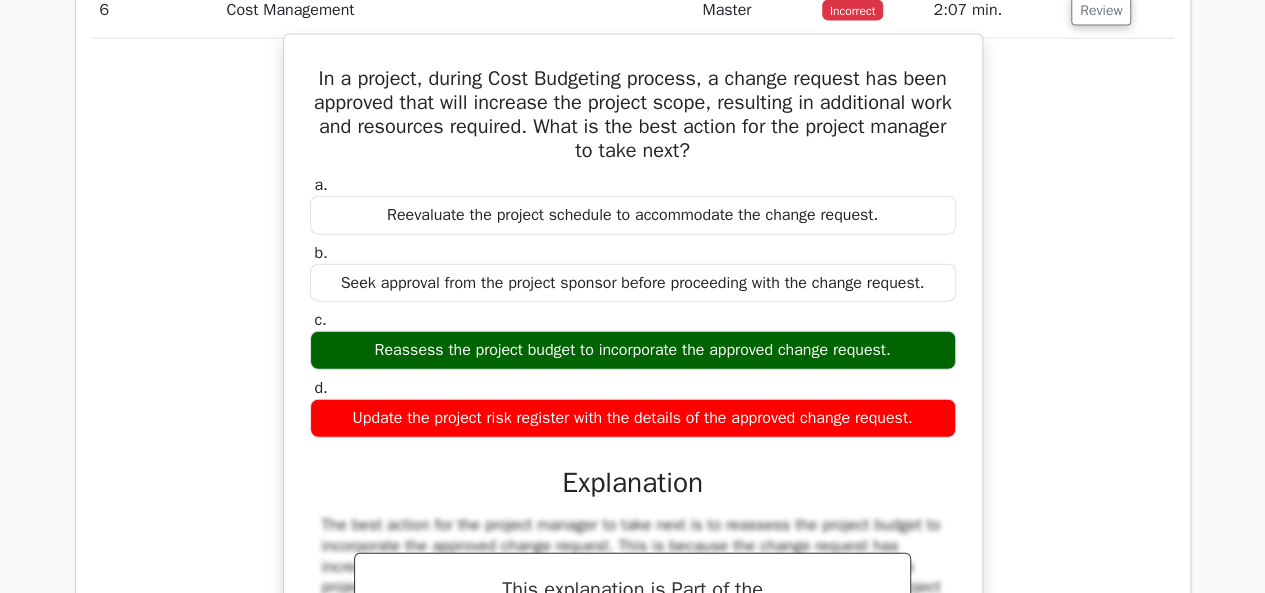 scroll, scrollTop: 2200, scrollLeft: 0, axis: vertical 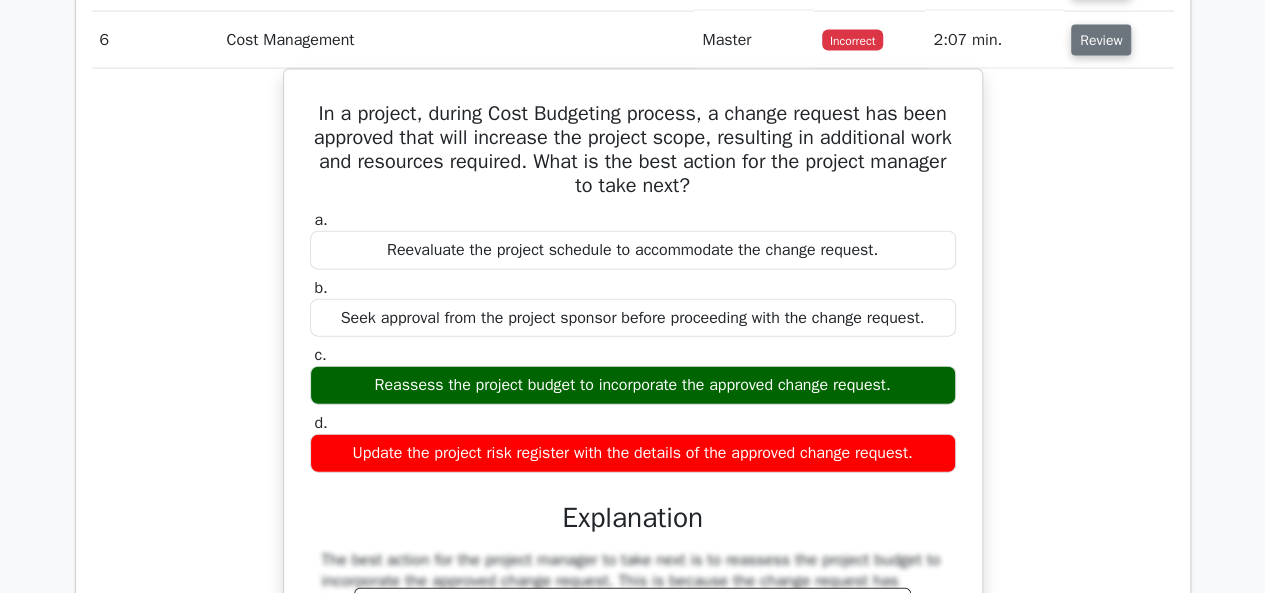 click on "Review" at bounding box center (1101, 40) 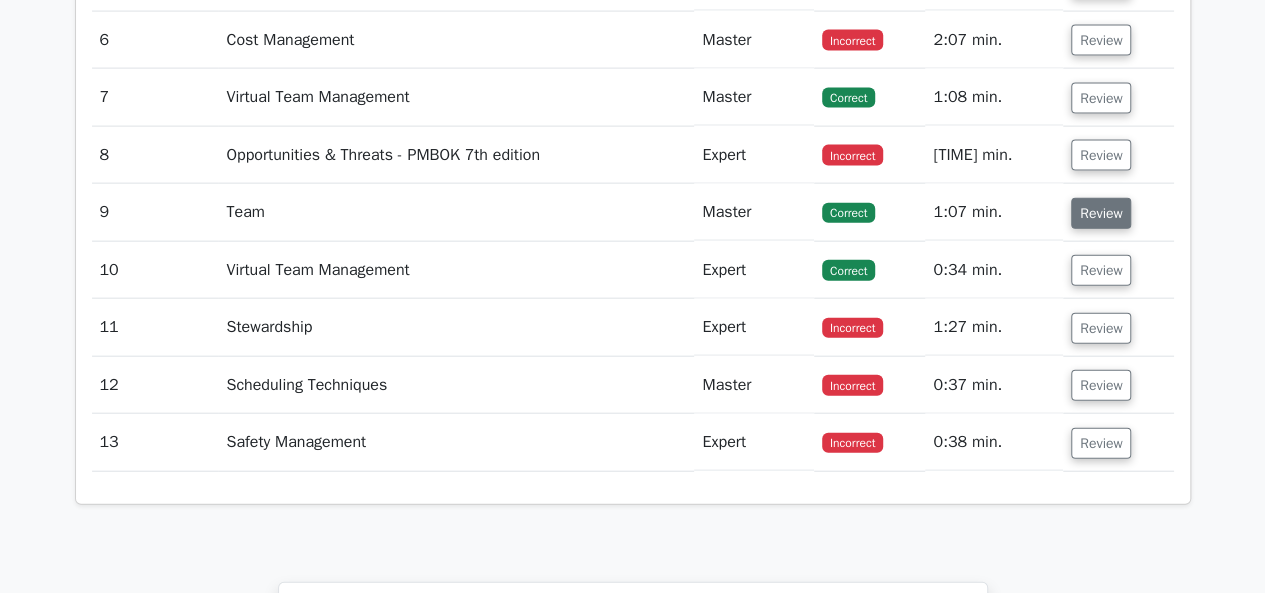 click on "Review" at bounding box center (1101, 213) 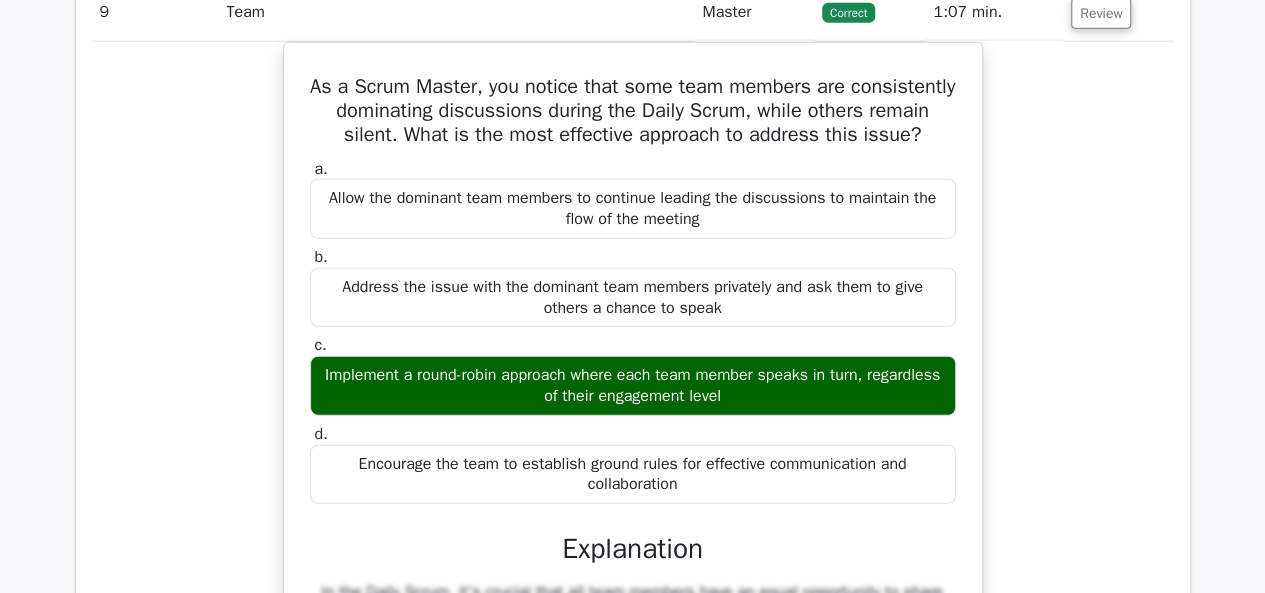 scroll, scrollTop: 2200, scrollLeft: 0, axis: vertical 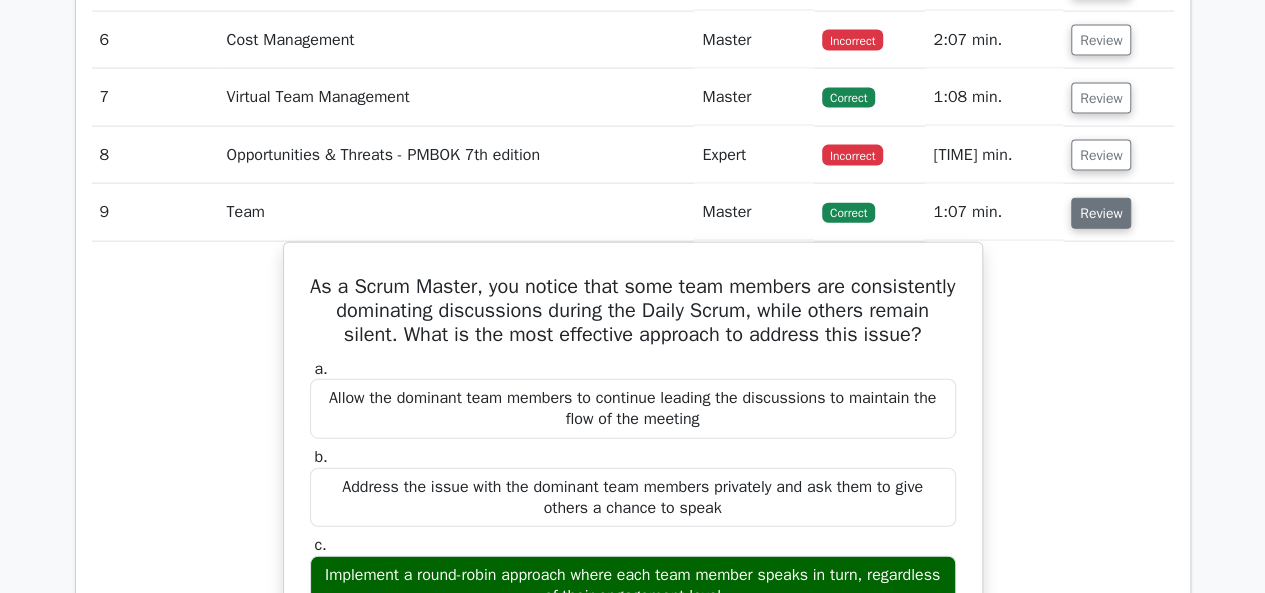 click on "Review" at bounding box center (1101, 213) 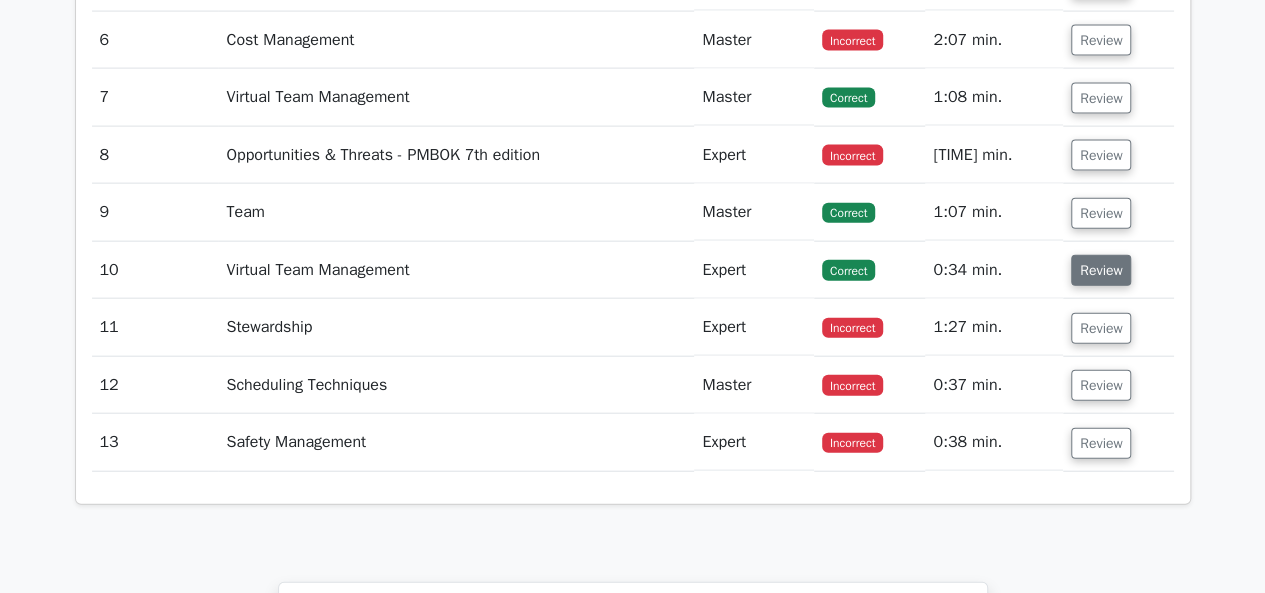 click on "Review" at bounding box center (1101, 270) 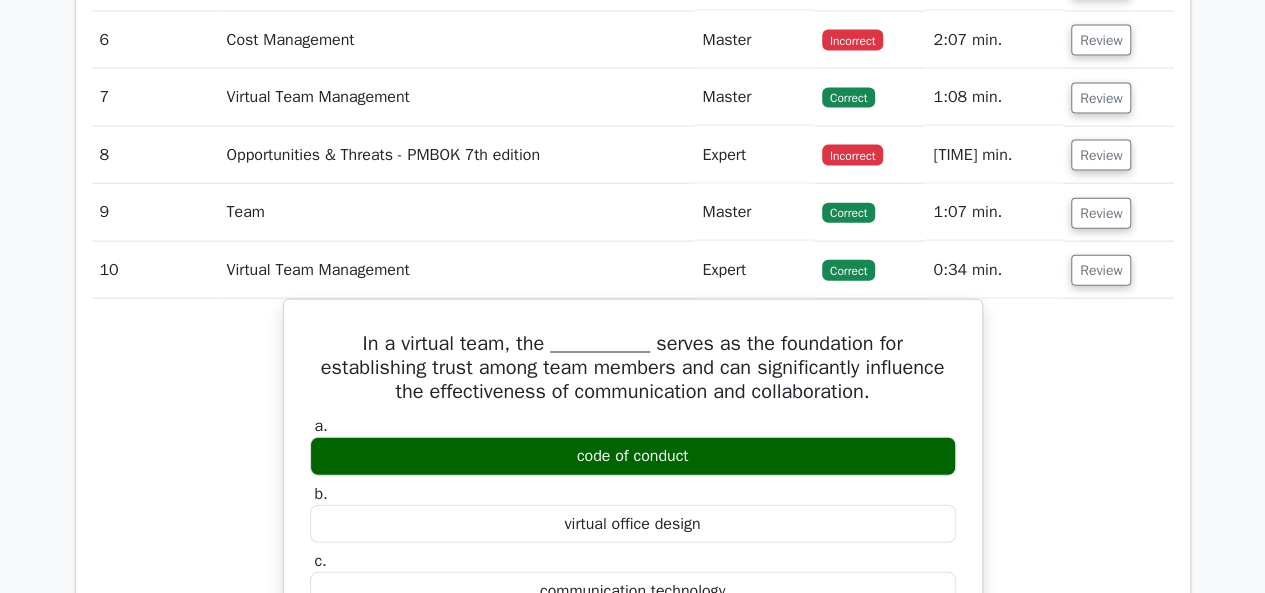 scroll, scrollTop: 2300, scrollLeft: 0, axis: vertical 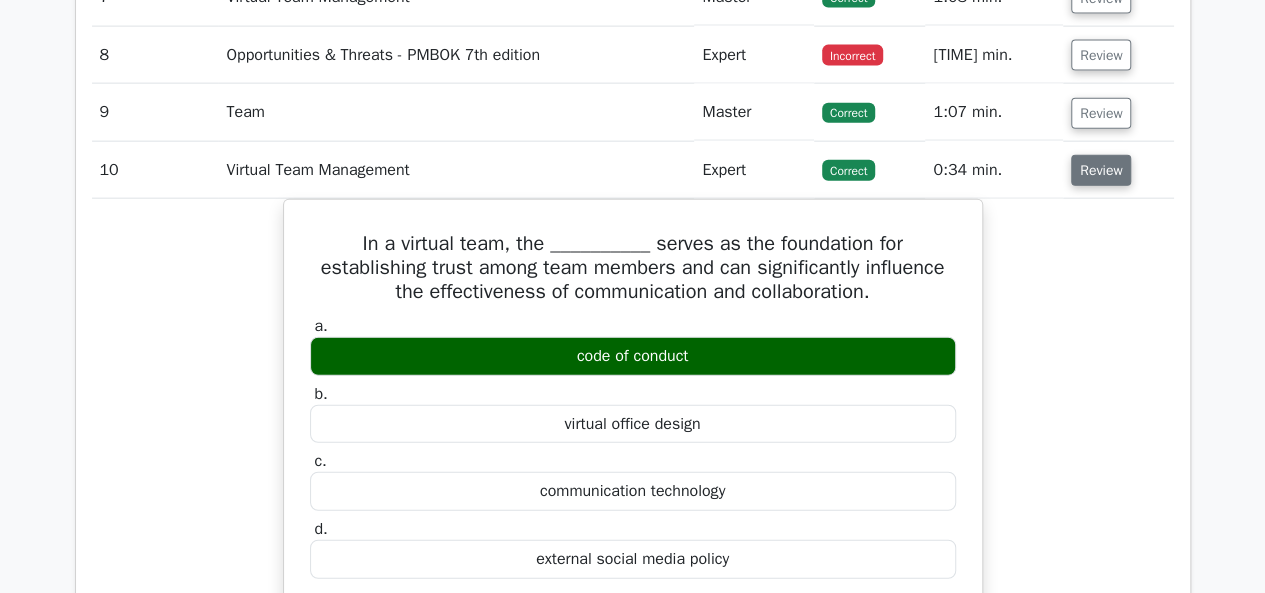 click on "Review" at bounding box center [1101, 170] 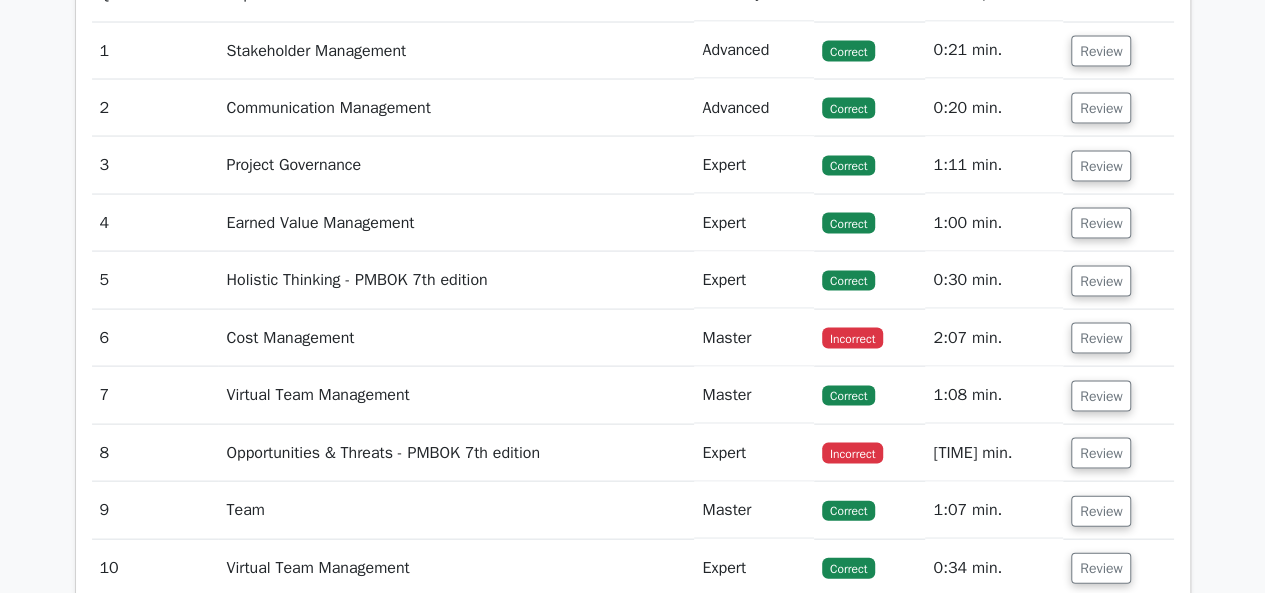 scroll, scrollTop: 1900, scrollLeft: 0, axis: vertical 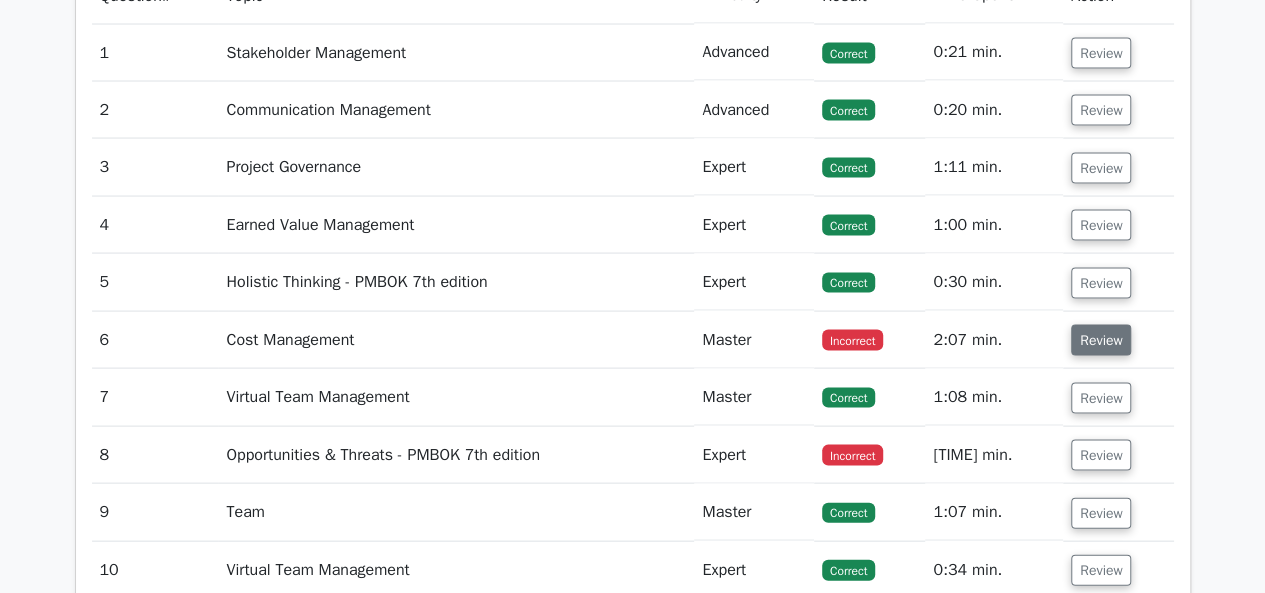 click on "Review" at bounding box center (1101, 340) 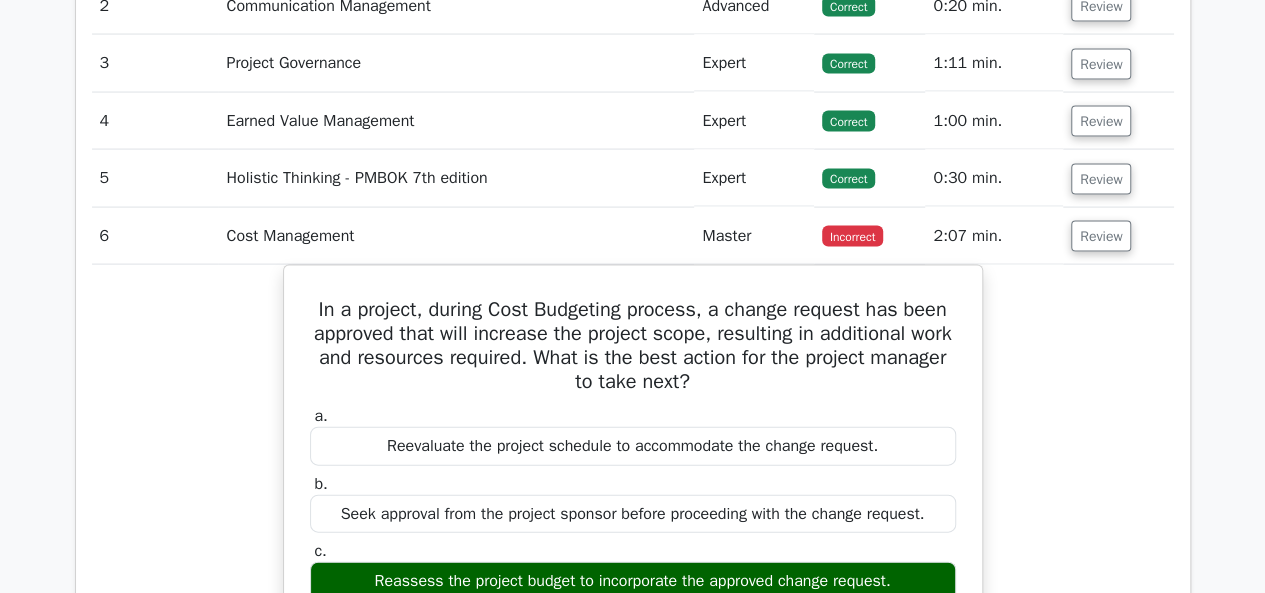 scroll, scrollTop: 1900, scrollLeft: 0, axis: vertical 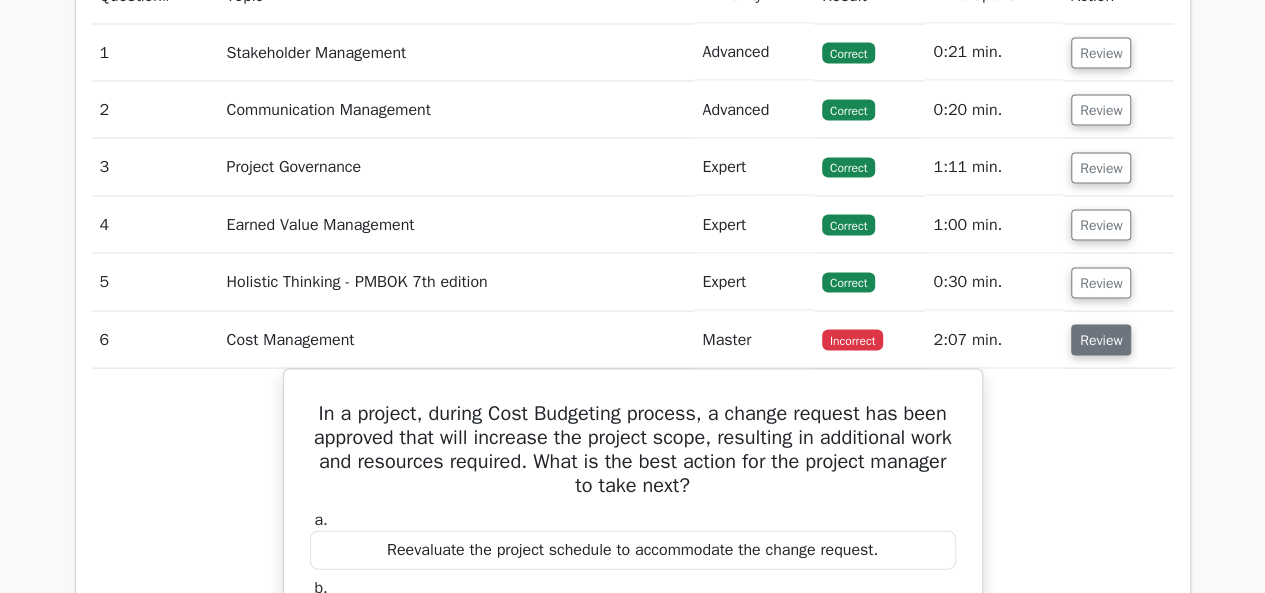 click on "Review" at bounding box center (1101, 340) 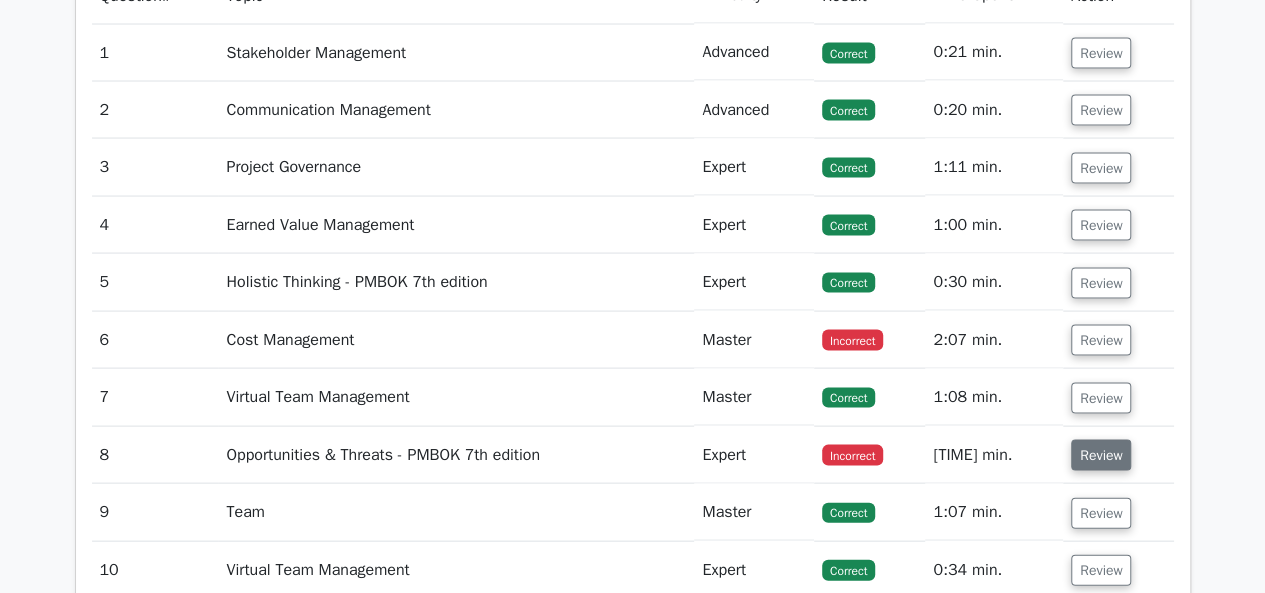 click on "Review" at bounding box center (1101, 455) 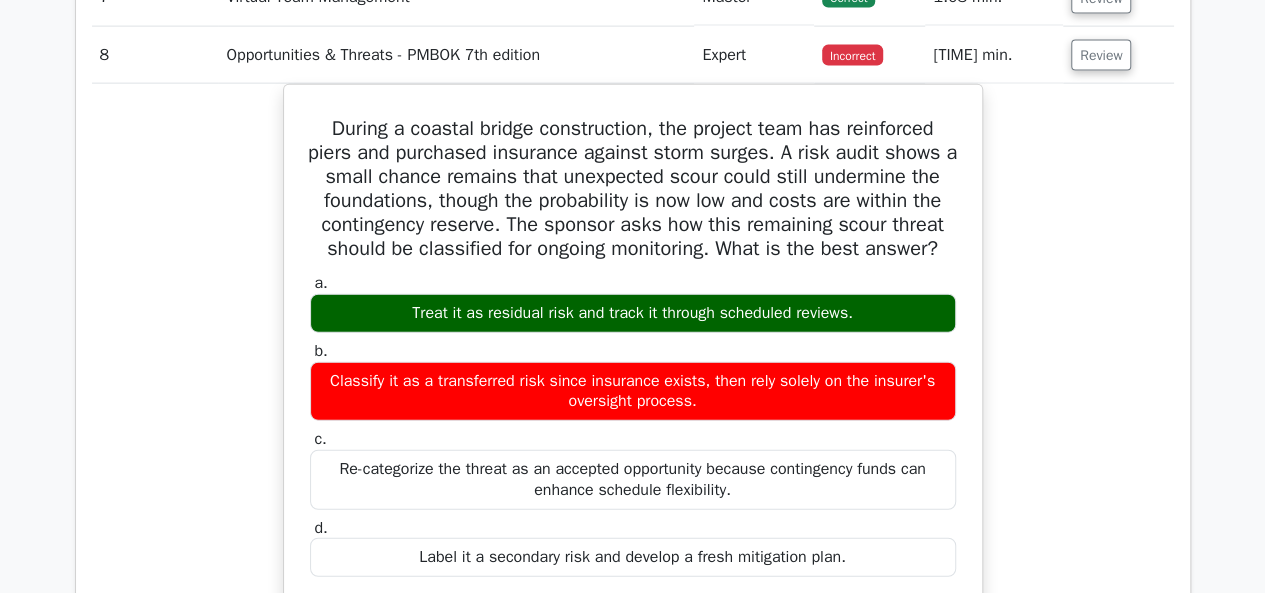 scroll, scrollTop: 2100, scrollLeft: 0, axis: vertical 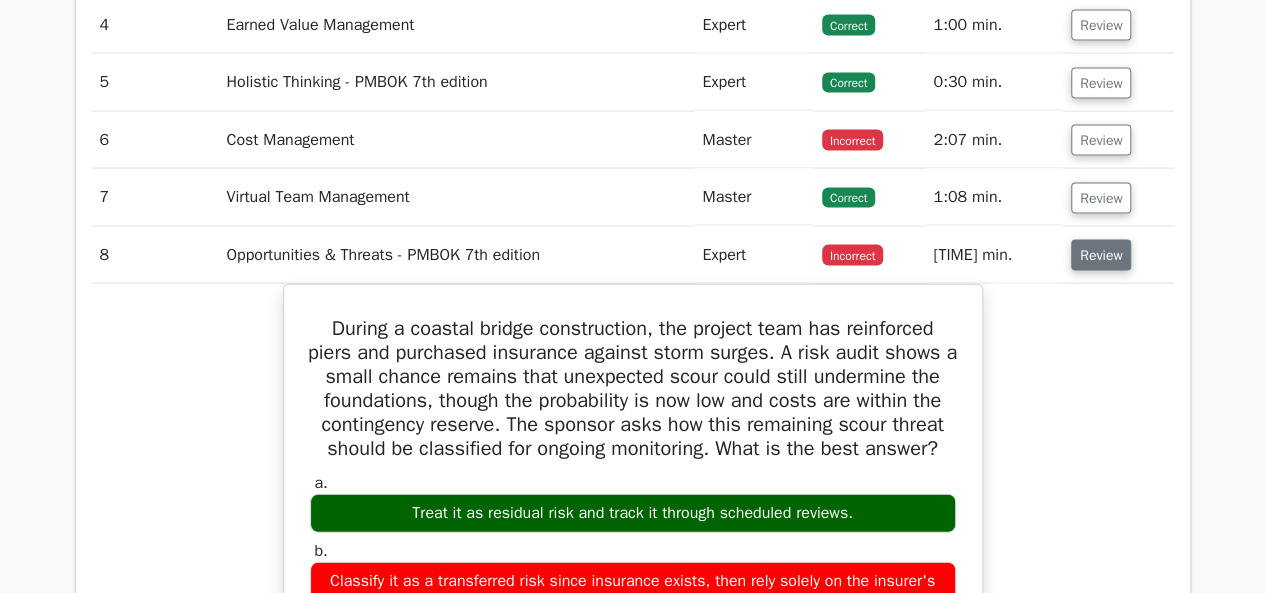 click on "Review" at bounding box center [1101, 255] 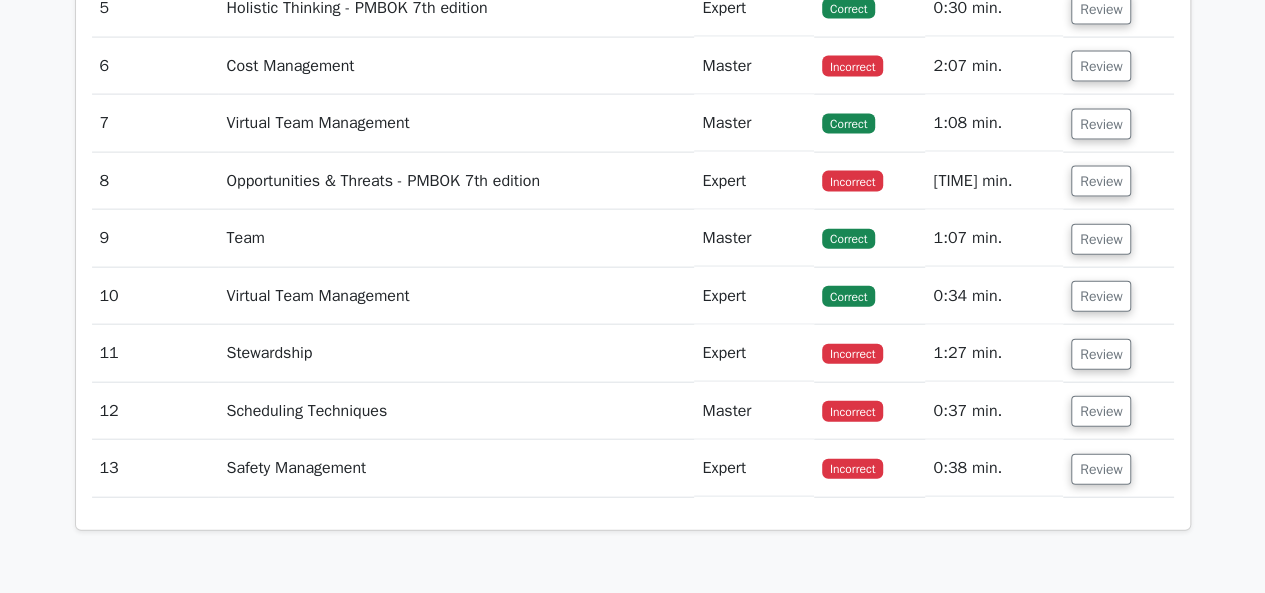 scroll, scrollTop: 2200, scrollLeft: 0, axis: vertical 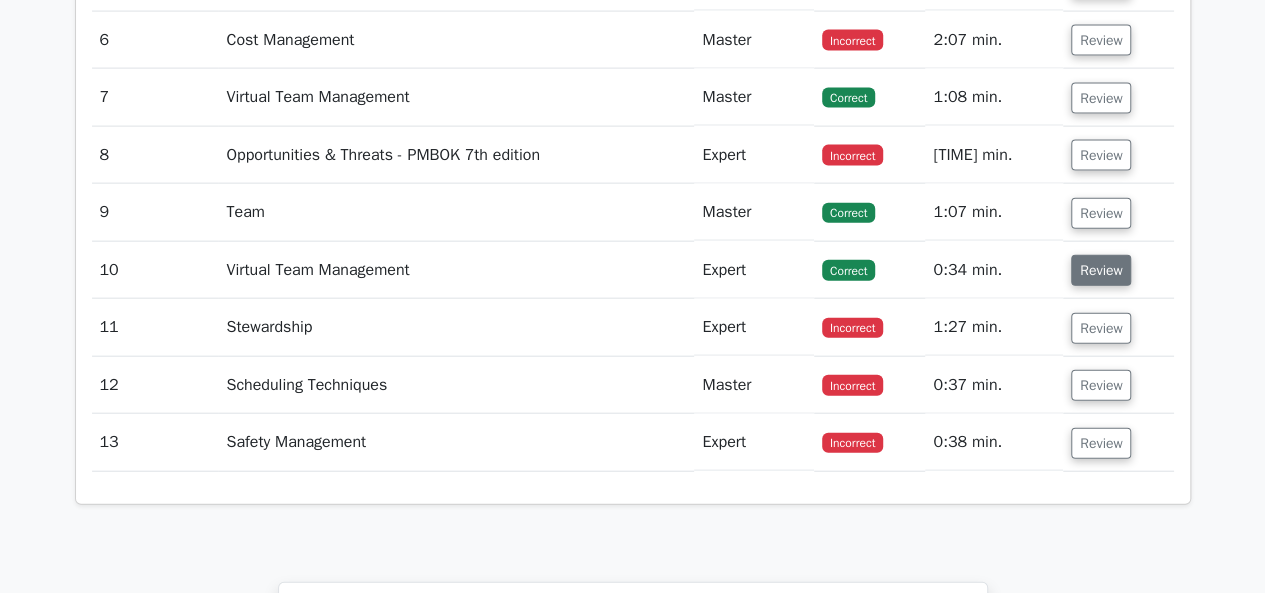 click on "Review" at bounding box center (1101, 270) 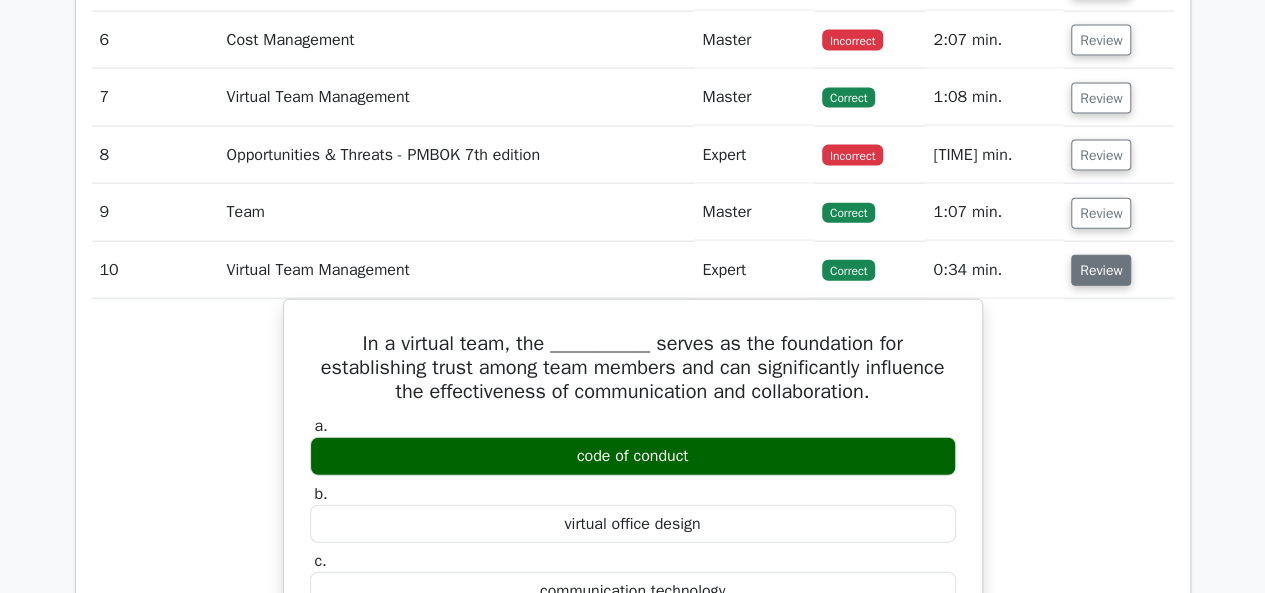 click on "Review" at bounding box center [1101, 270] 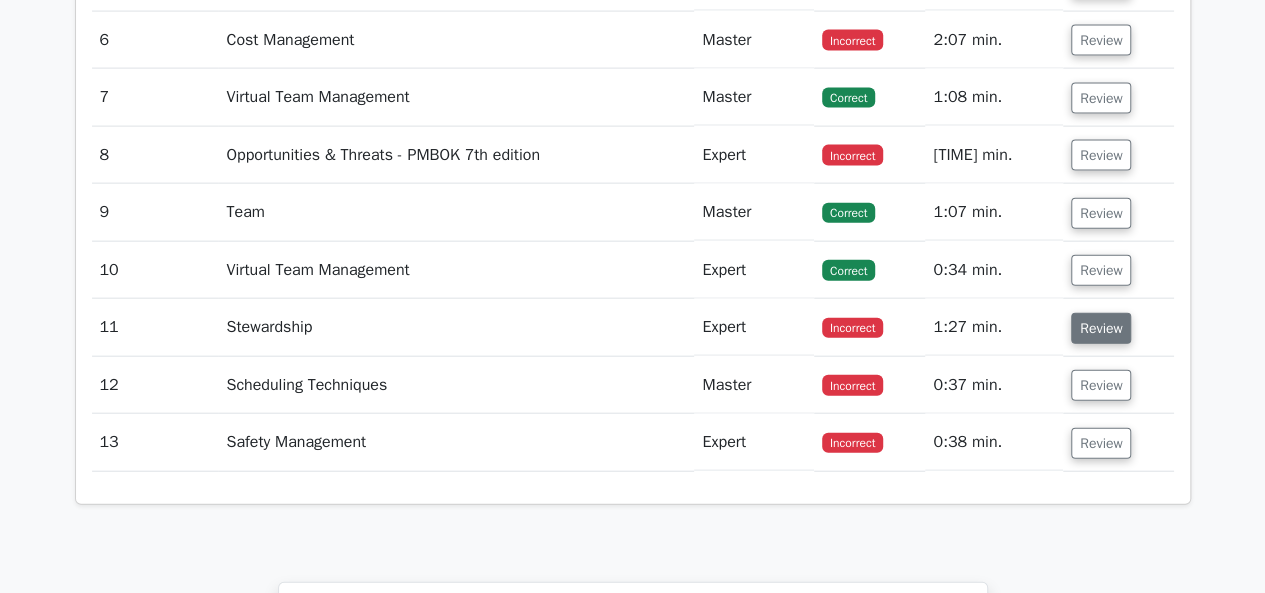 click on "Review" at bounding box center [1101, 328] 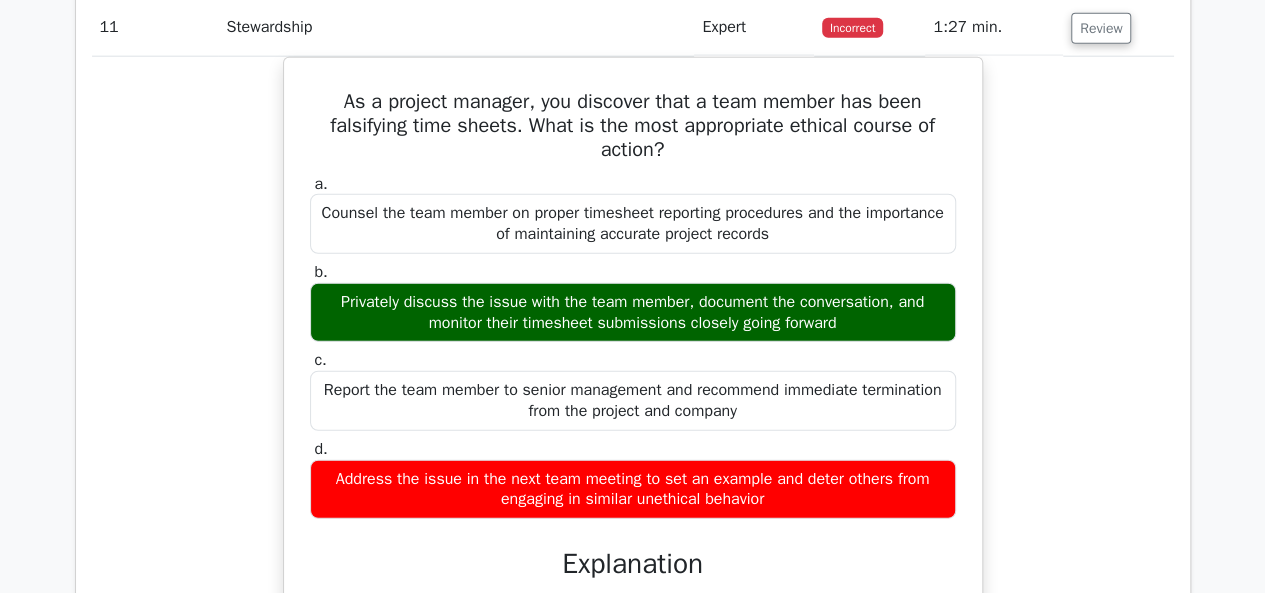 scroll, scrollTop: 2600, scrollLeft: 0, axis: vertical 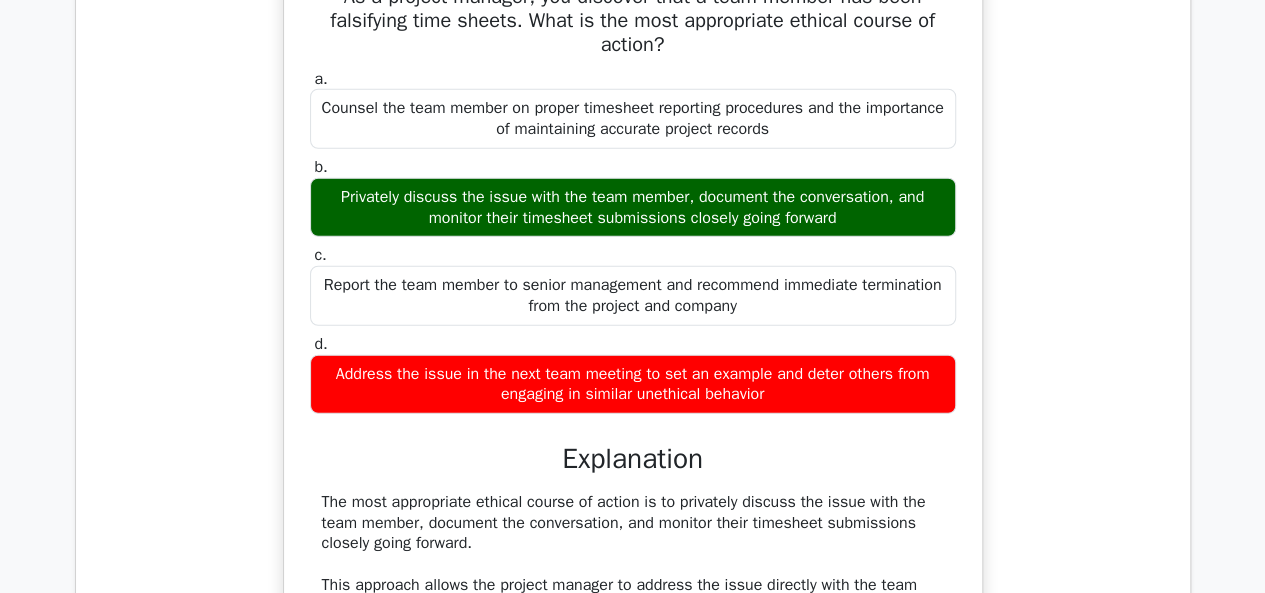 click on "Address the issue in the next team meeting to set an example and deter others from engaging in similar unethical behavior" at bounding box center (633, 385) 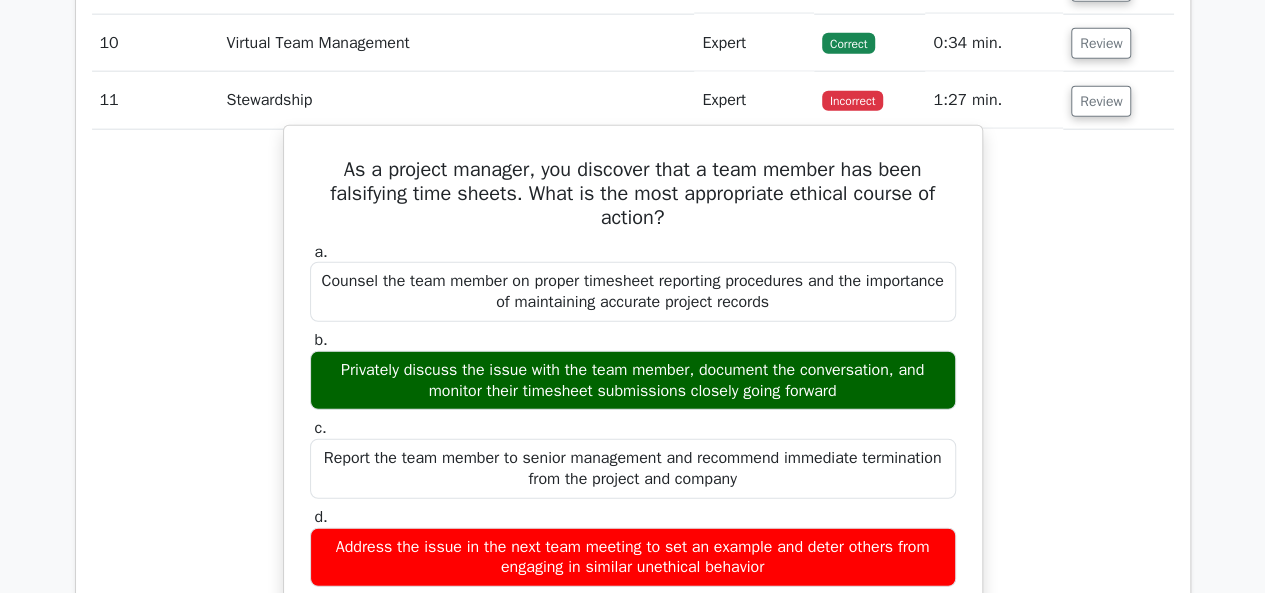 scroll, scrollTop: 2400, scrollLeft: 0, axis: vertical 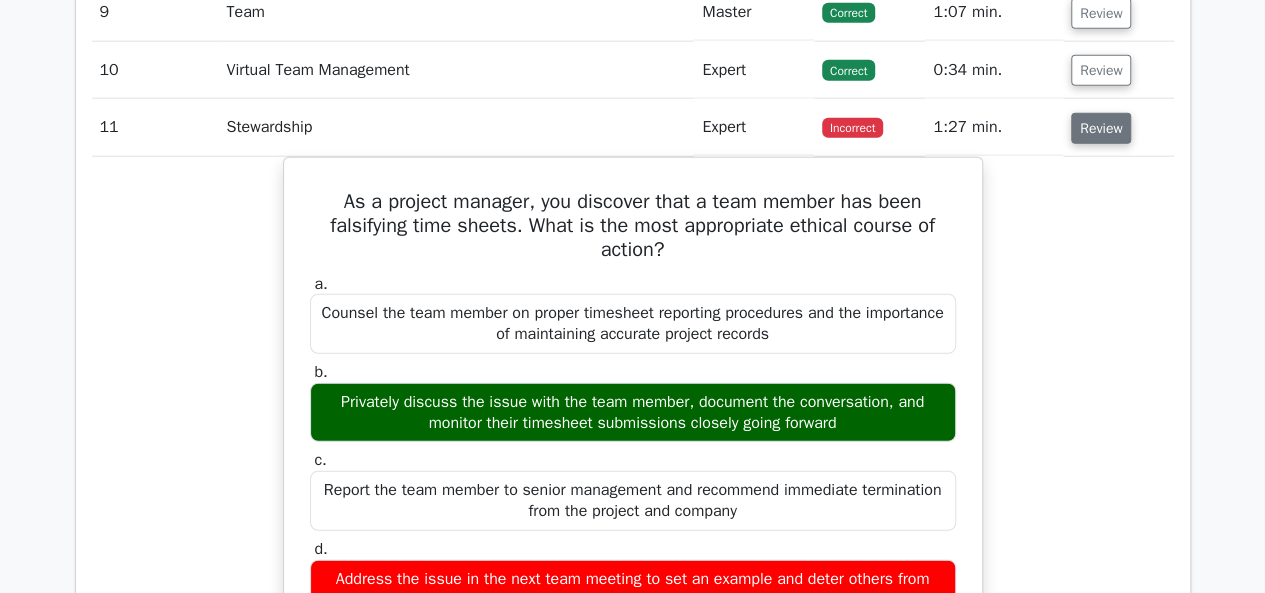 click on "Review" at bounding box center (1101, 128) 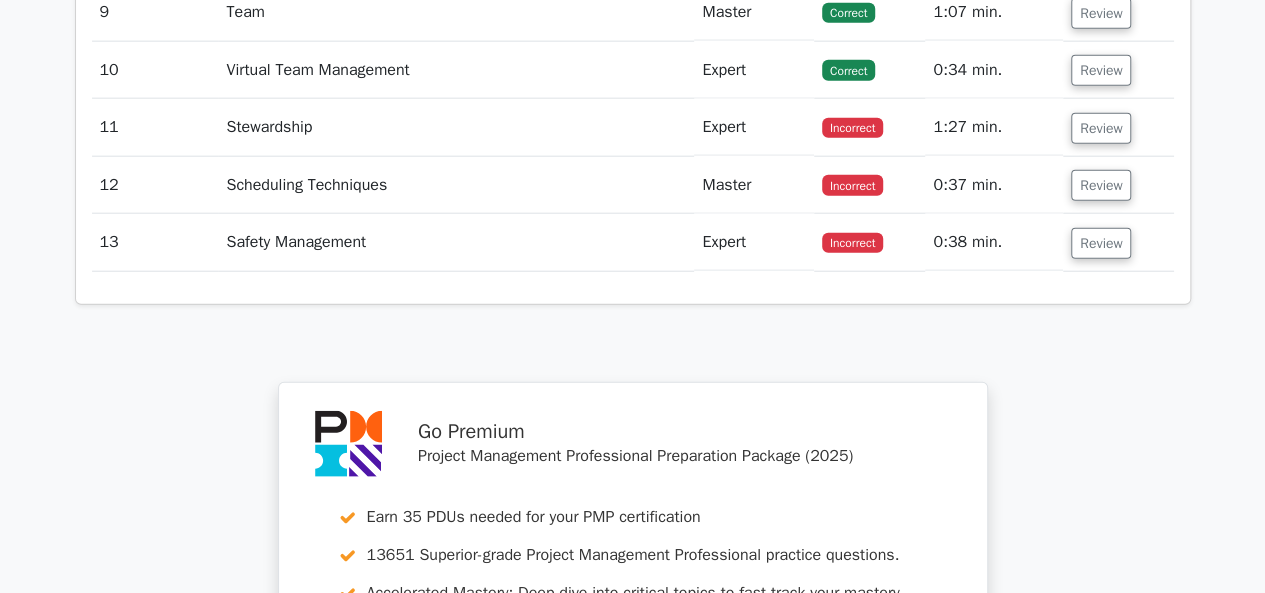 click on "Review" at bounding box center (1118, 185) 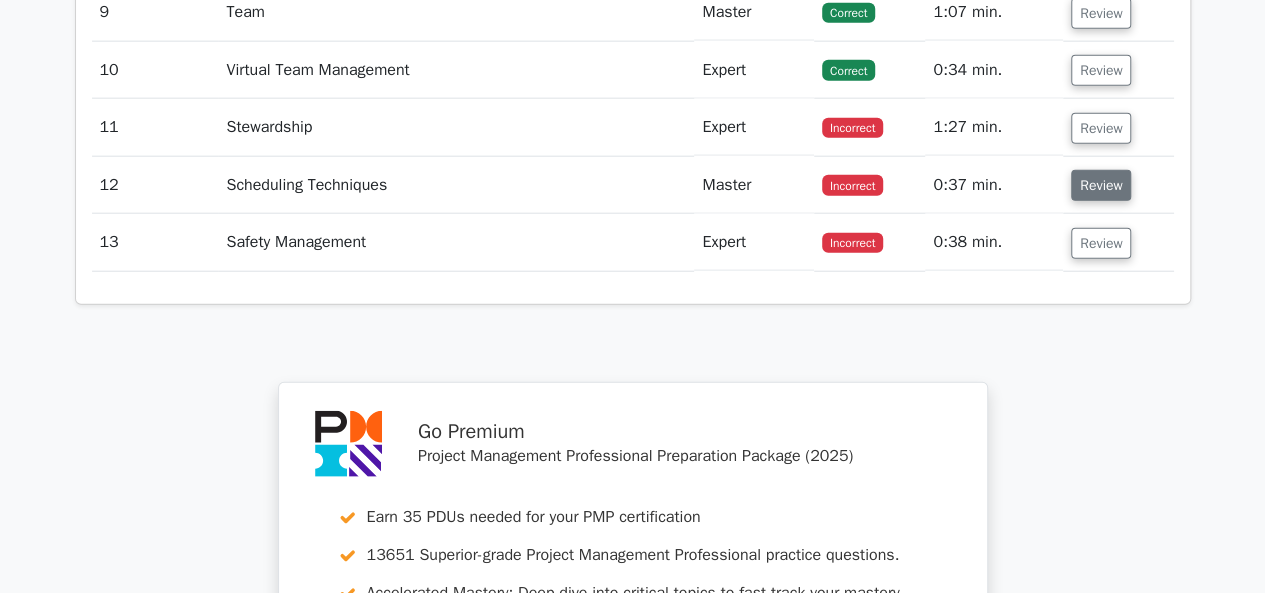 click on "Review" at bounding box center (1101, 185) 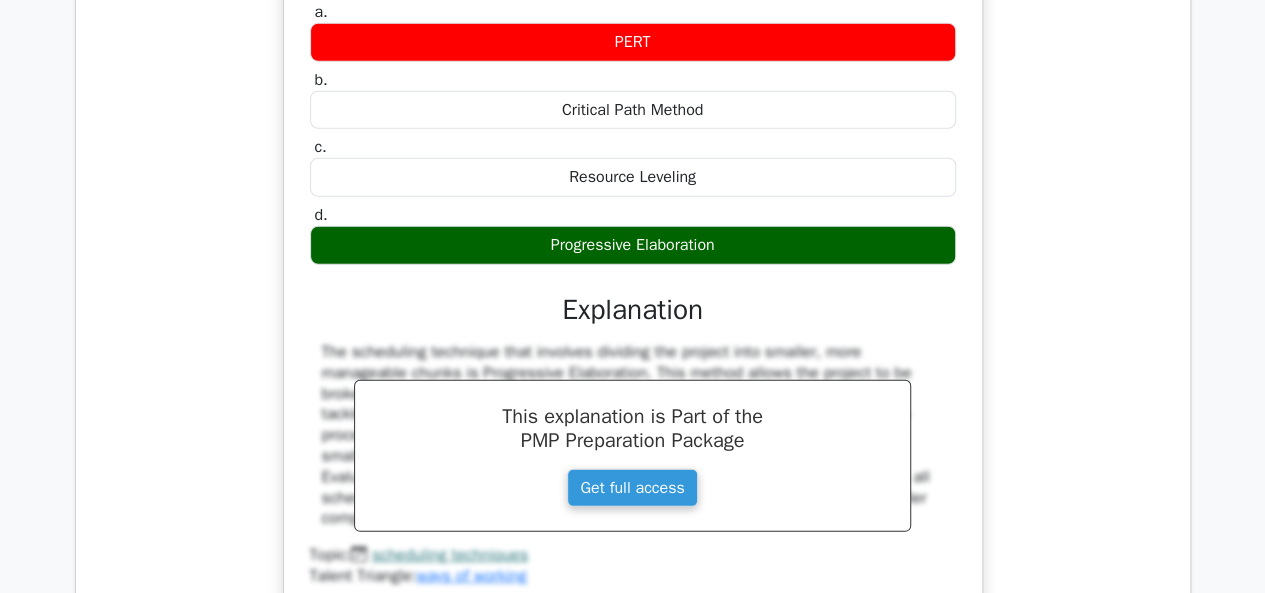 scroll, scrollTop: 2400, scrollLeft: 0, axis: vertical 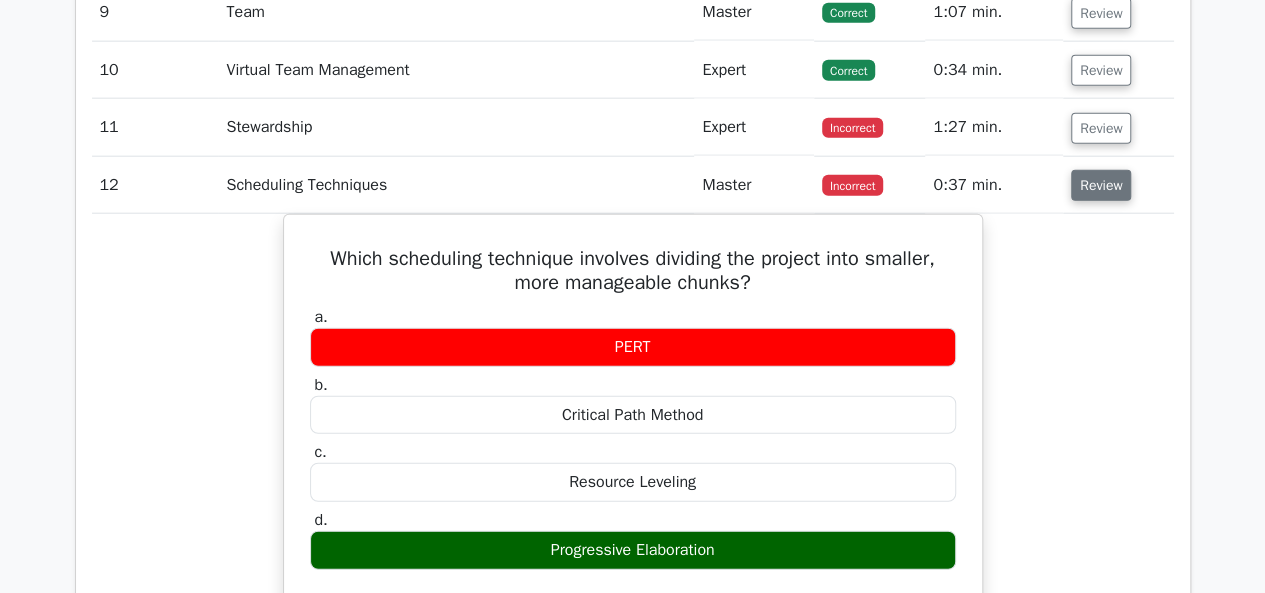 click on "Review" at bounding box center [1101, 185] 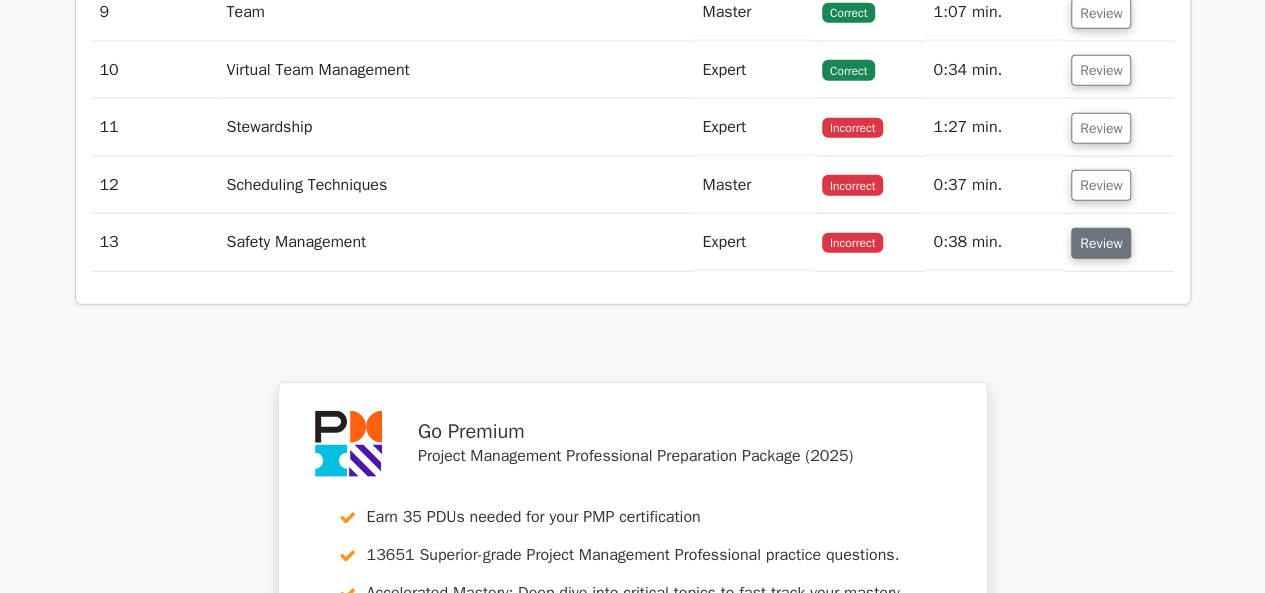 click on "Review" at bounding box center [1101, 243] 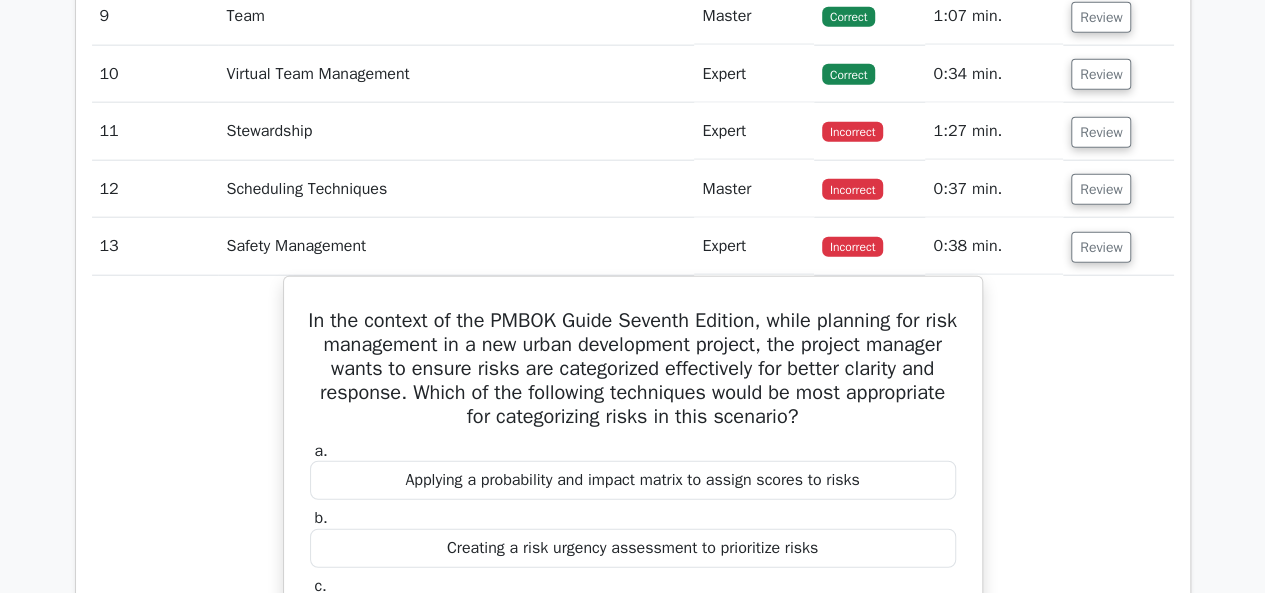 scroll, scrollTop: 2300, scrollLeft: 0, axis: vertical 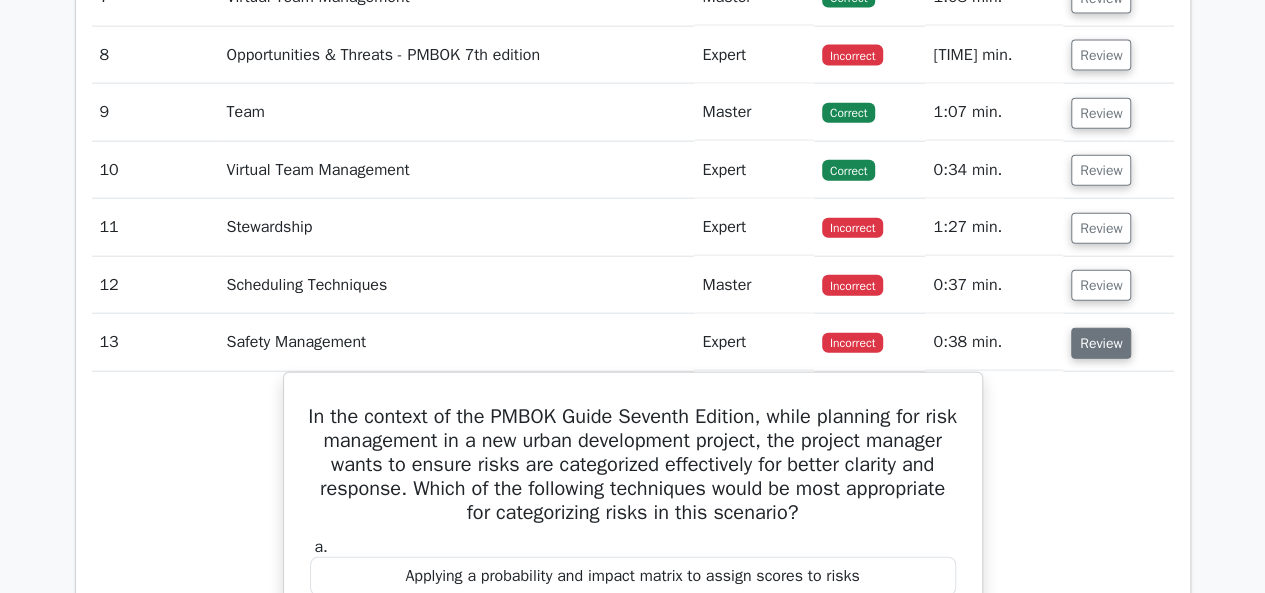click on "Review" at bounding box center [1101, 343] 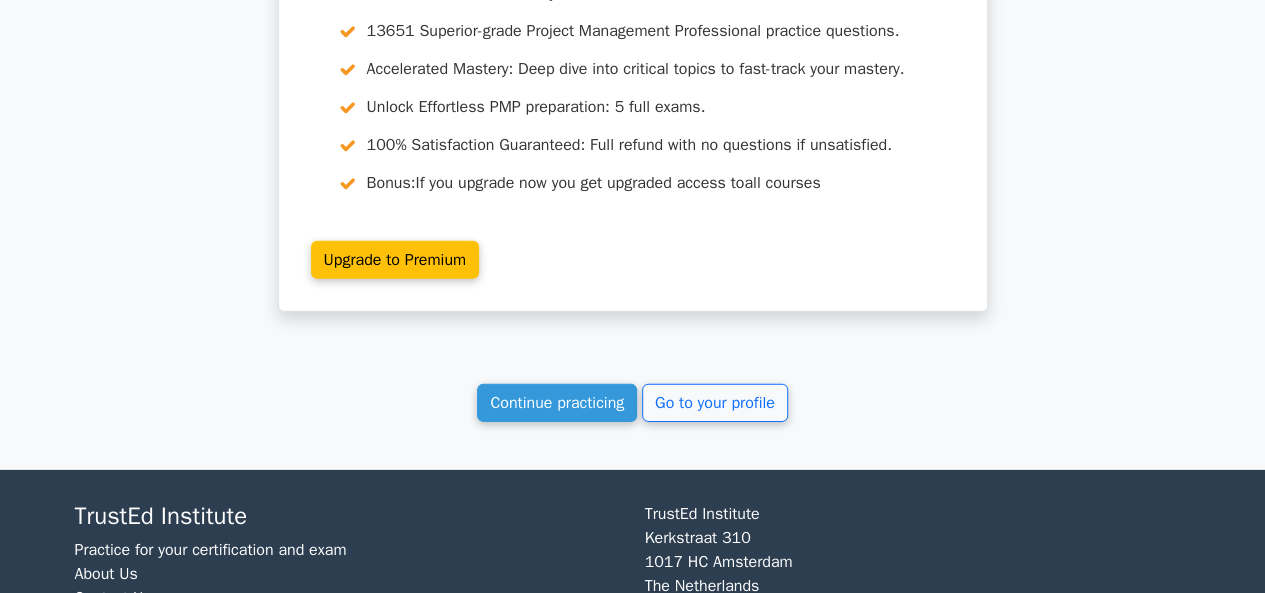 scroll, scrollTop: 2824, scrollLeft: 0, axis: vertical 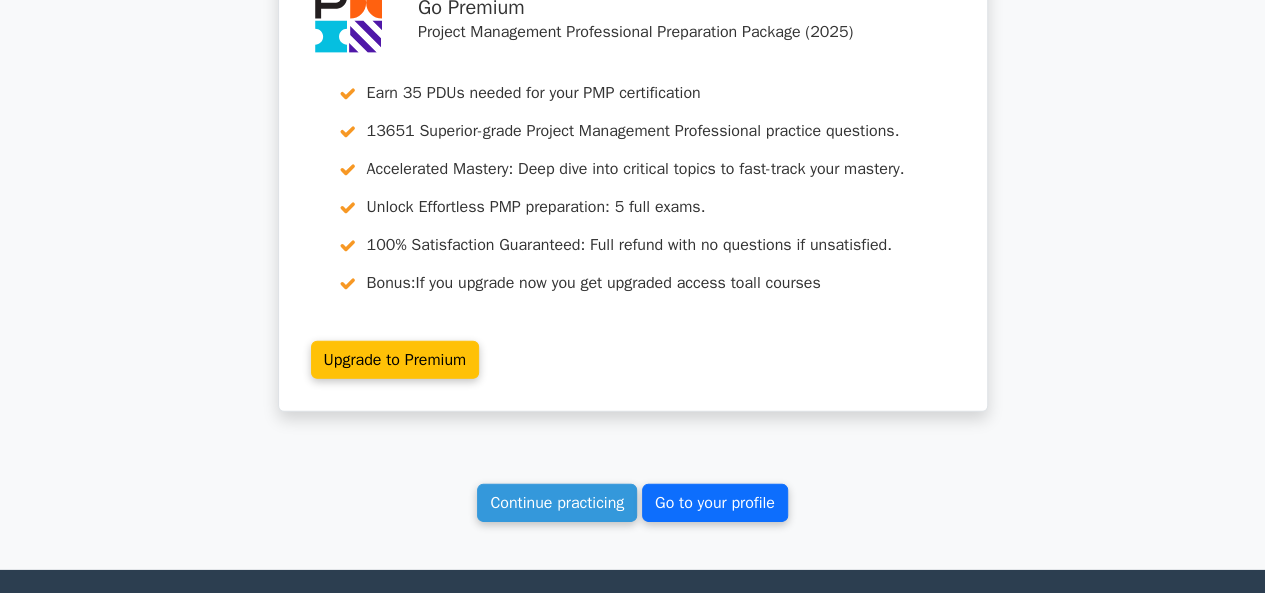 click on "Go to your profile" at bounding box center [715, 503] 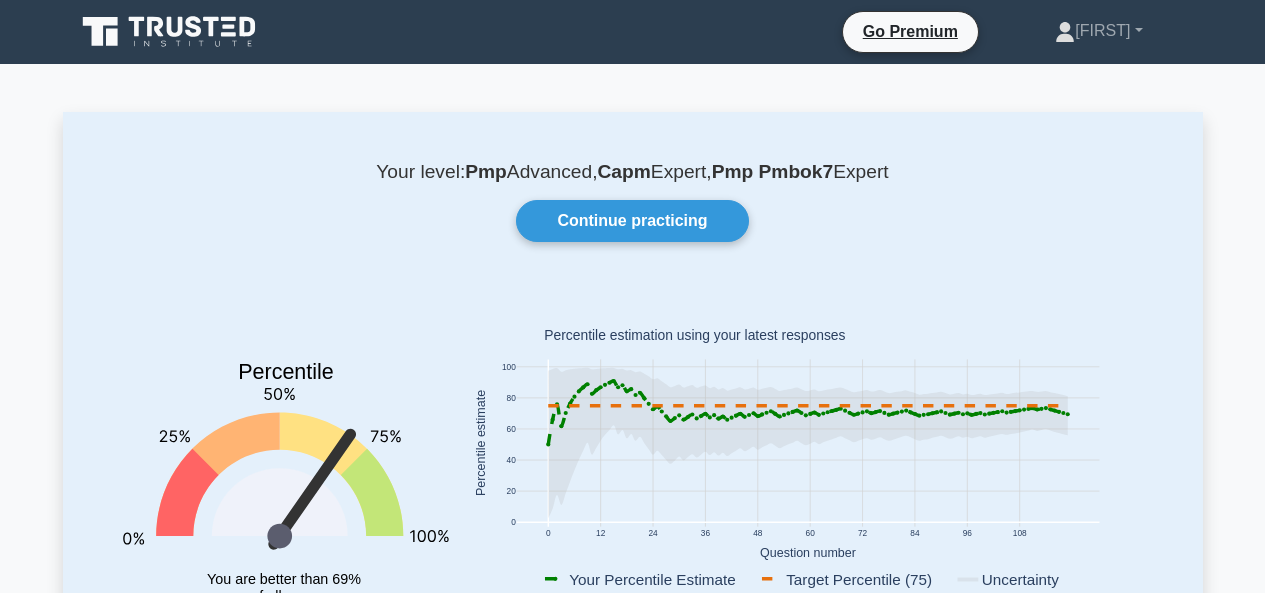 scroll, scrollTop: 0, scrollLeft: 0, axis: both 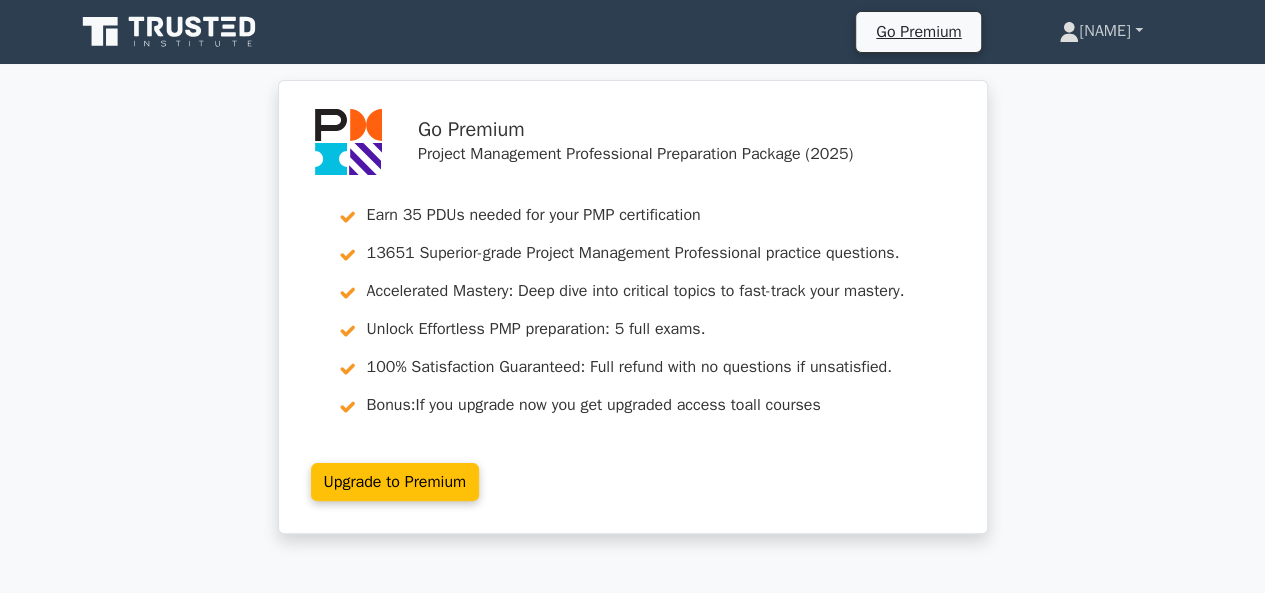 click on "[NAME]" at bounding box center [1100, 31] 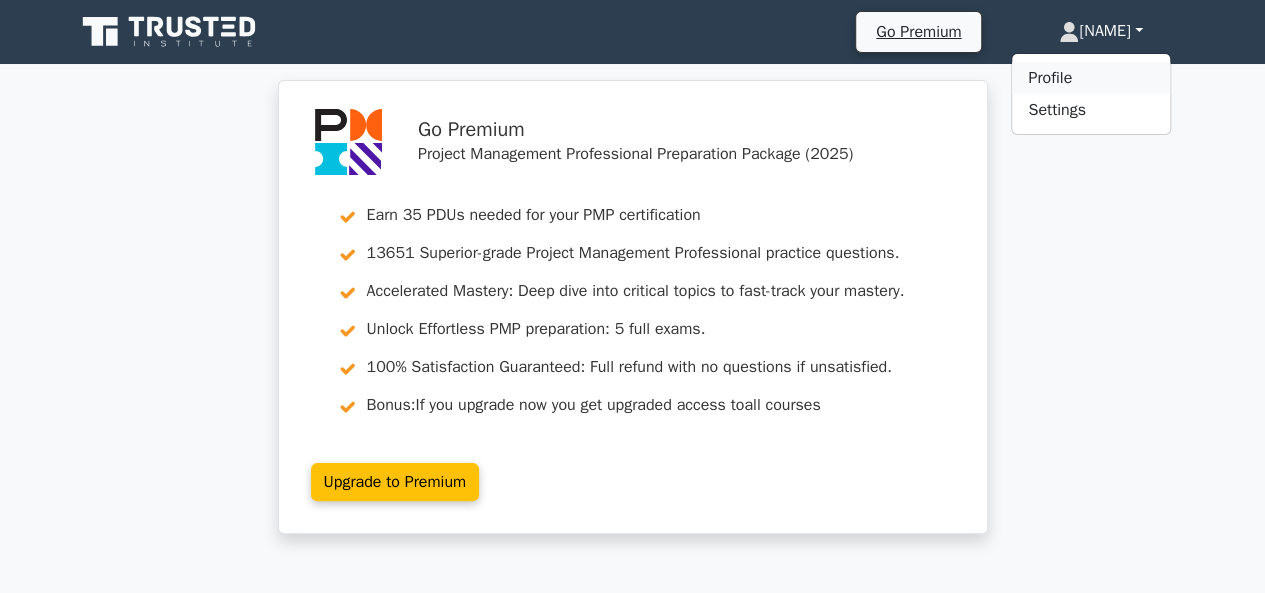 click on "Profile" at bounding box center (1091, 78) 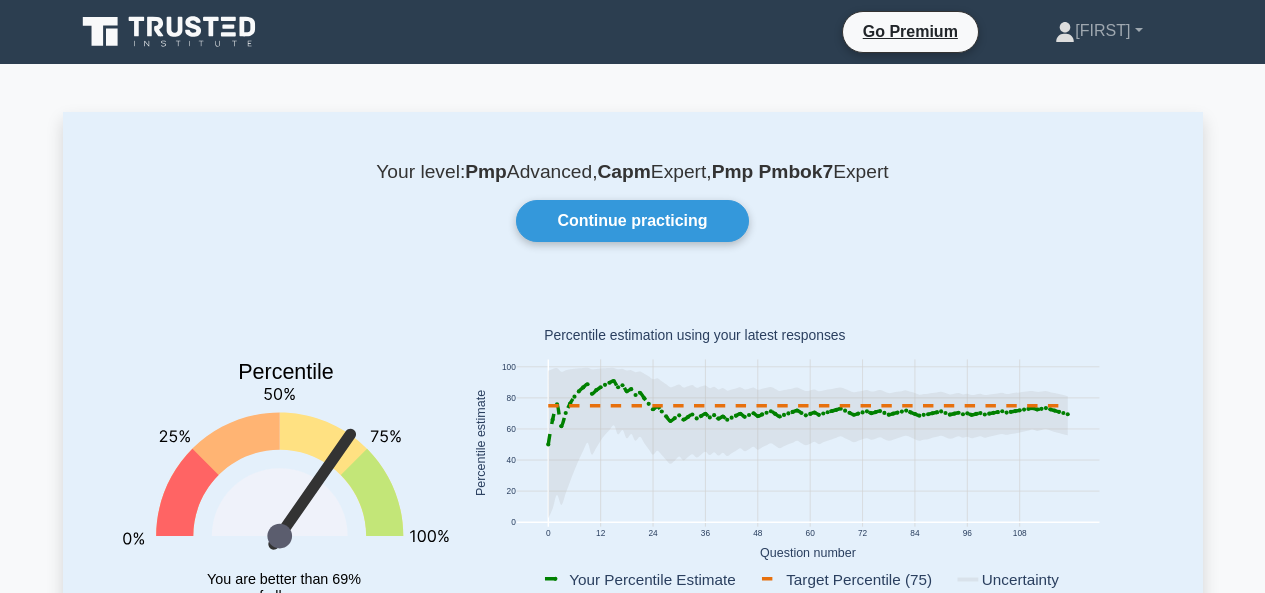 scroll, scrollTop: 0, scrollLeft: 0, axis: both 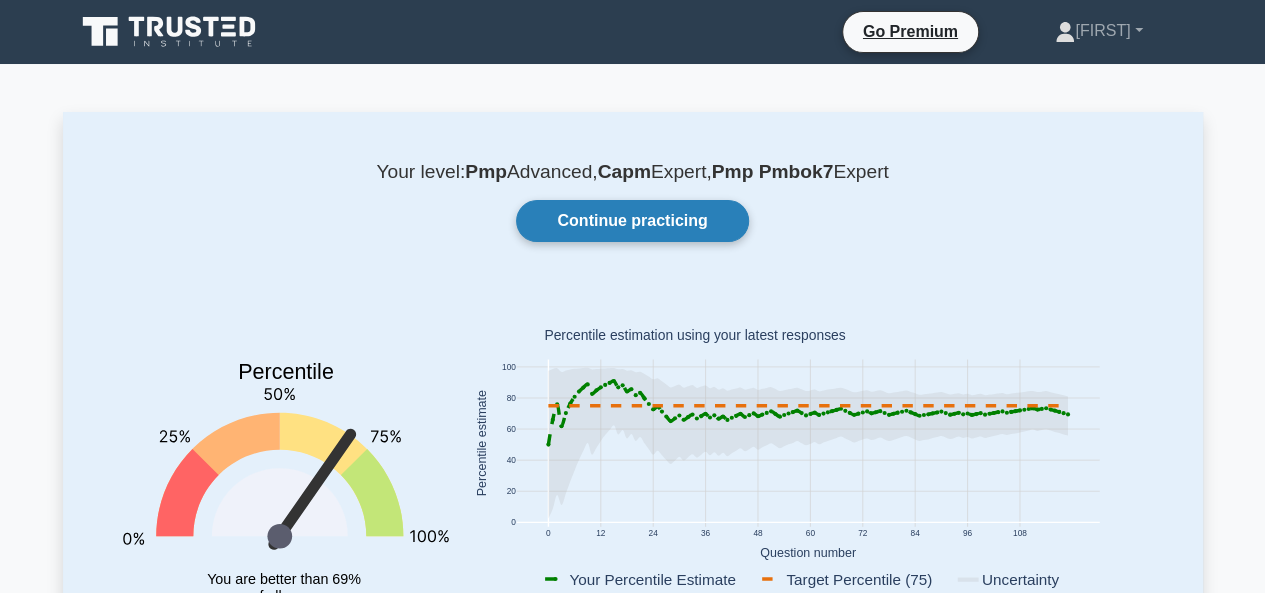 click on "Continue practicing" at bounding box center [632, 221] 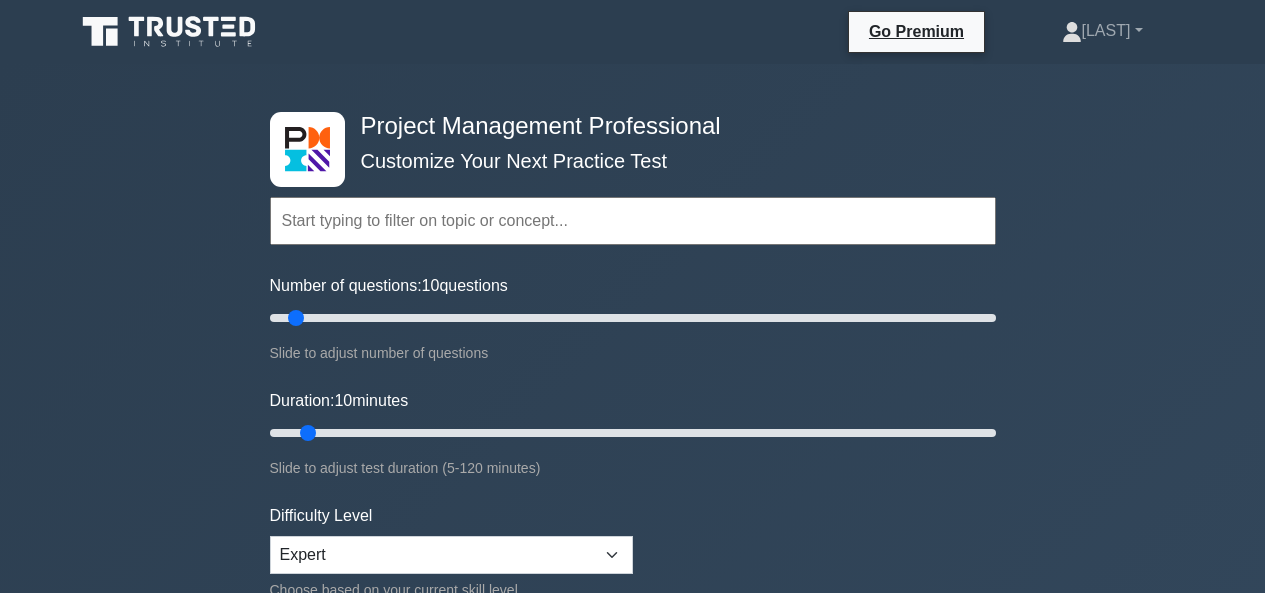 scroll, scrollTop: 0, scrollLeft: 0, axis: both 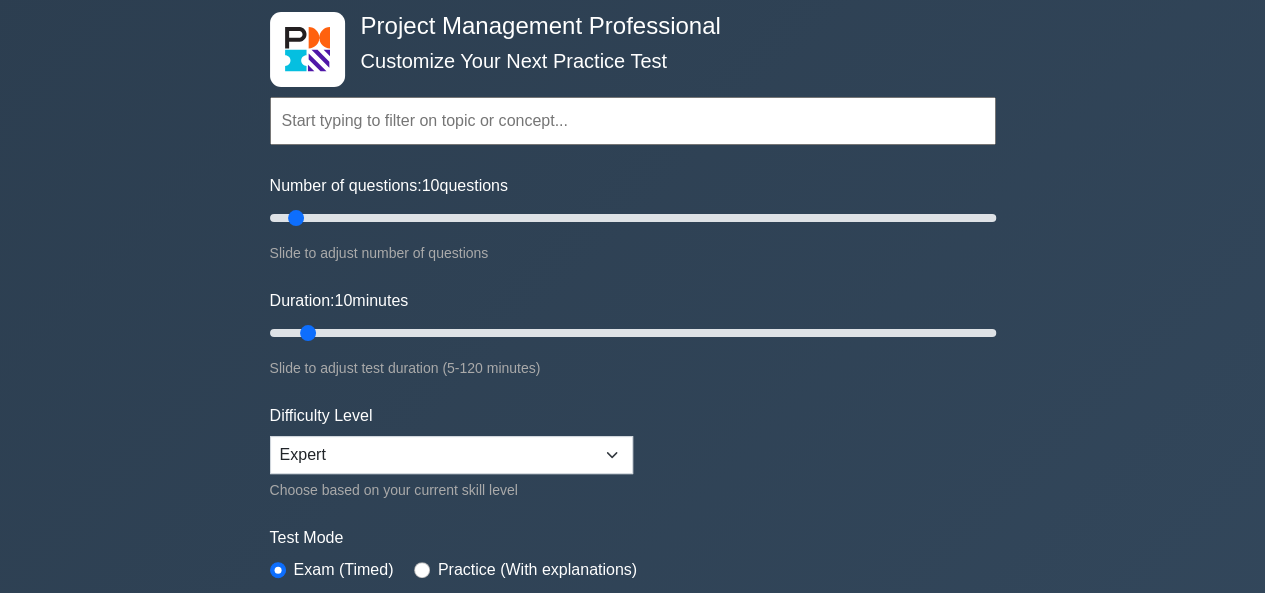 click at bounding box center (633, 121) 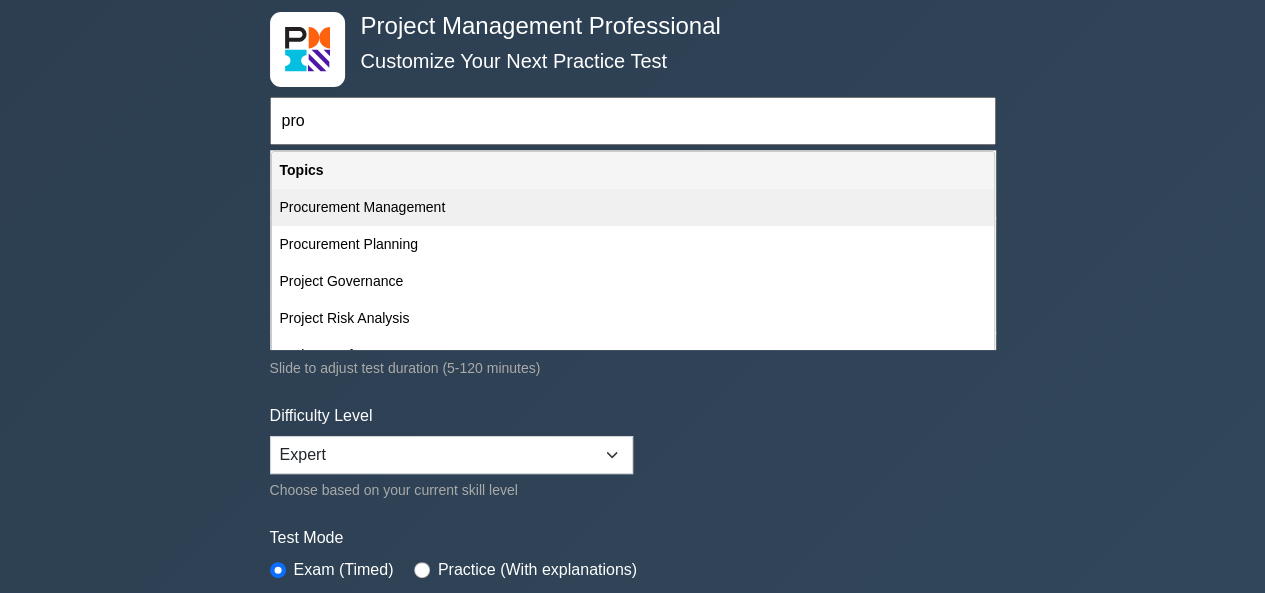 click on "Procurement Management" at bounding box center [633, 207] 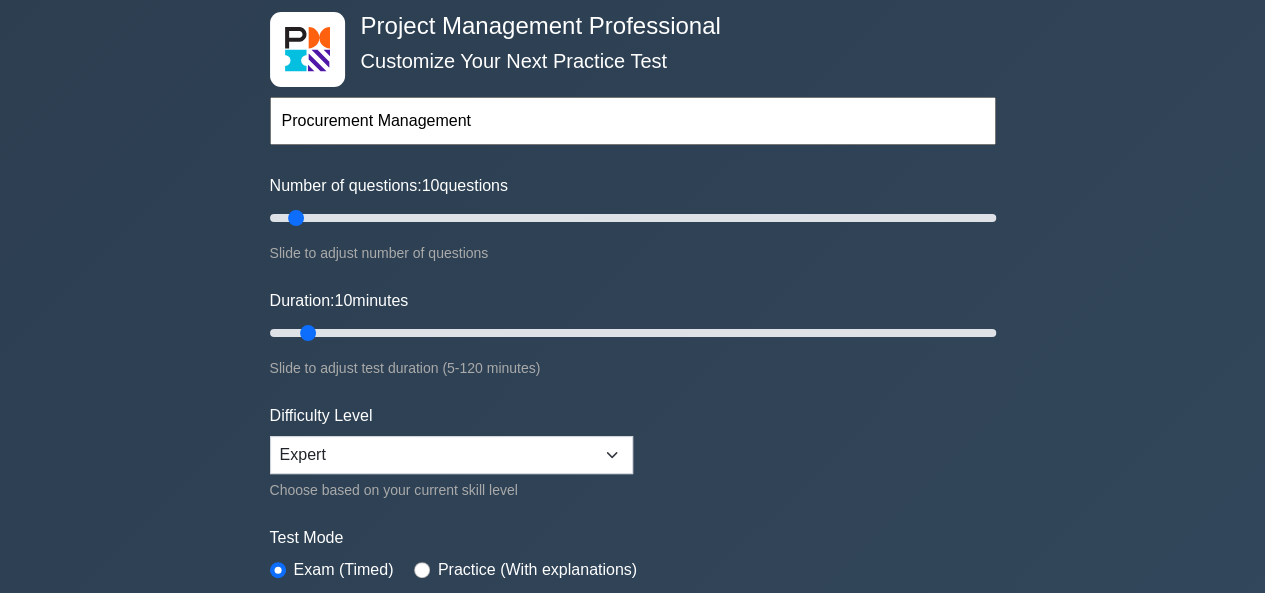 click on "Procurement Management" at bounding box center (633, 121) 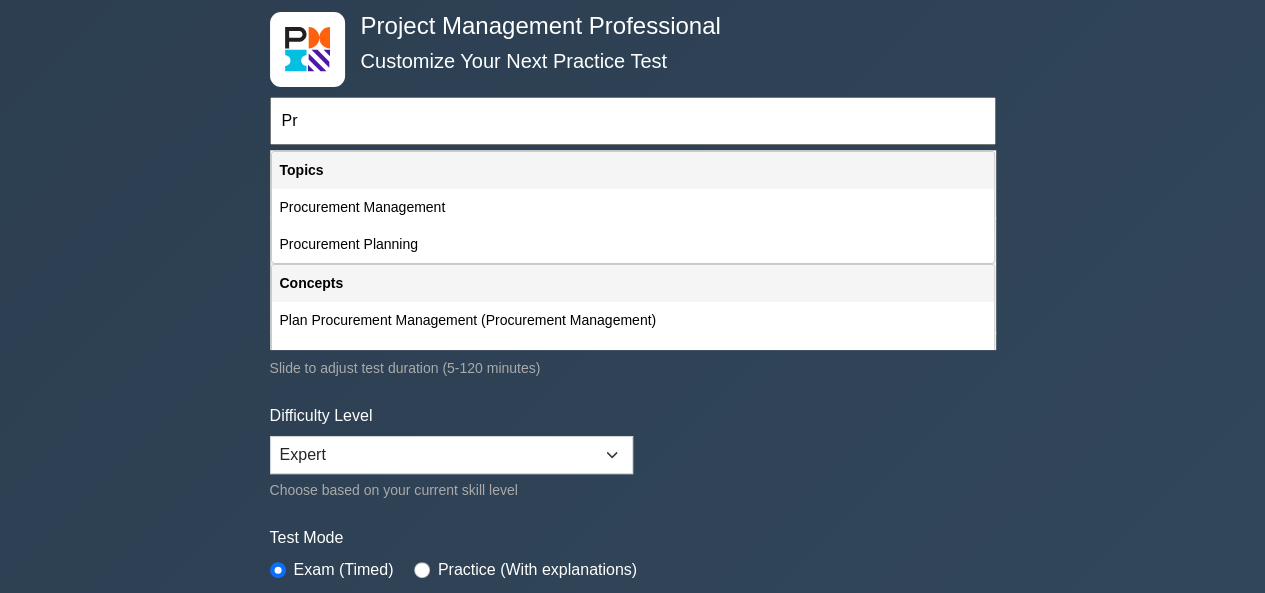 type on "P" 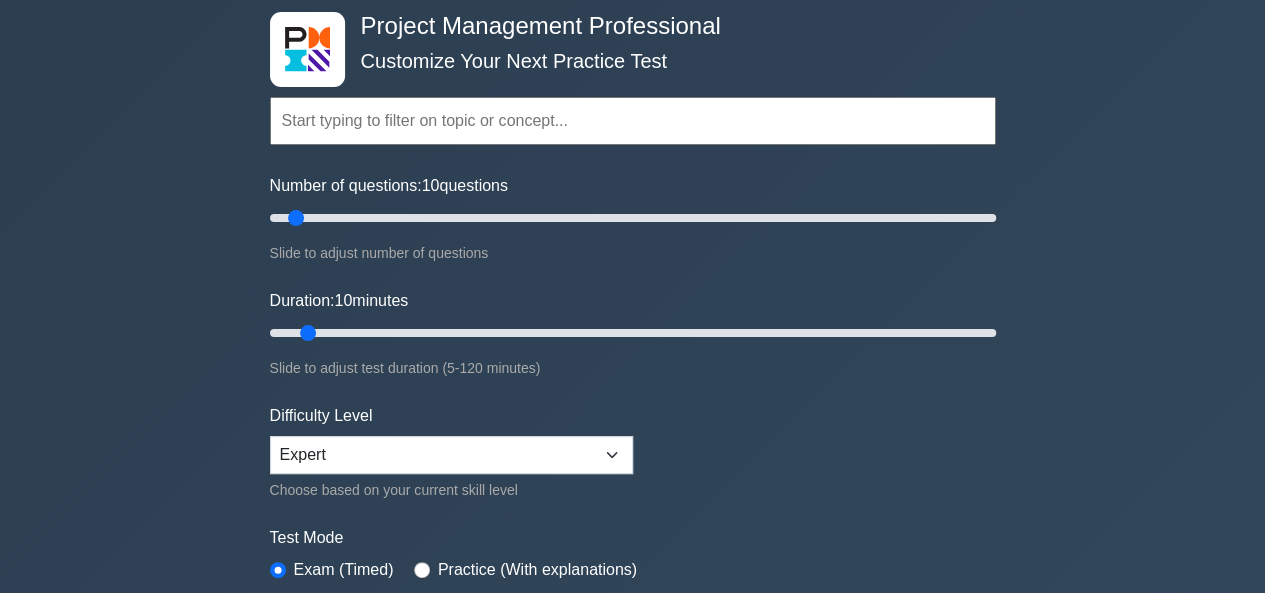 type 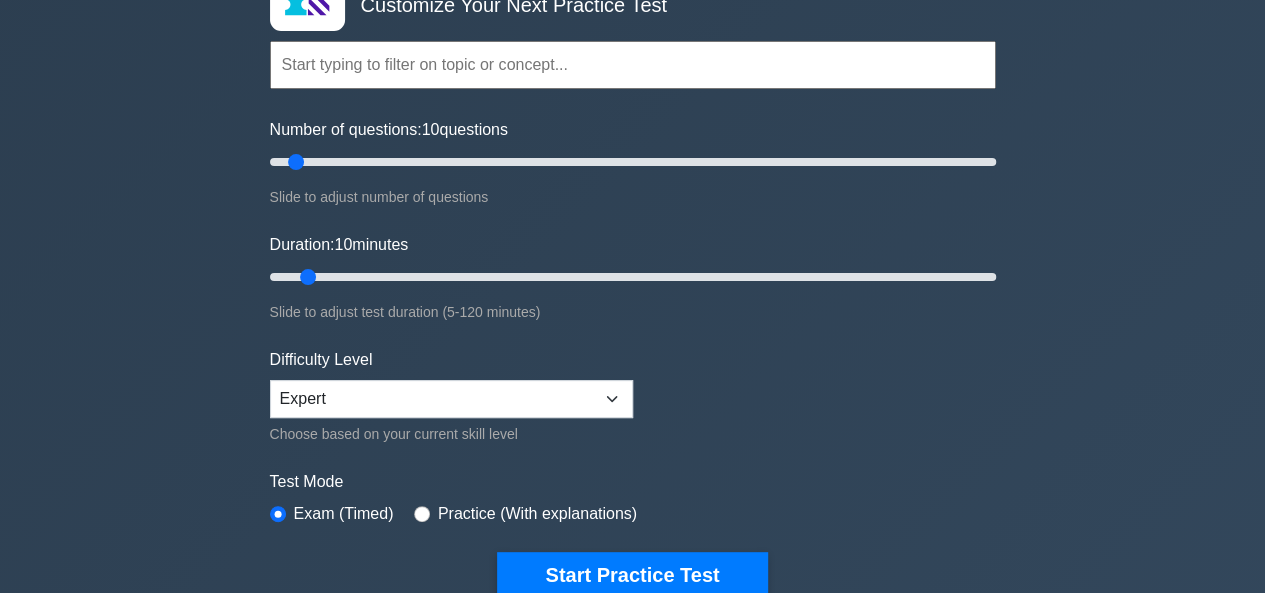 scroll, scrollTop: 300, scrollLeft: 0, axis: vertical 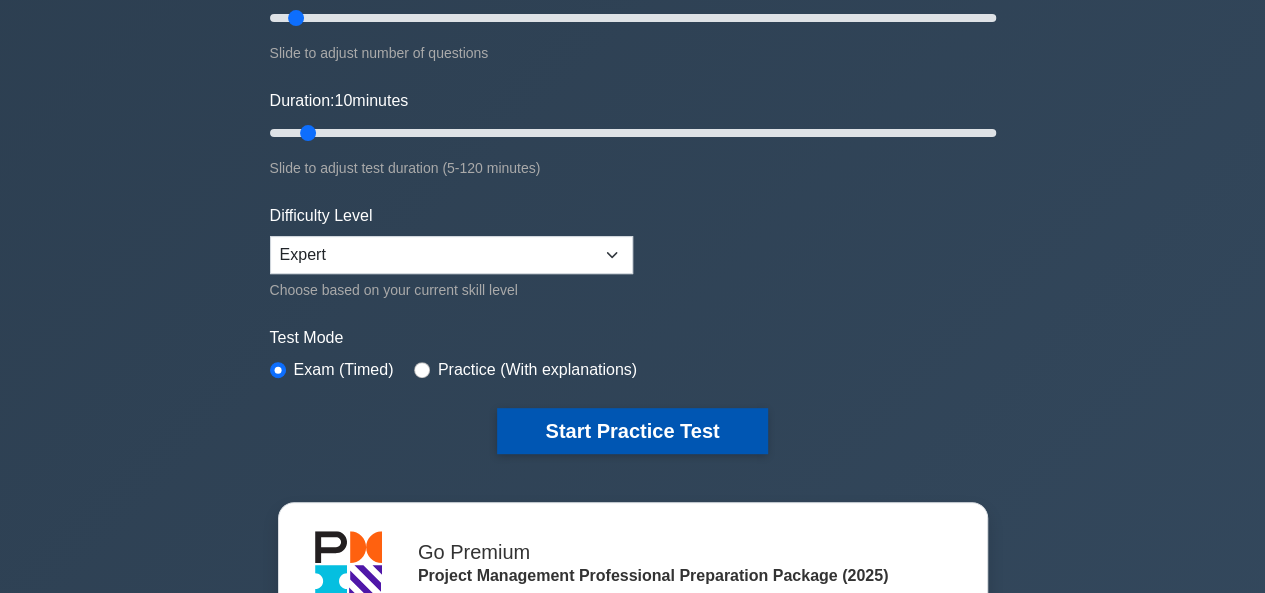 click on "Start Practice Test" at bounding box center (632, 431) 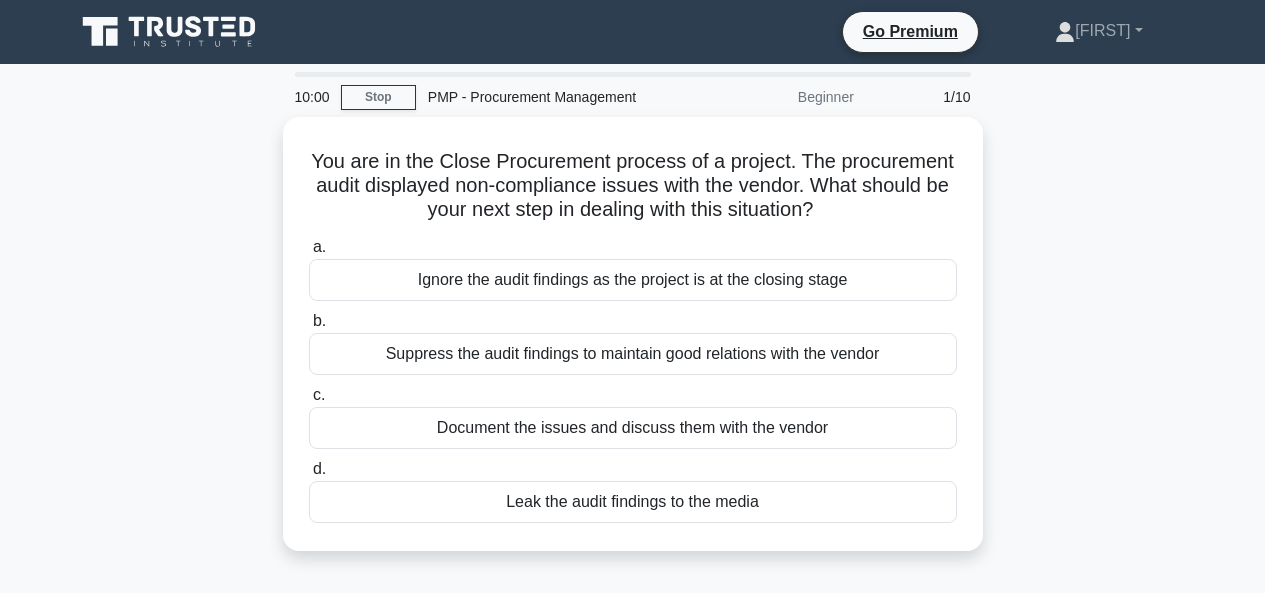 scroll, scrollTop: 0, scrollLeft: 0, axis: both 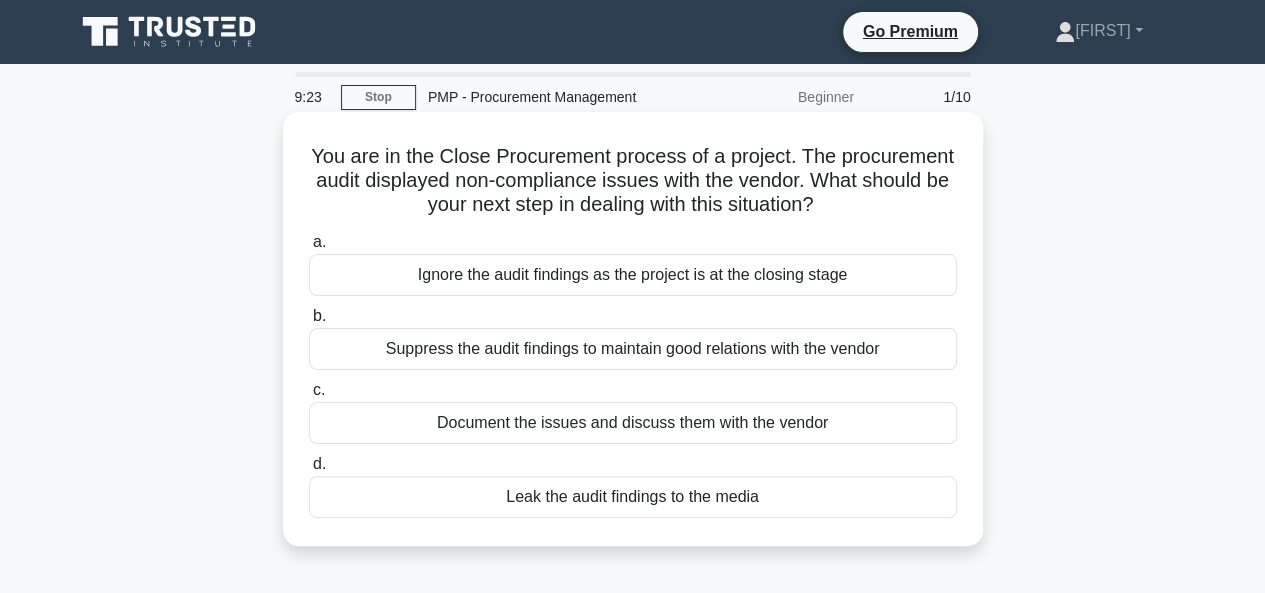 click on "Document the issues and discuss them with the vendor" at bounding box center [633, 423] 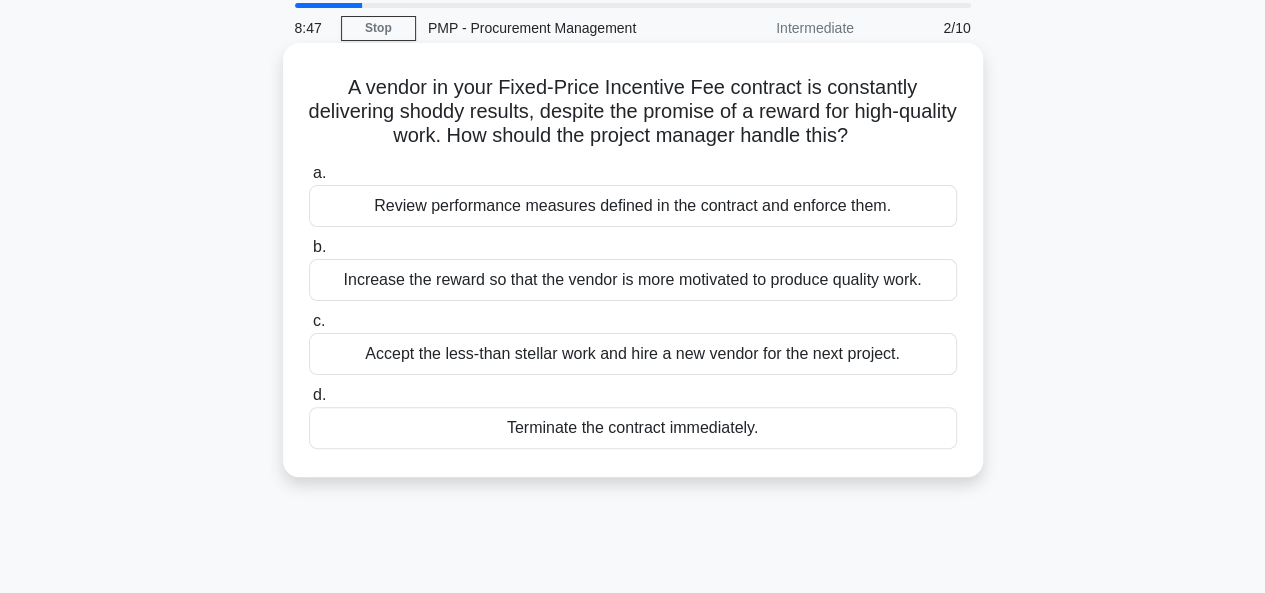scroll, scrollTop: 100, scrollLeft: 0, axis: vertical 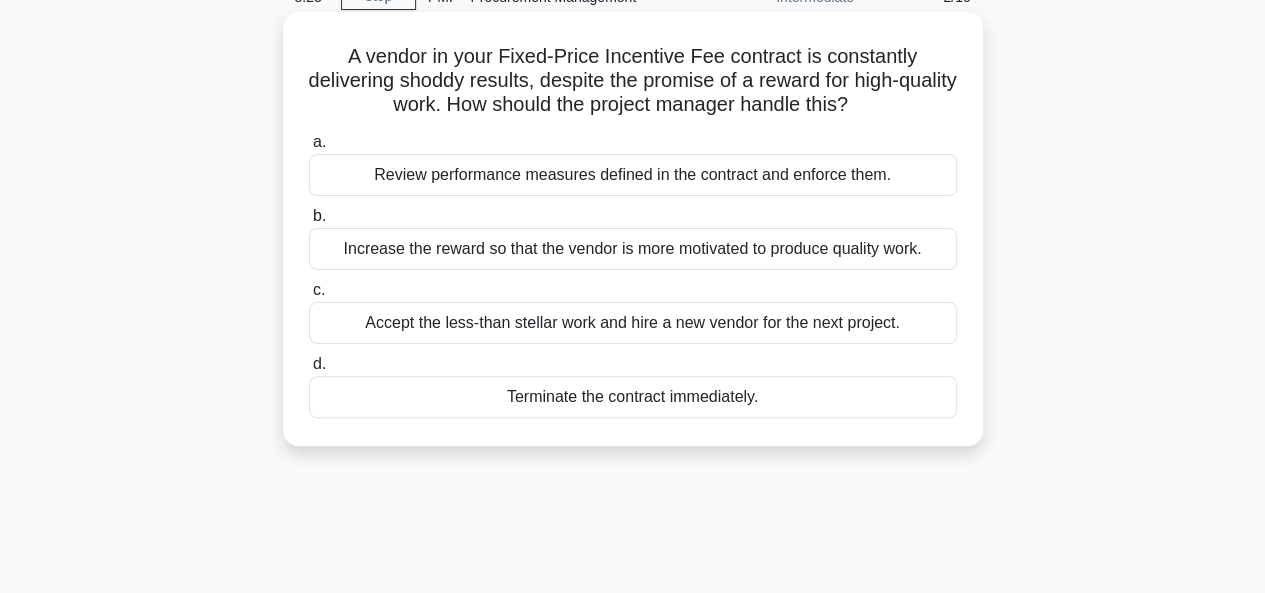 click on "Review performance measures defined in the contract and enforce them." at bounding box center (633, 175) 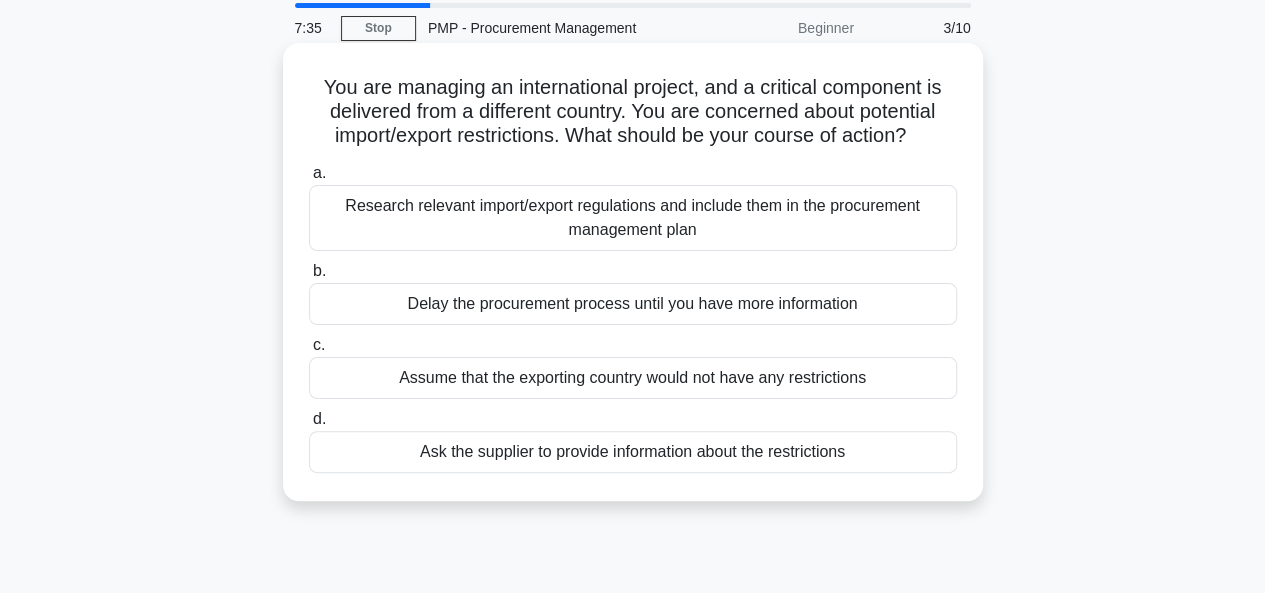 scroll, scrollTop: 100, scrollLeft: 0, axis: vertical 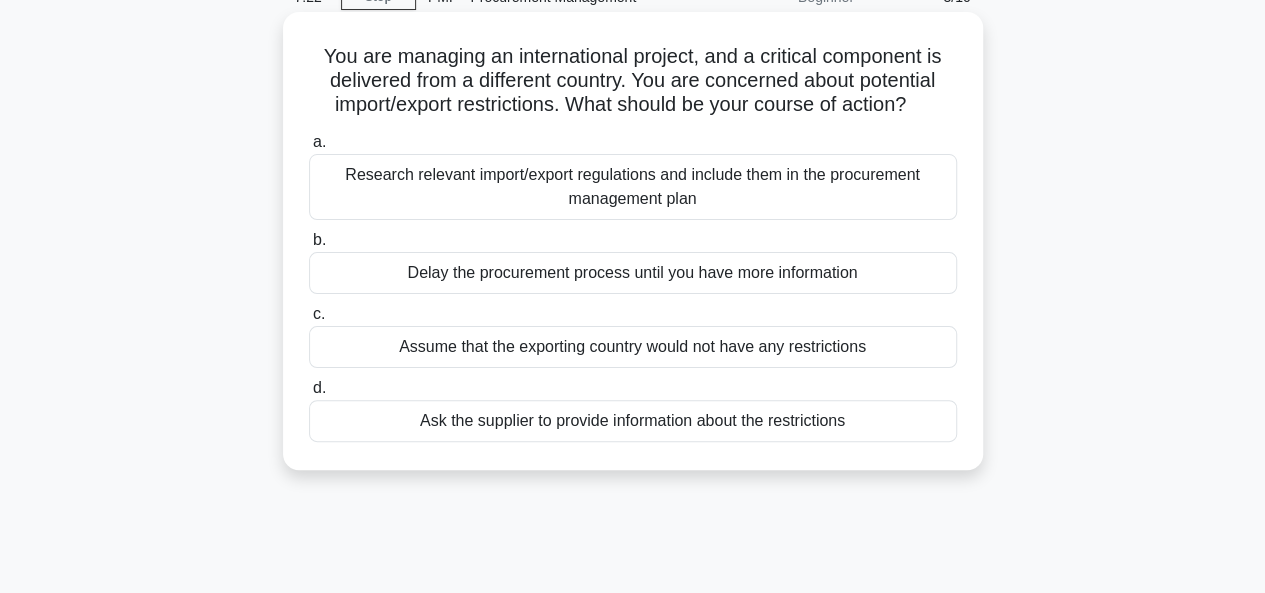 click on "Research relevant import/export regulations and include them in the procurement management plan" at bounding box center (633, 187) 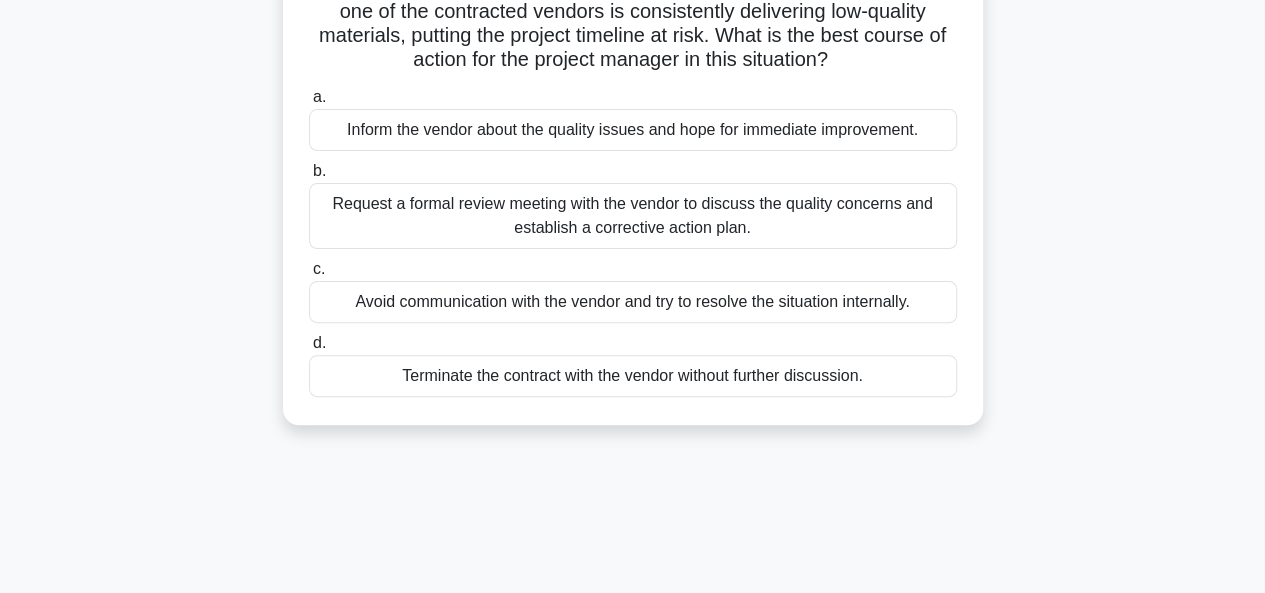 scroll, scrollTop: 200, scrollLeft: 0, axis: vertical 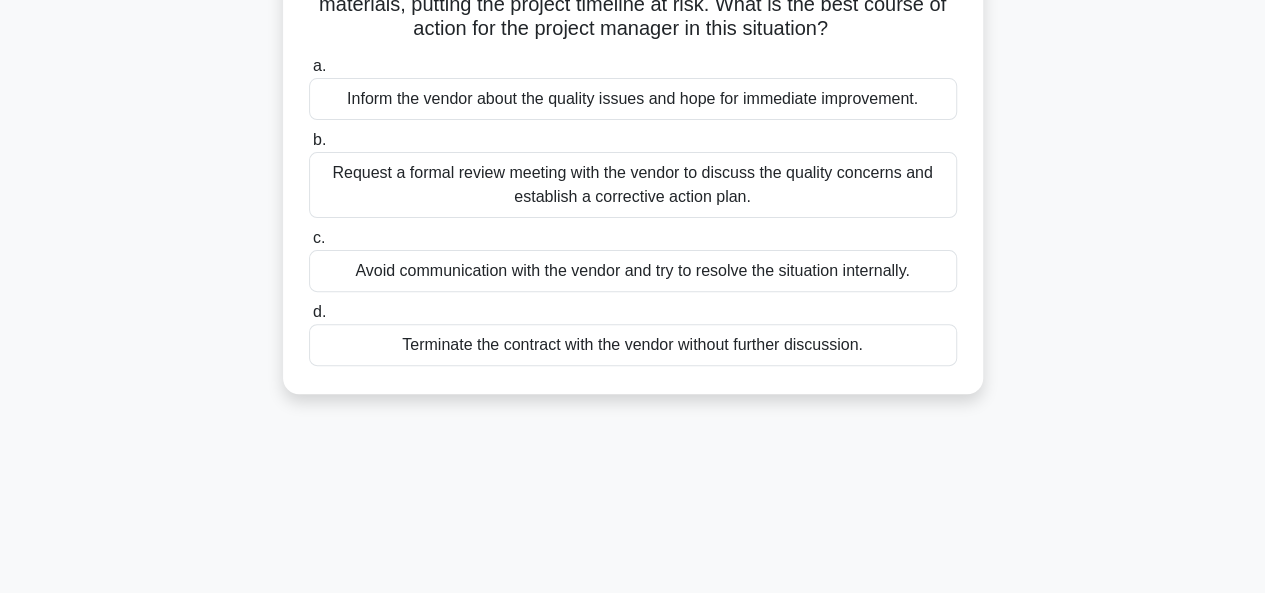 click on "Request a formal review meeting with the vendor to discuss the quality concerns and establish a corrective action plan." at bounding box center [633, 185] 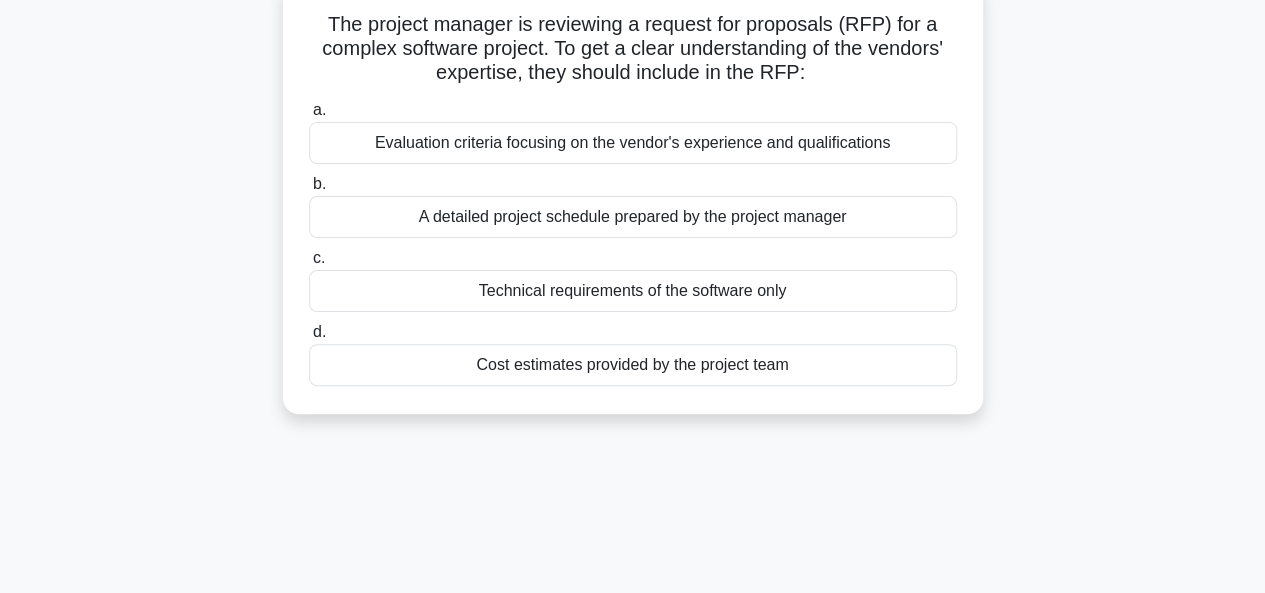 scroll, scrollTop: 0, scrollLeft: 0, axis: both 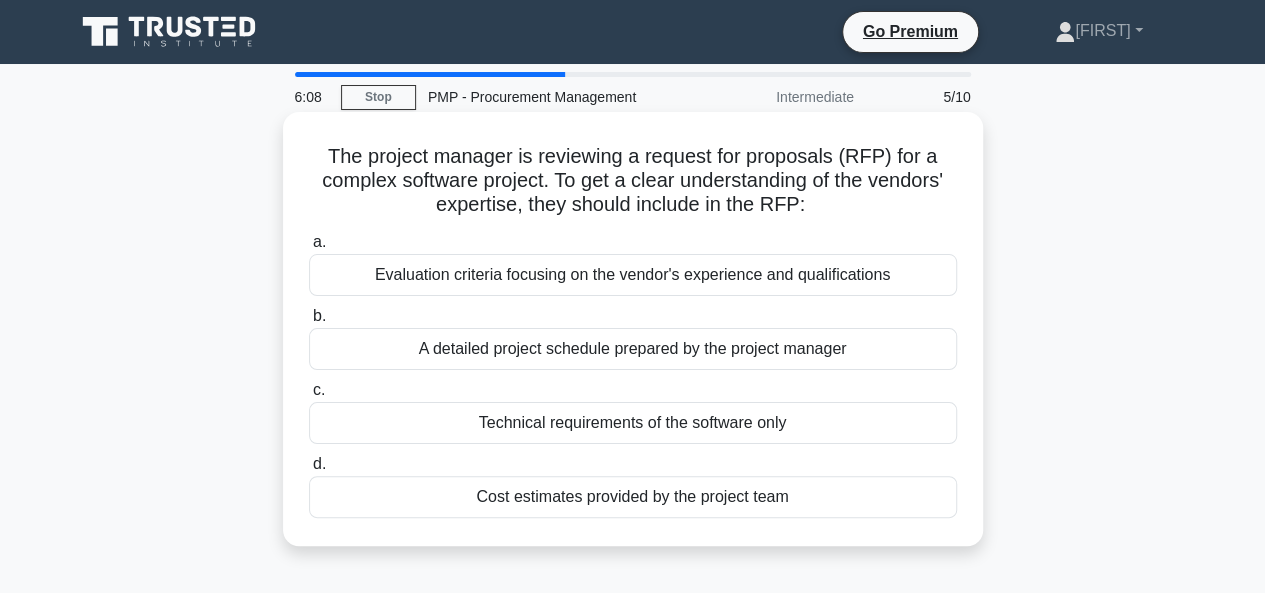 click on "Evaluation criteria focusing on the vendor's experience and qualifications" at bounding box center (633, 275) 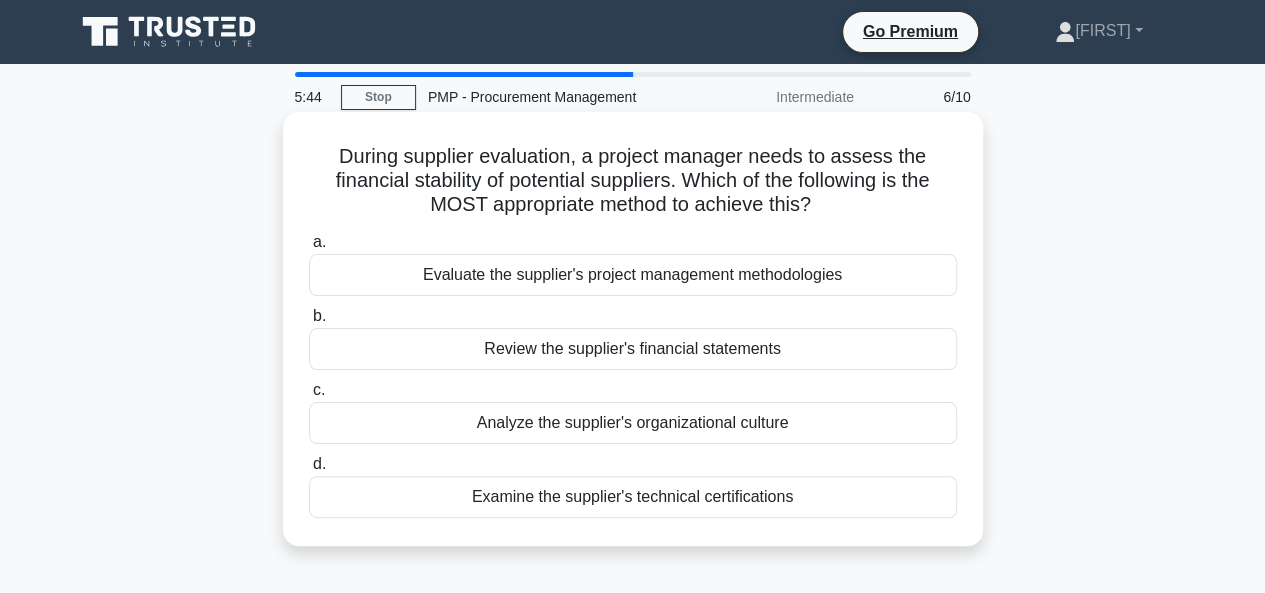 click on "Review the supplier's financial statements" at bounding box center (633, 349) 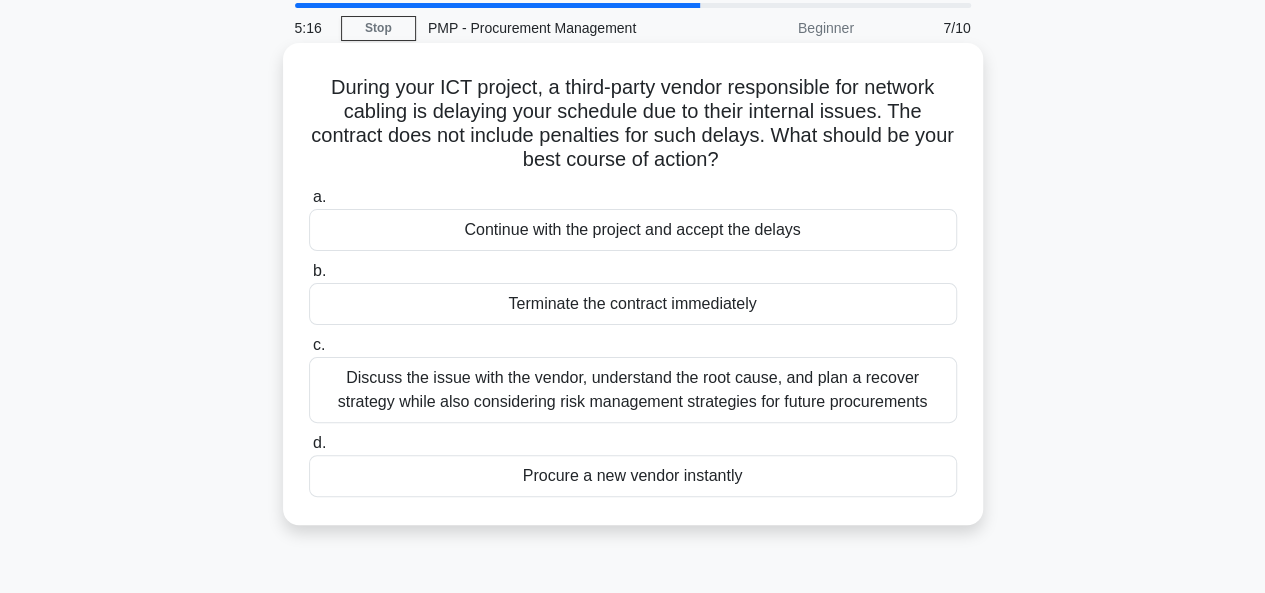 scroll, scrollTop: 100, scrollLeft: 0, axis: vertical 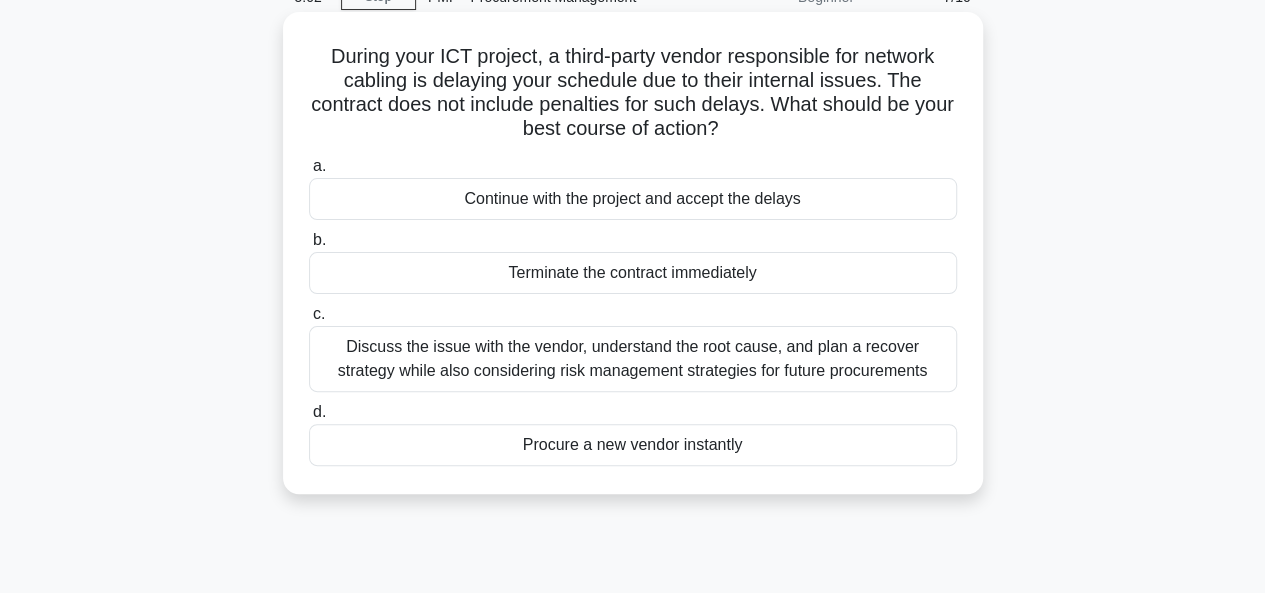 click on "Discuss the issue with the vendor, understand the root cause, and plan a recover strategy while also considering risk management strategies for future procurements" at bounding box center (633, 359) 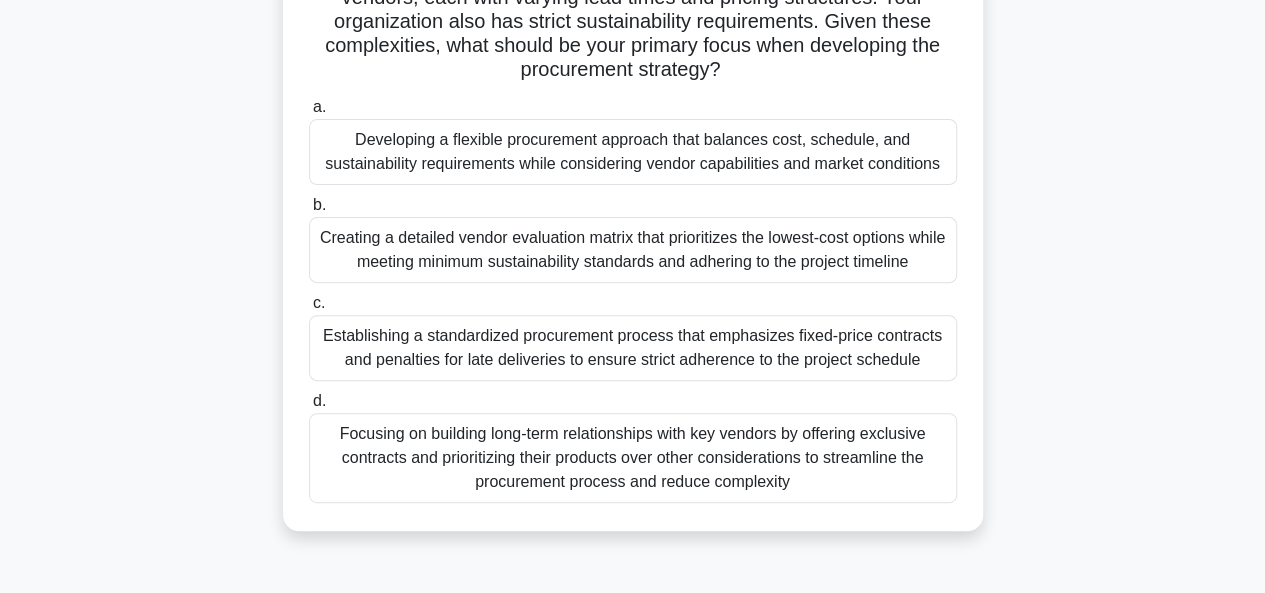 scroll, scrollTop: 200, scrollLeft: 0, axis: vertical 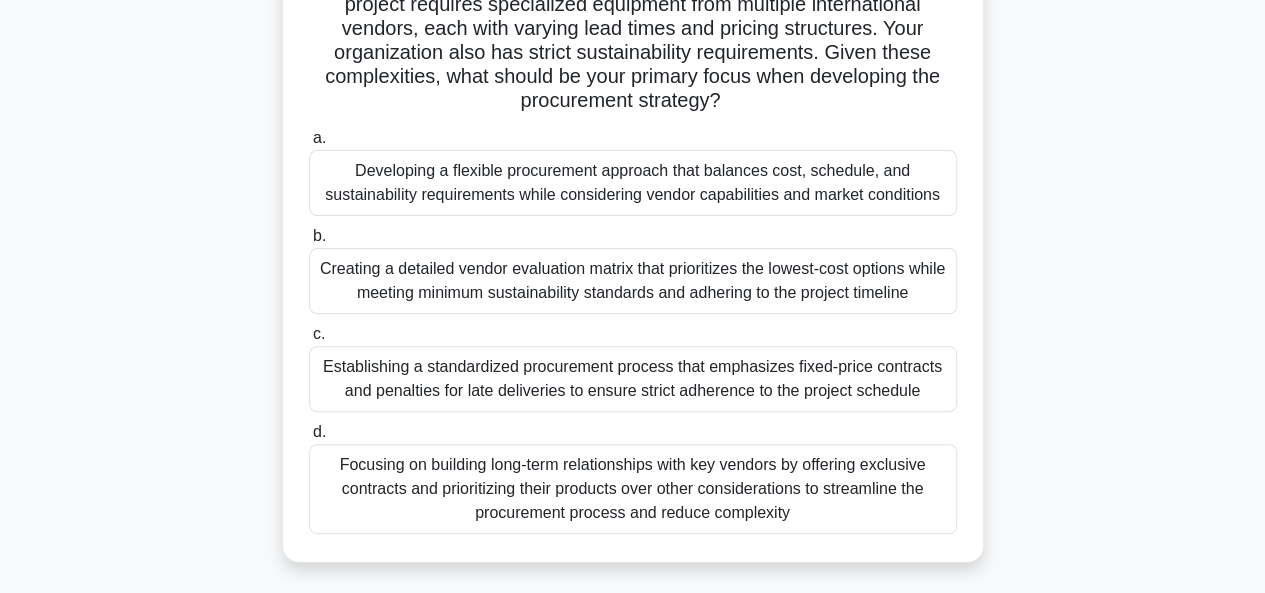 click on "Creating a detailed vendor evaluation matrix that prioritizes the lowest-cost options while meeting minimum sustainability standards and adhering to the project timeline" at bounding box center (633, 281) 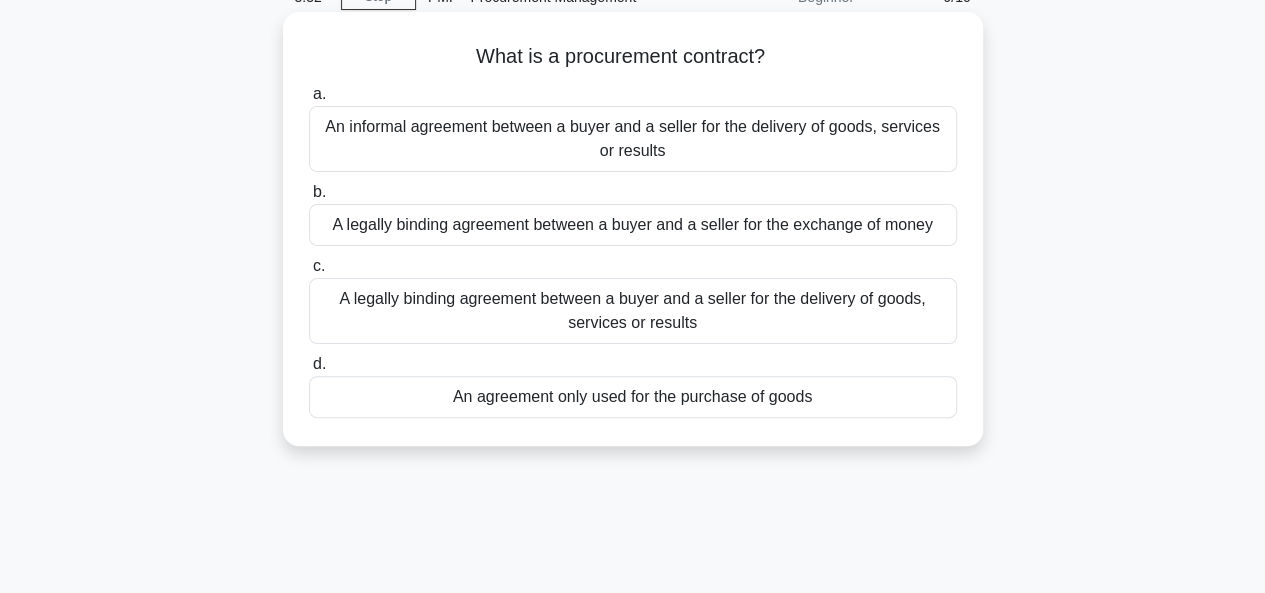 scroll, scrollTop: 0, scrollLeft: 0, axis: both 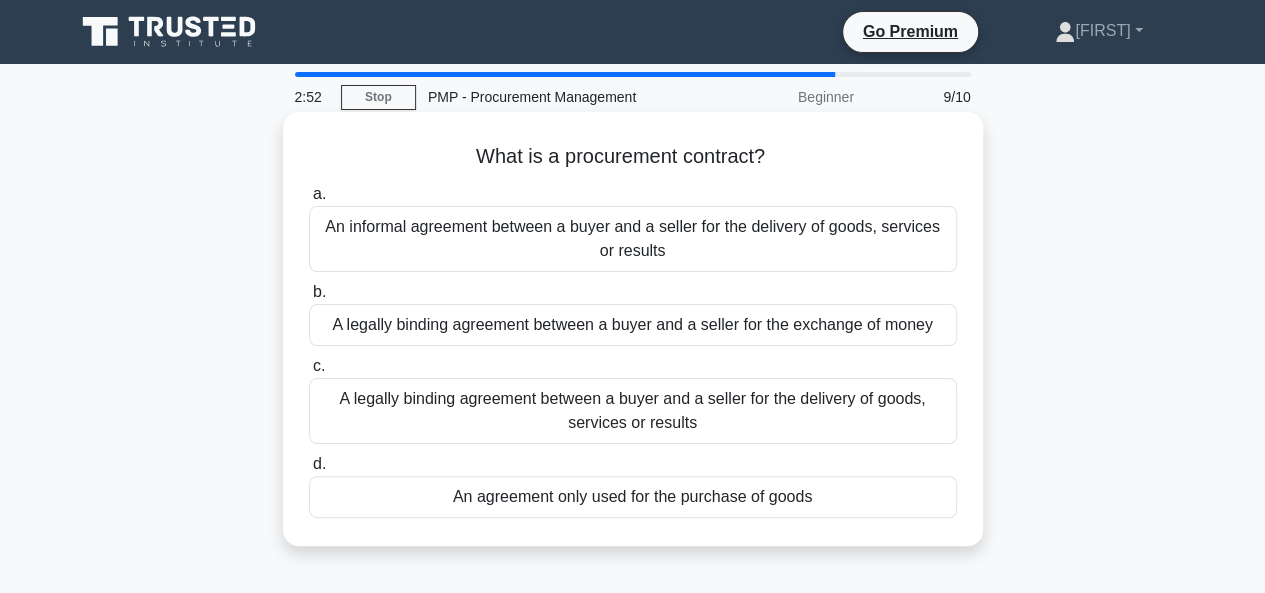 click on "An informal agreement between a buyer and a seller for the delivery of goods, services or results" at bounding box center (633, 239) 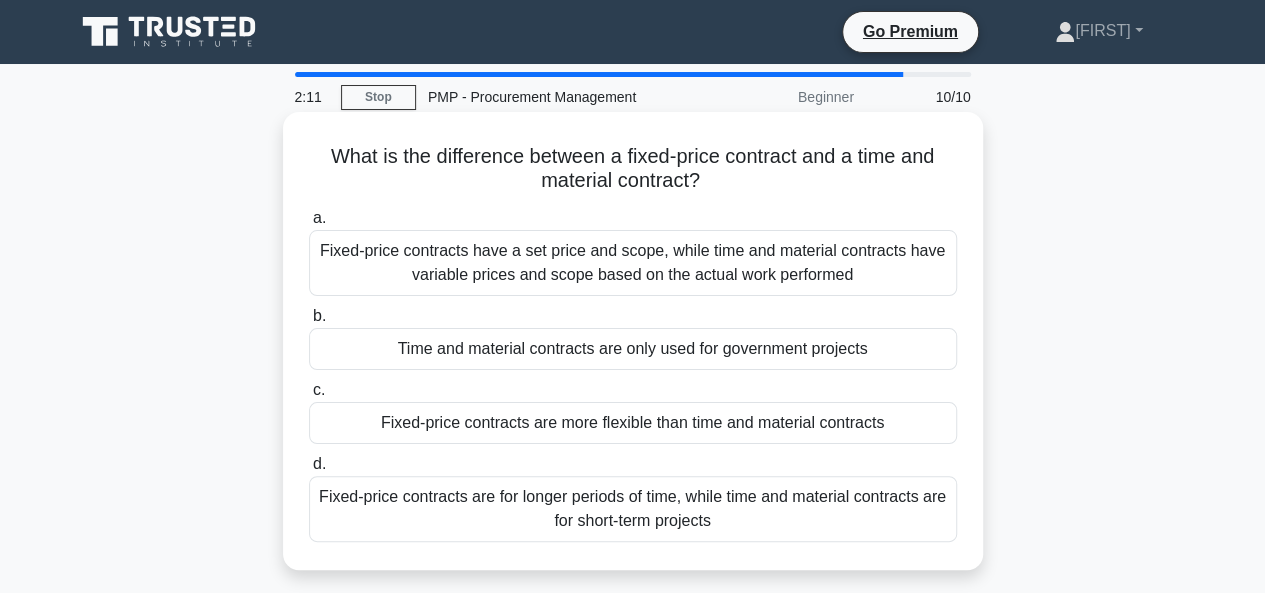 click on "Fixed-price contracts have a set price and scope, while time and material contracts have variable prices and scope based on the actual work performed" at bounding box center (633, 263) 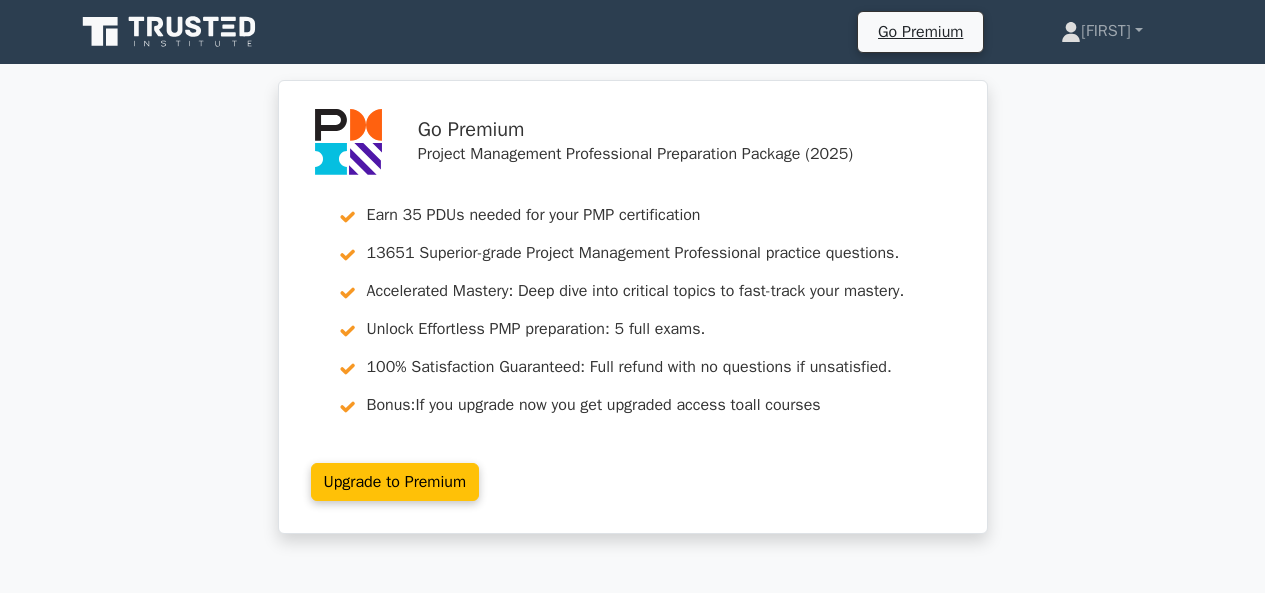 scroll, scrollTop: 400, scrollLeft: 0, axis: vertical 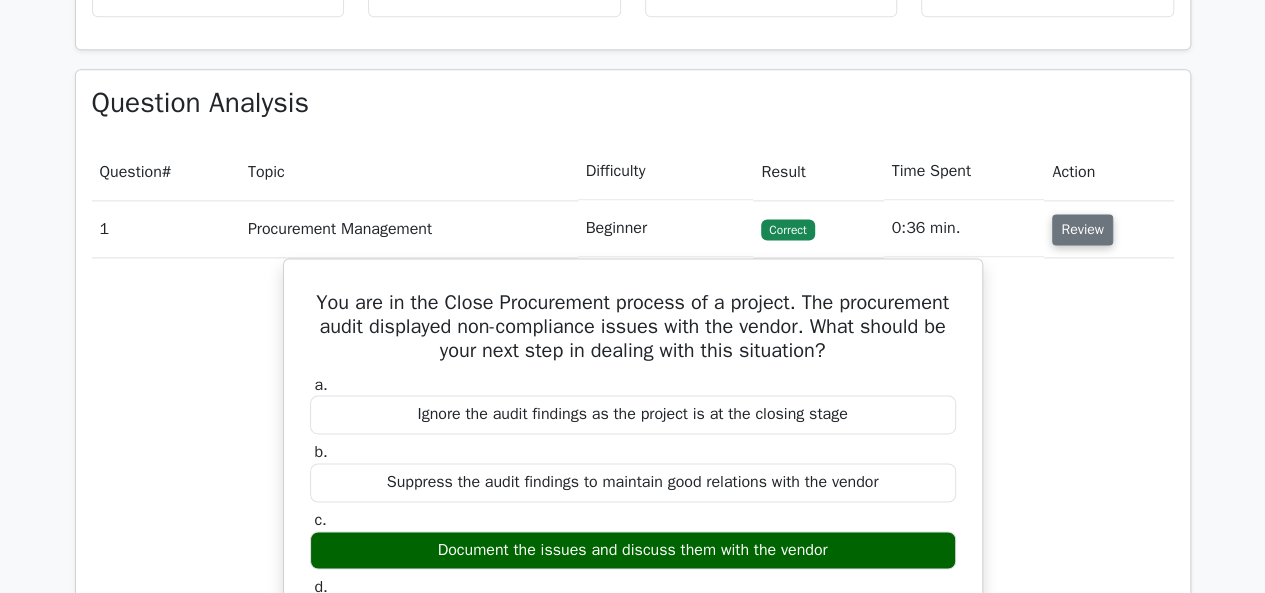 click on "Review" at bounding box center [1082, 229] 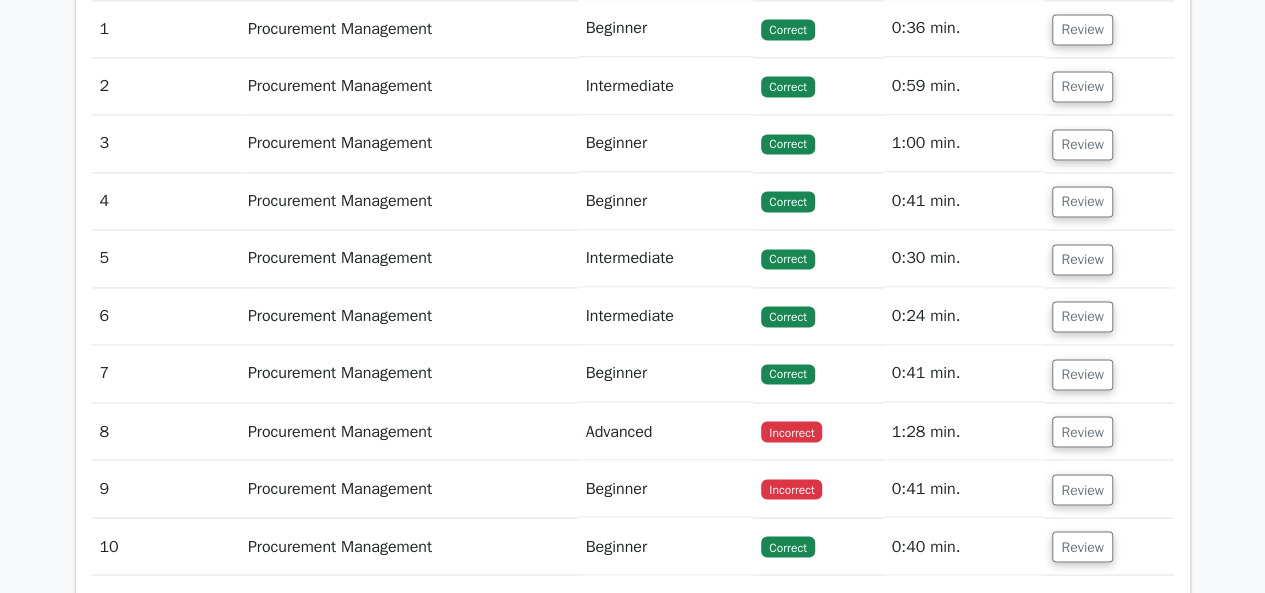 scroll, scrollTop: 1600, scrollLeft: 0, axis: vertical 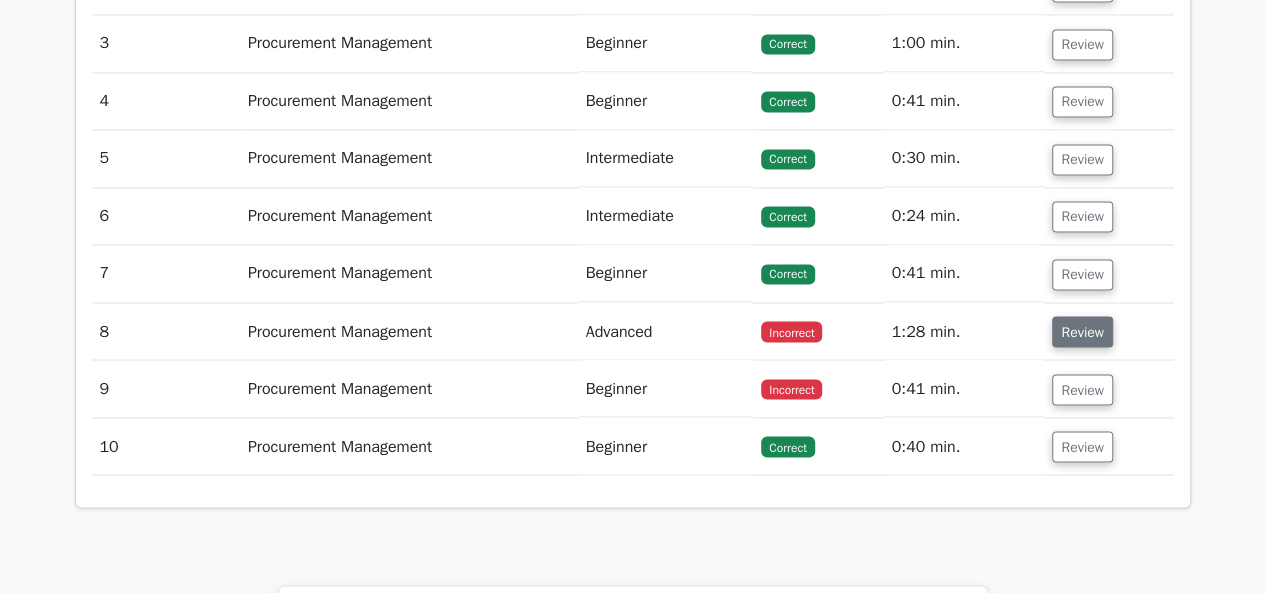 click on "Review" at bounding box center [1082, 331] 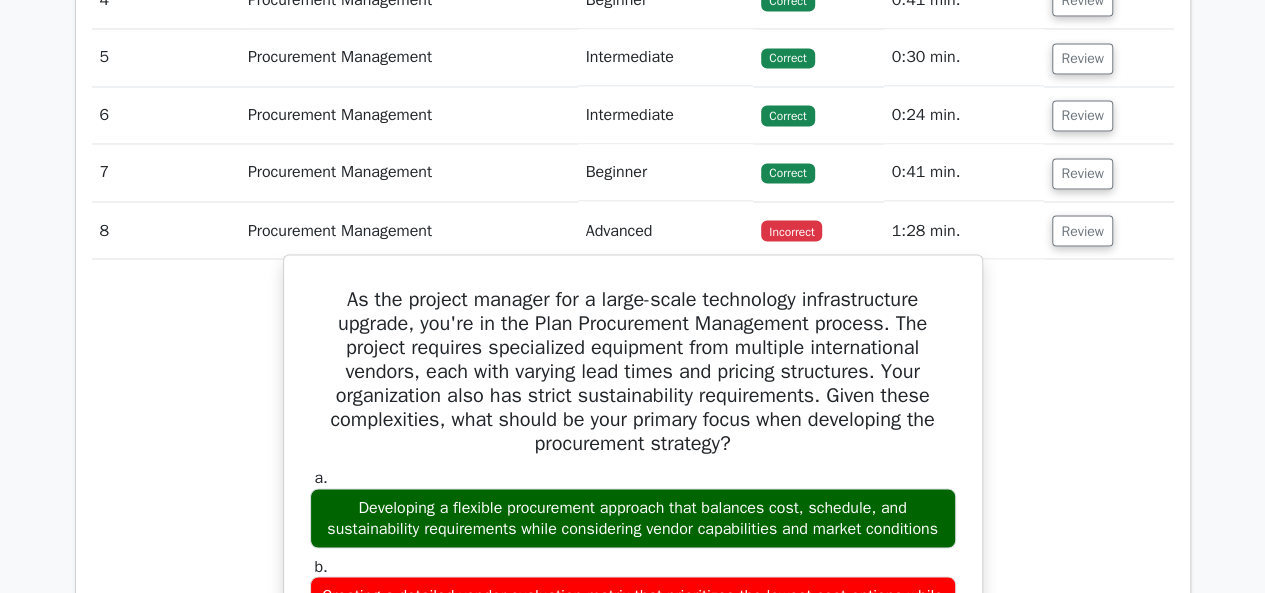 scroll, scrollTop: 1700, scrollLeft: 0, axis: vertical 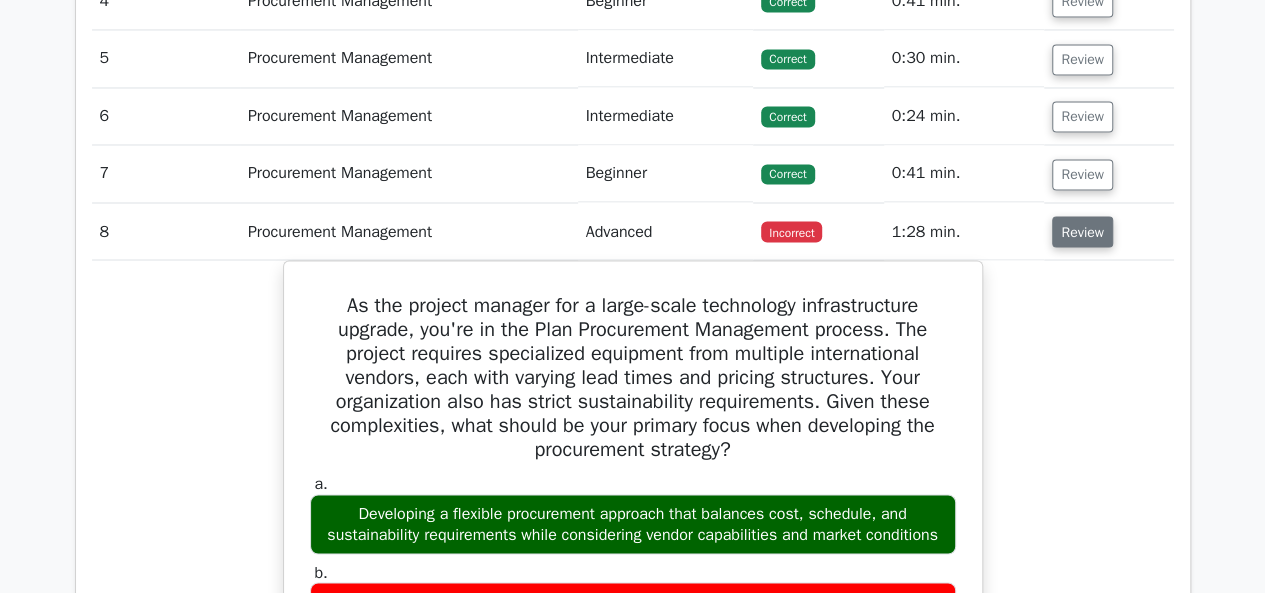click on "Review" at bounding box center (1082, 231) 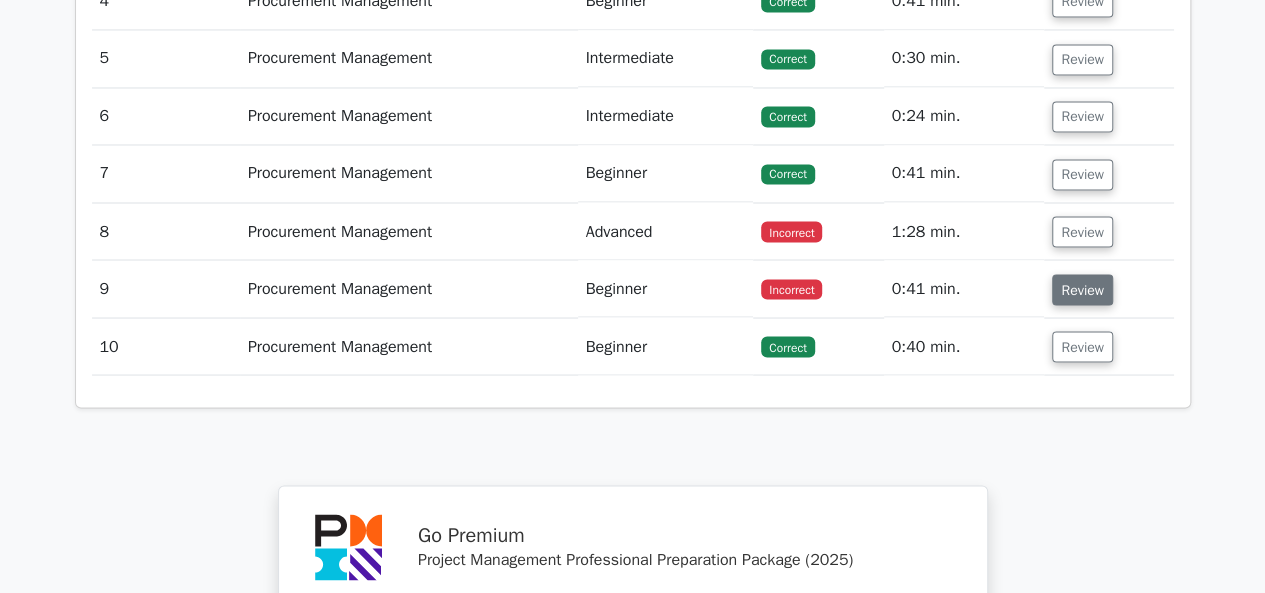 click on "Review" at bounding box center (1082, 289) 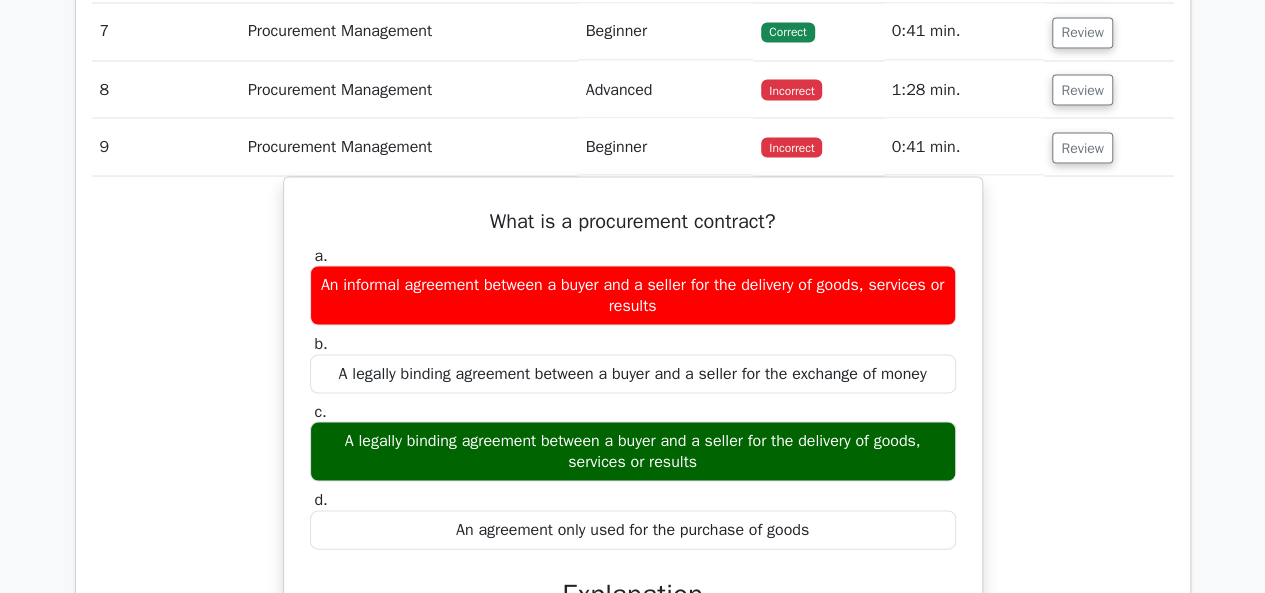 scroll, scrollTop: 1800, scrollLeft: 0, axis: vertical 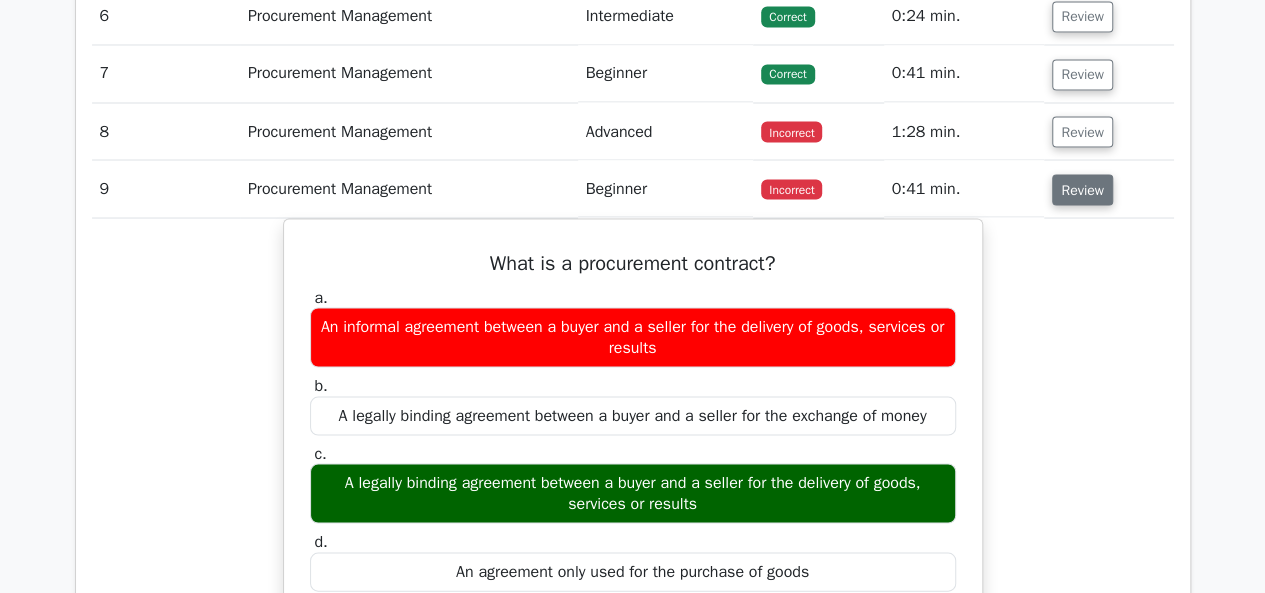 click on "Review" at bounding box center [1082, 189] 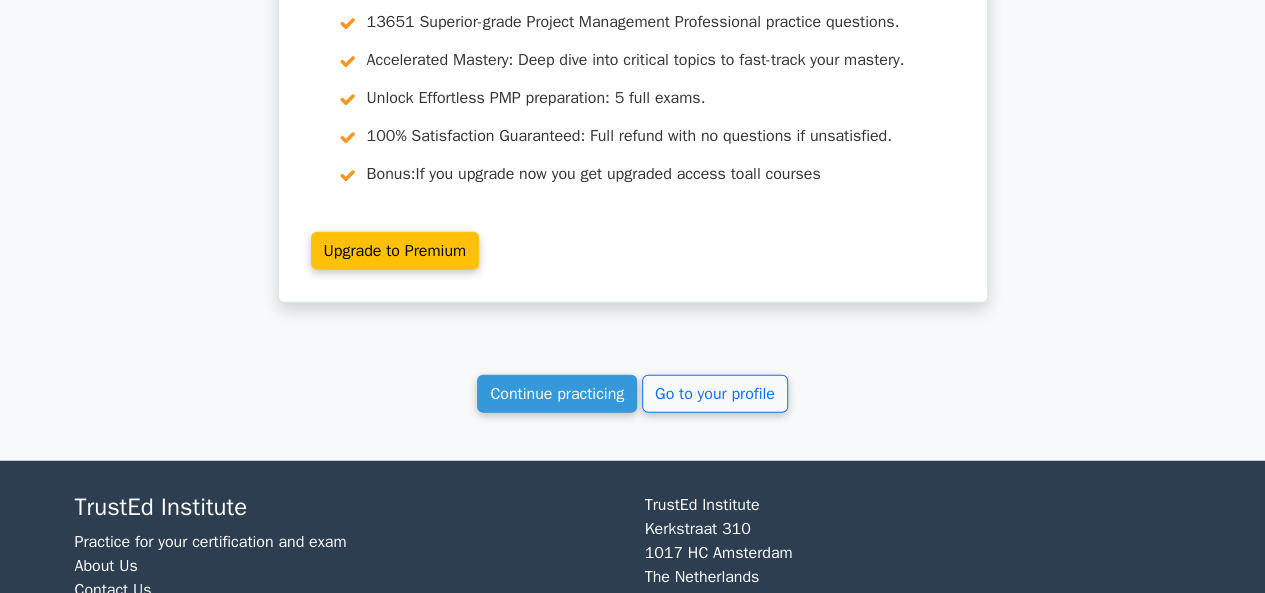 scroll, scrollTop: 2428, scrollLeft: 0, axis: vertical 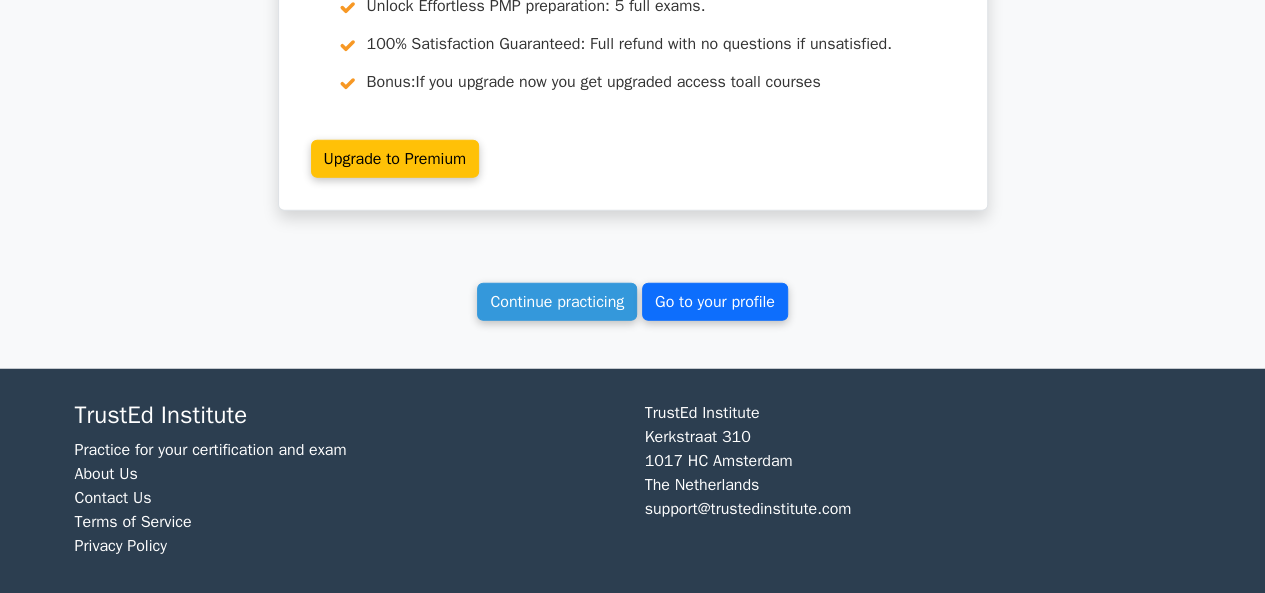 click on "Go to your profile" at bounding box center [715, 302] 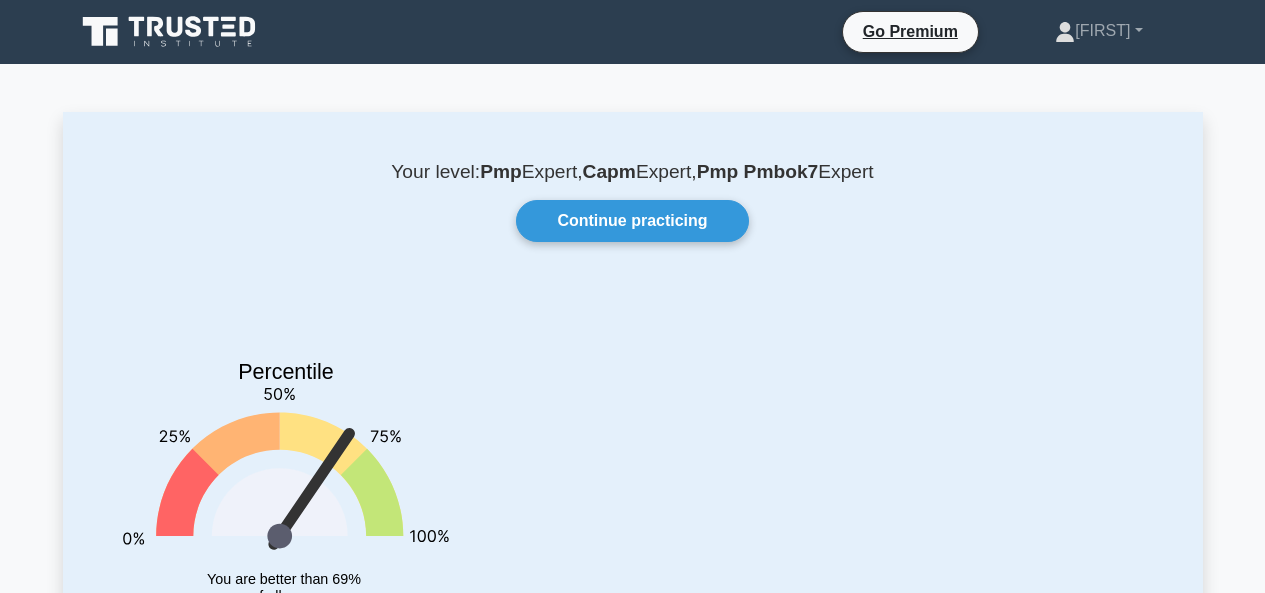 scroll, scrollTop: 0, scrollLeft: 0, axis: both 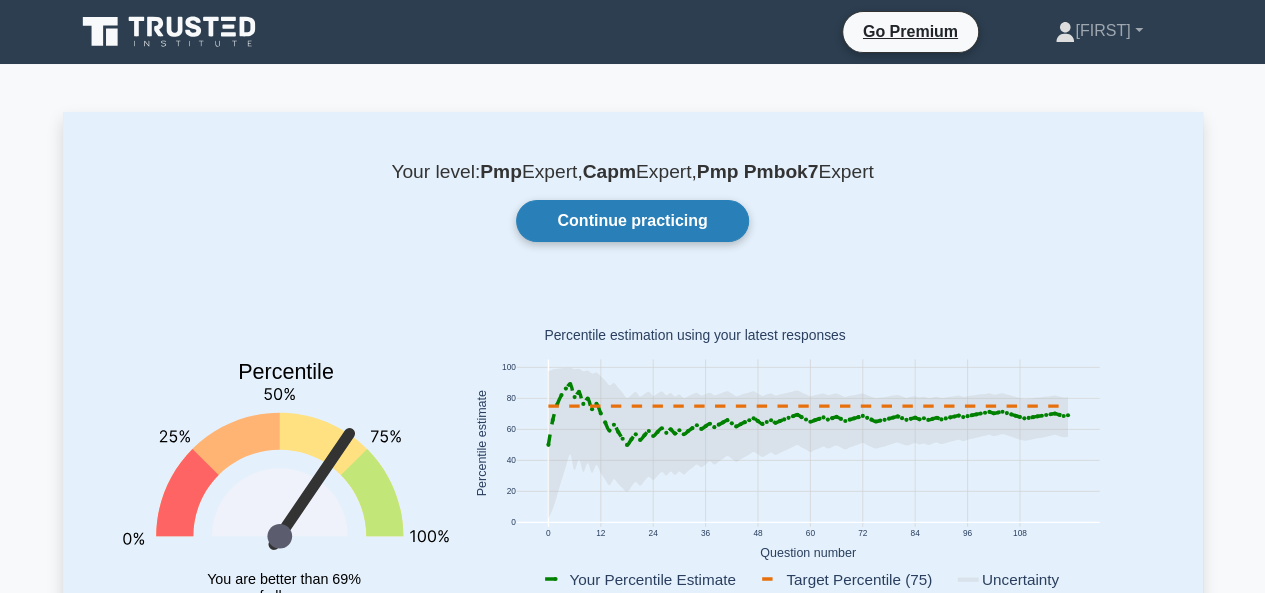 click on "Continue practicing" at bounding box center [632, 221] 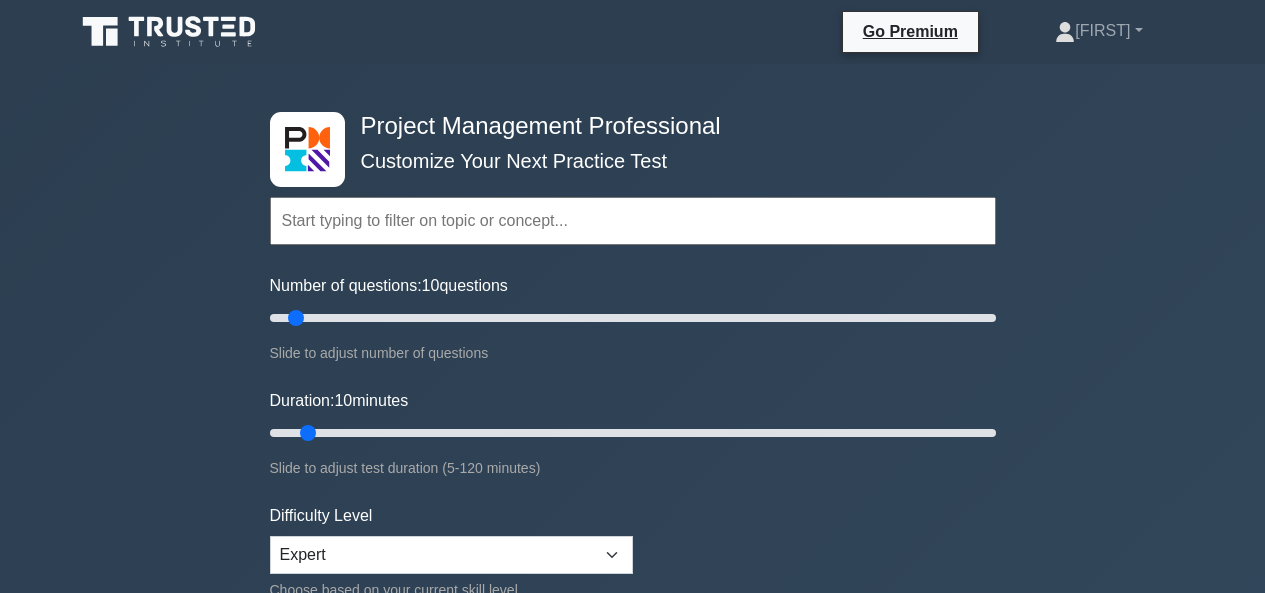 scroll, scrollTop: 0, scrollLeft: 0, axis: both 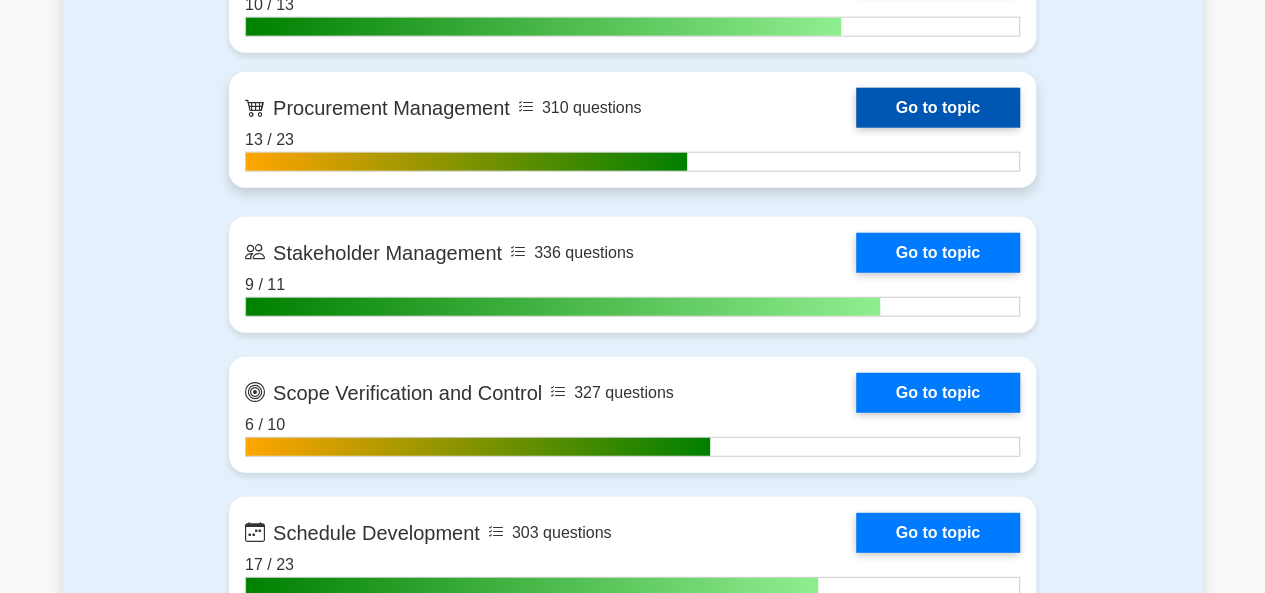 click on "Go to topic" at bounding box center [938, 108] 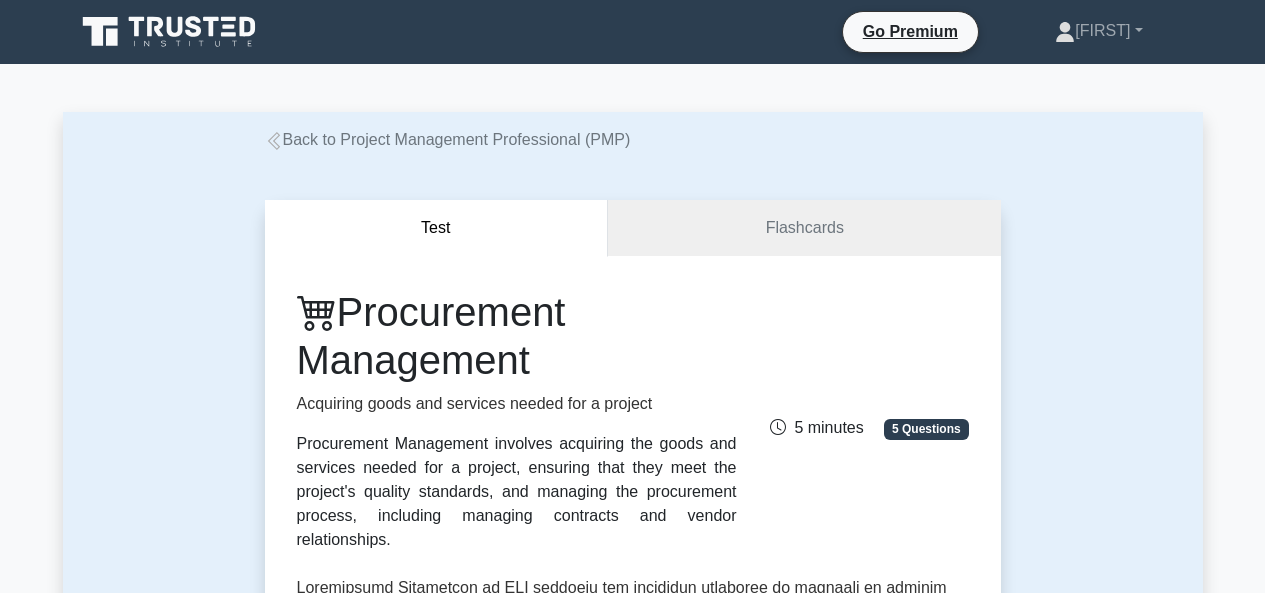 scroll, scrollTop: 0, scrollLeft: 0, axis: both 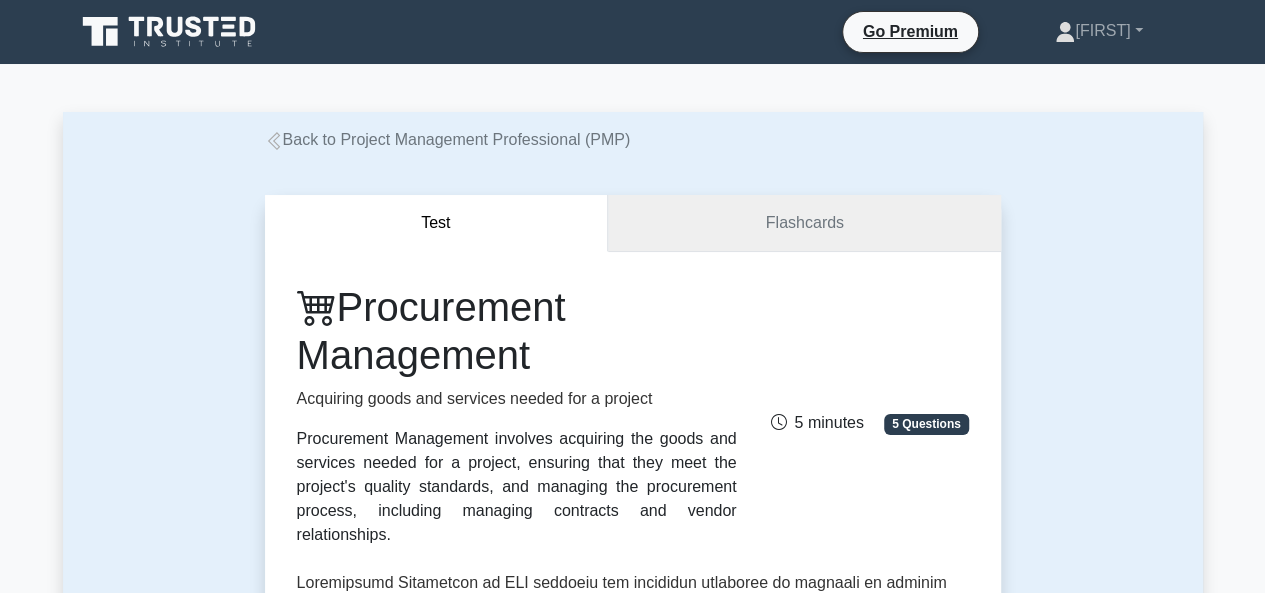 click on "Flashcards" at bounding box center (804, 223) 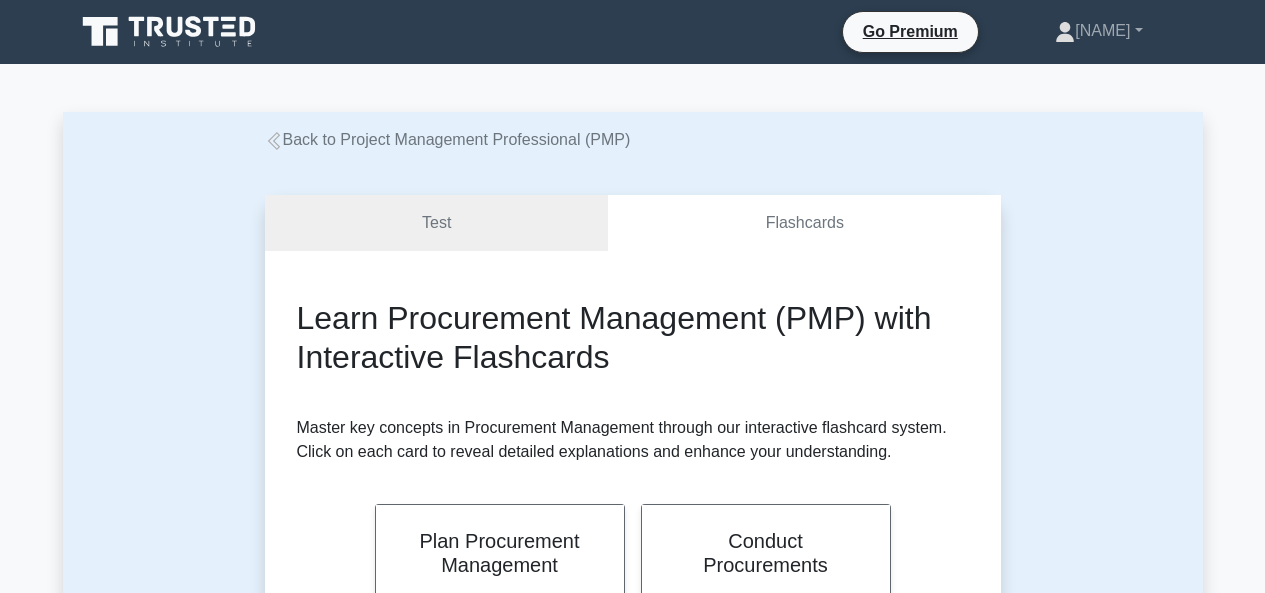 scroll, scrollTop: 0, scrollLeft: 0, axis: both 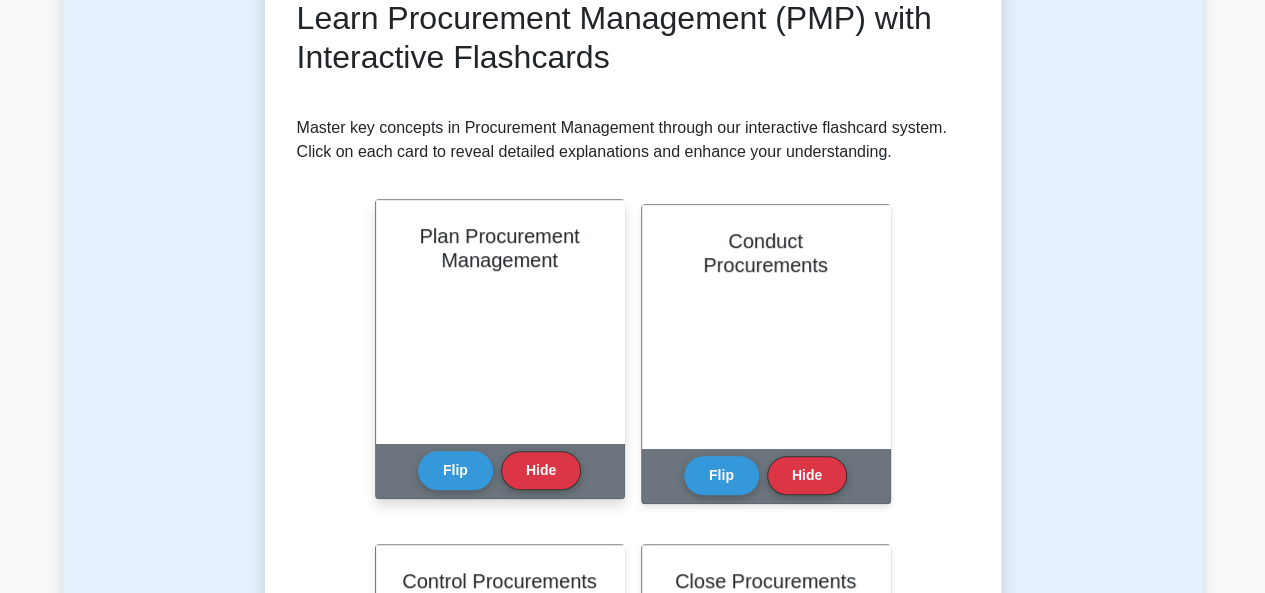click on "Plan Procurement Management" at bounding box center [500, 321] 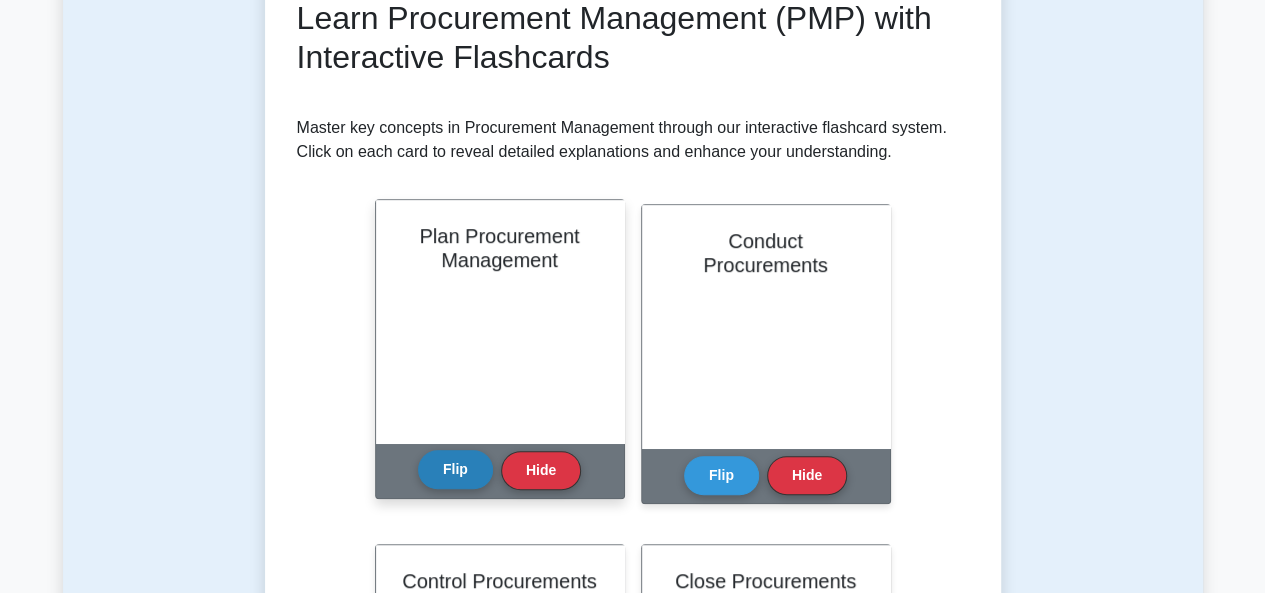 click on "Flip" at bounding box center [455, 469] 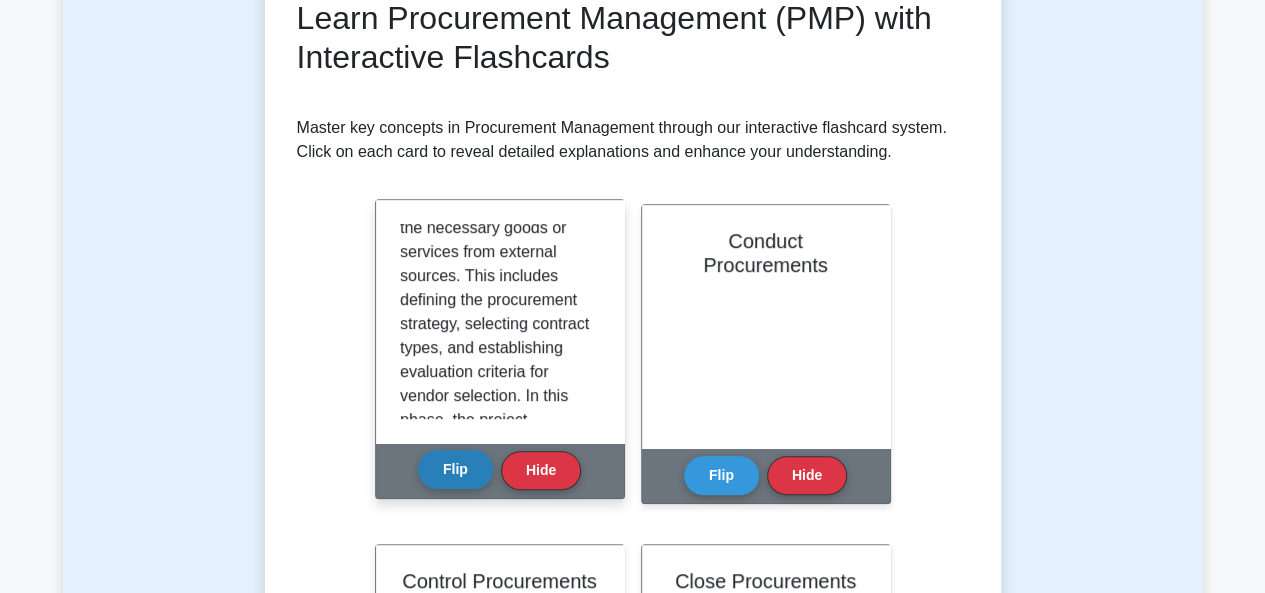 click on "Flip" at bounding box center (455, 469) 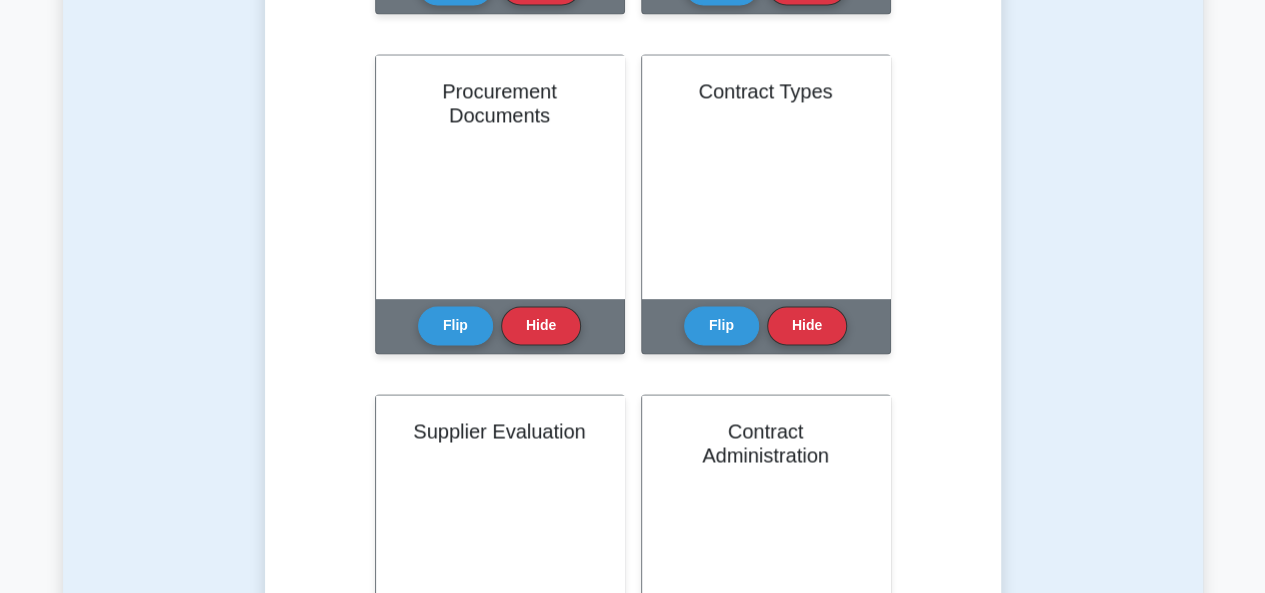 scroll, scrollTop: 1500, scrollLeft: 0, axis: vertical 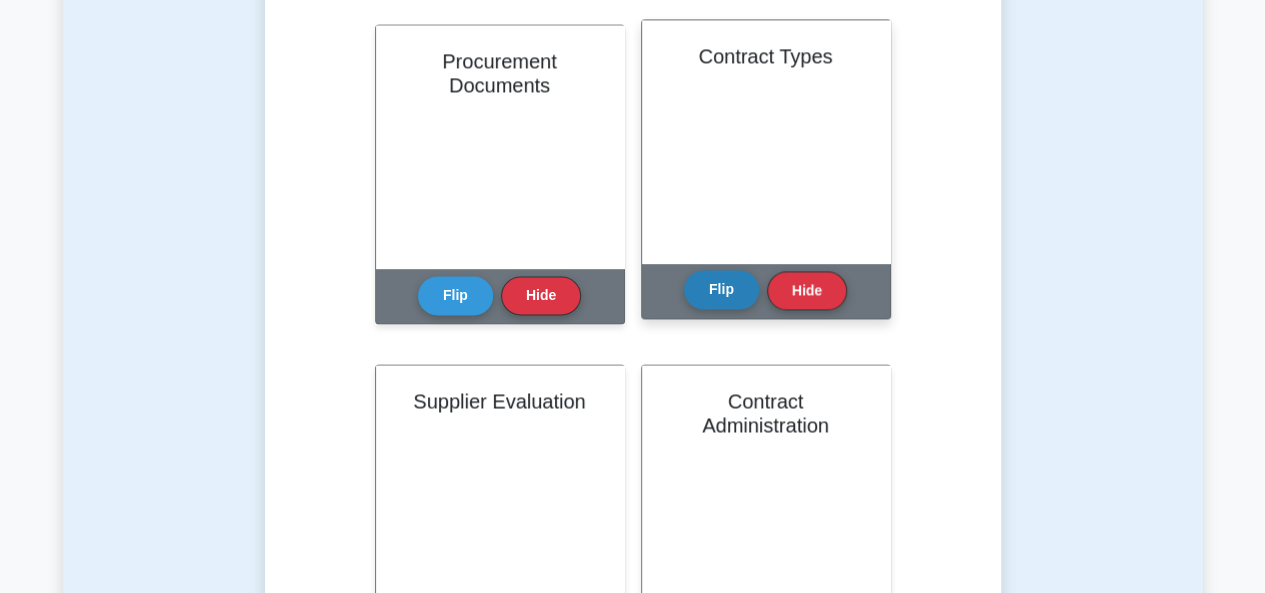 click on "Flip" at bounding box center (721, 289) 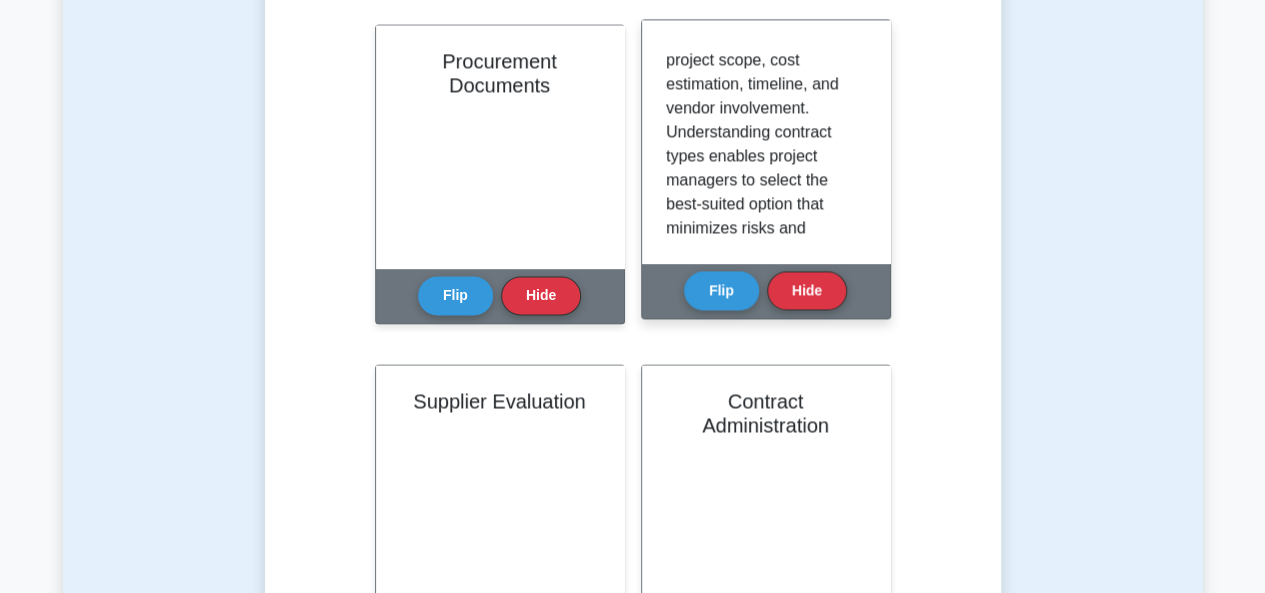 scroll, scrollTop: 611, scrollLeft: 0, axis: vertical 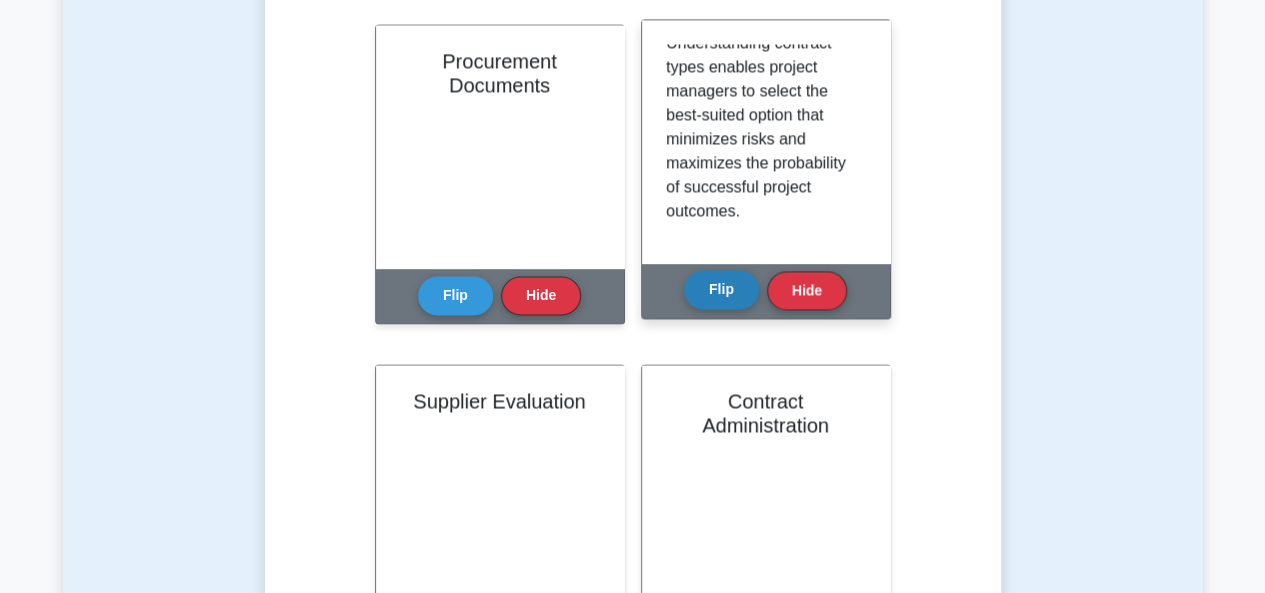 click on "Flip" at bounding box center (721, 289) 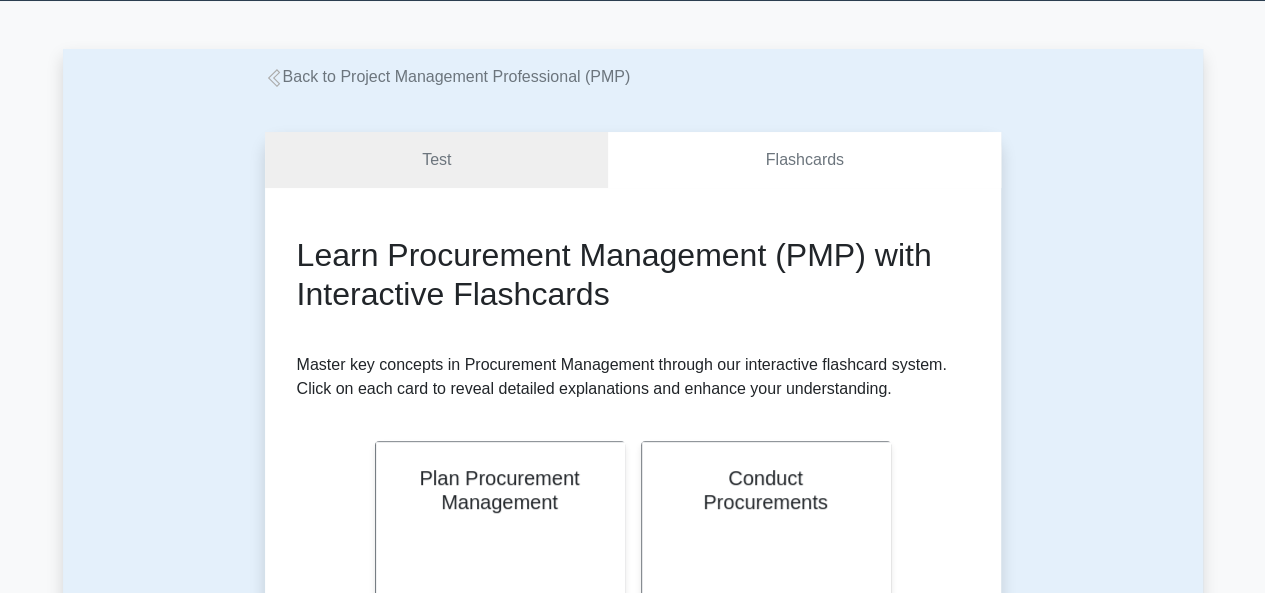 scroll, scrollTop: 0, scrollLeft: 0, axis: both 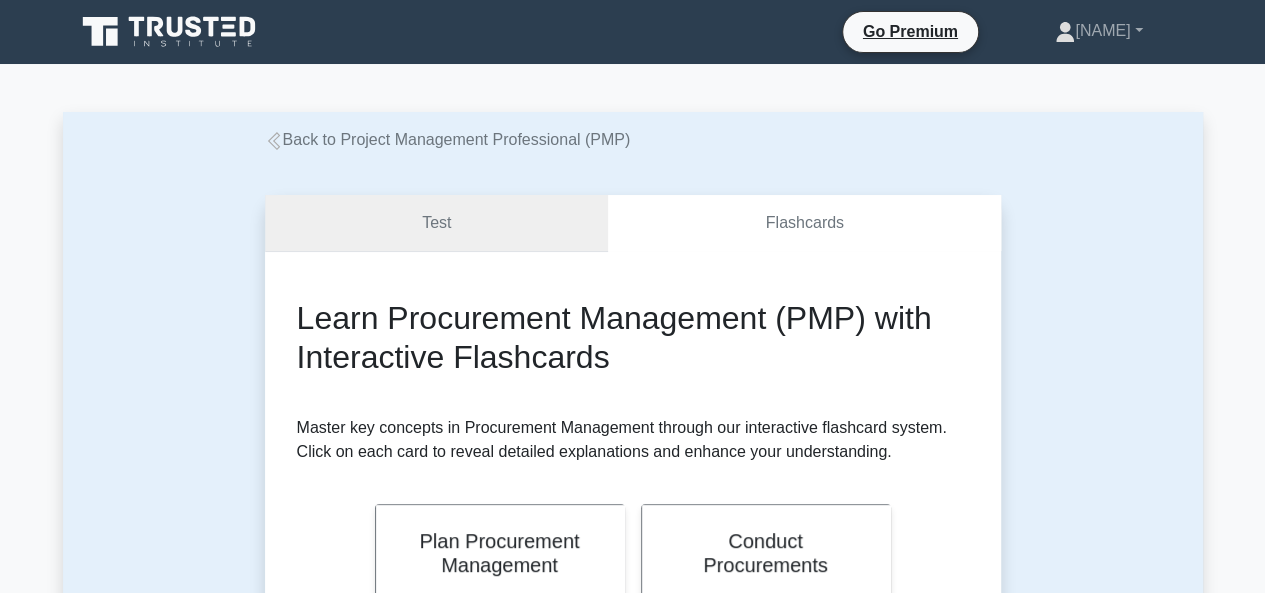 click on "Test" at bounding box center (437, 223) 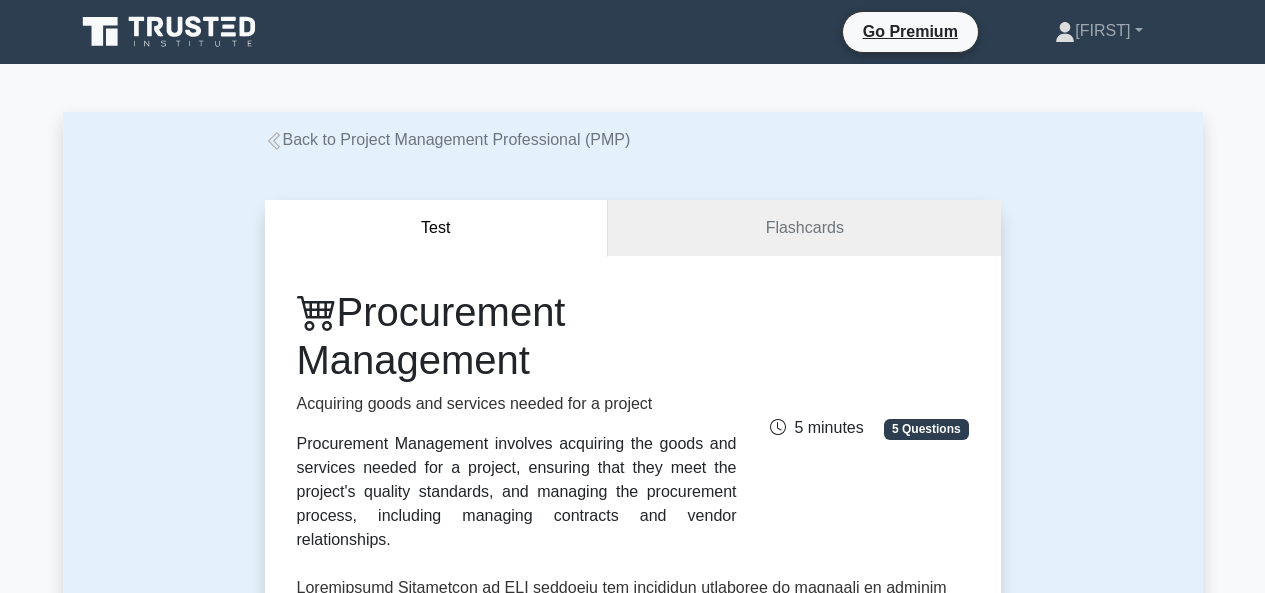 scroll, scrollTop: 0, scrollLeft: 0, axis: both 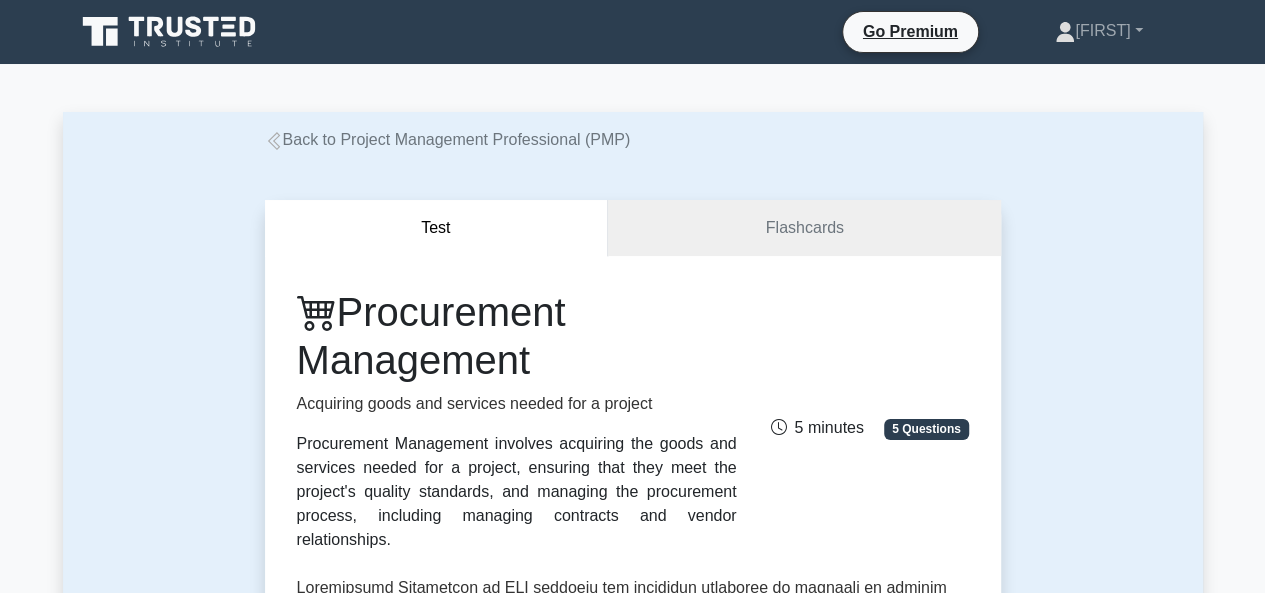 click on "Back to Project Management Professional (PMP)" at bounding box center (448, 139) 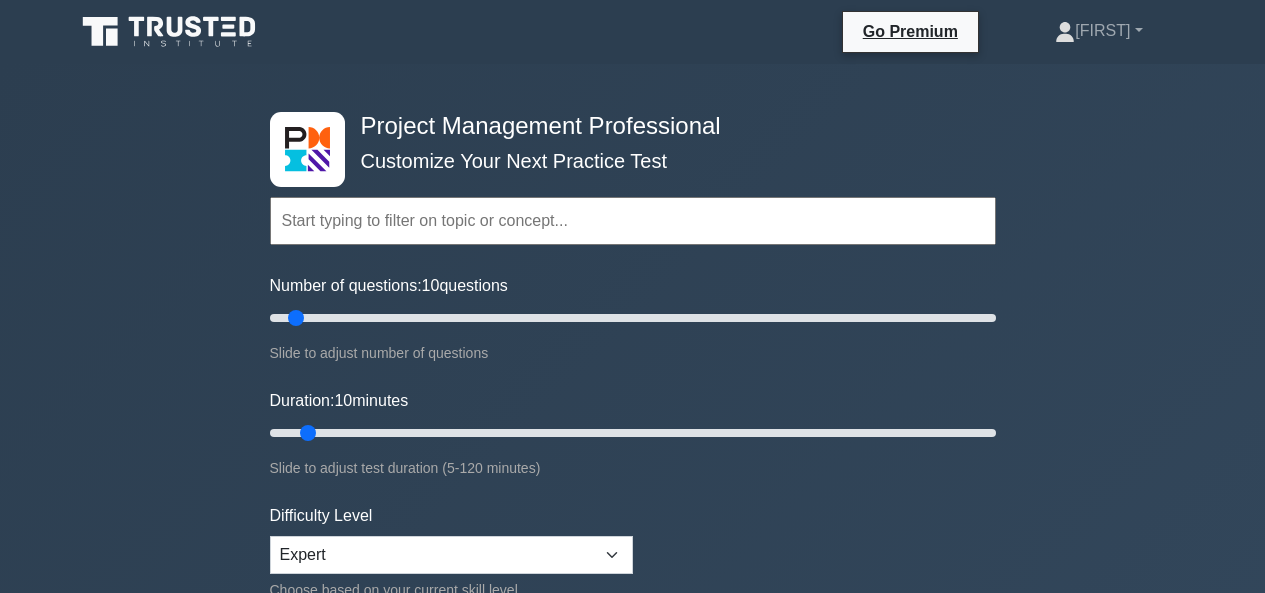 scroll, scrollTop: 0, scrollLeft: 0, axis: both 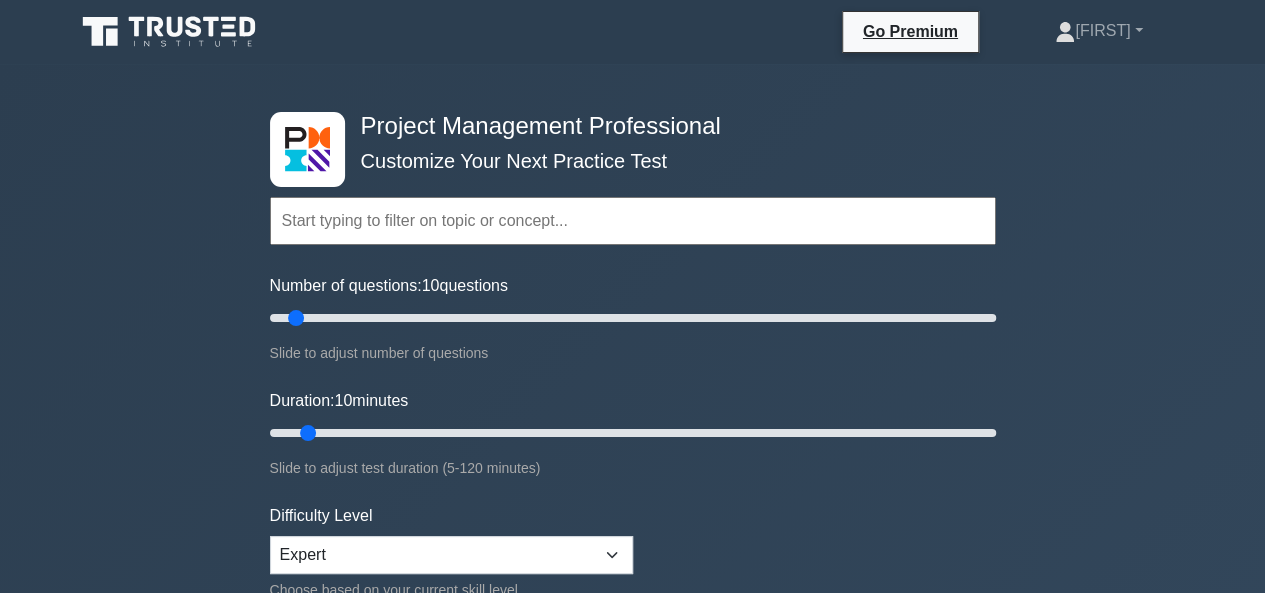 click on "Project Management Professional
Customize Your Next Practice Test
Topics
Scope Management
Time Management
Cost Management
Quality Management
Risk Management
Integration Management
Human Resource Management
Concepts" at bounding box center (632, 674) 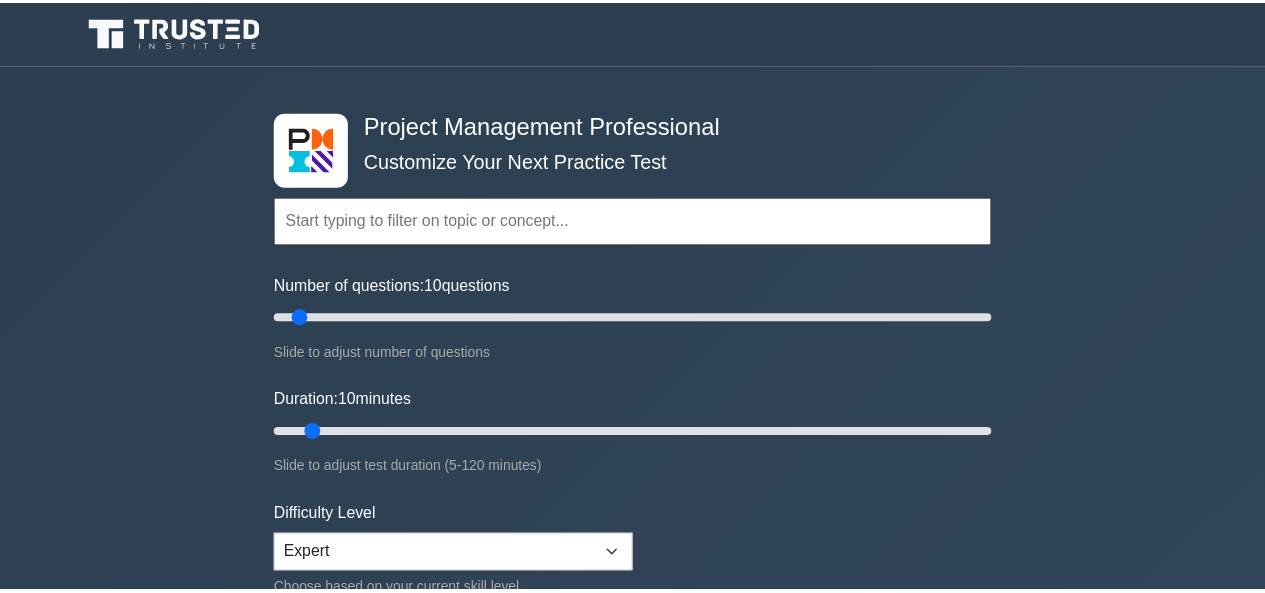 scroll, scrollTop: 0, scrollLeft: 0, axis: both 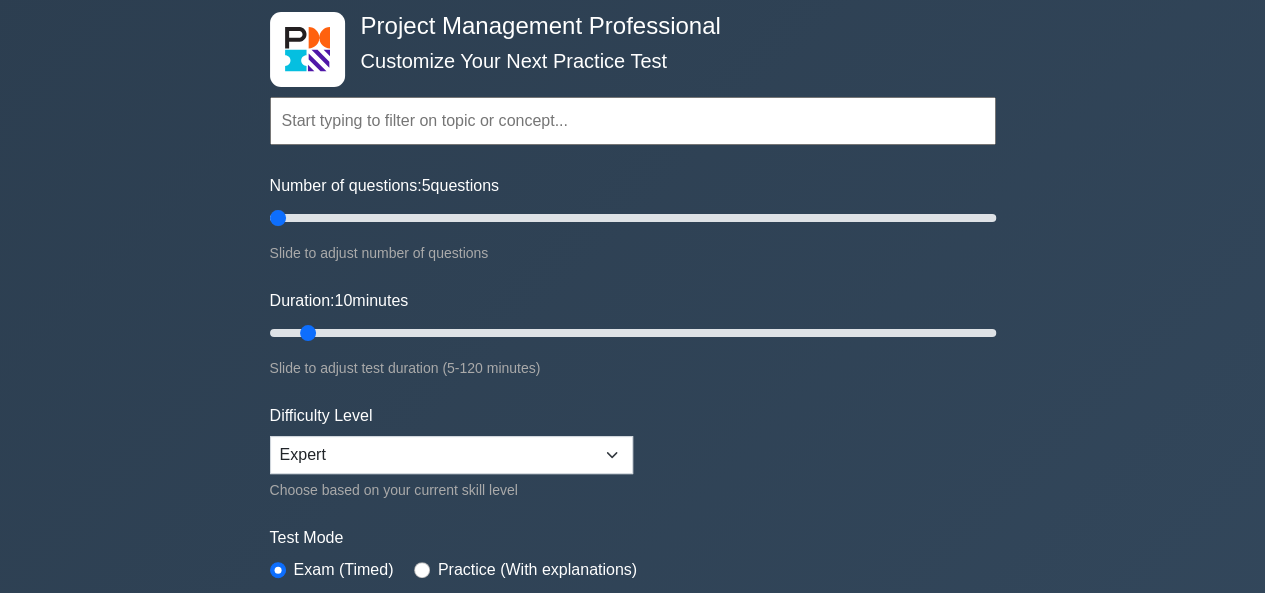 drag, startPoint x: 296, startPoint y: 215, endPoint x: 258, endPoint y: 231, distance: 41.231056 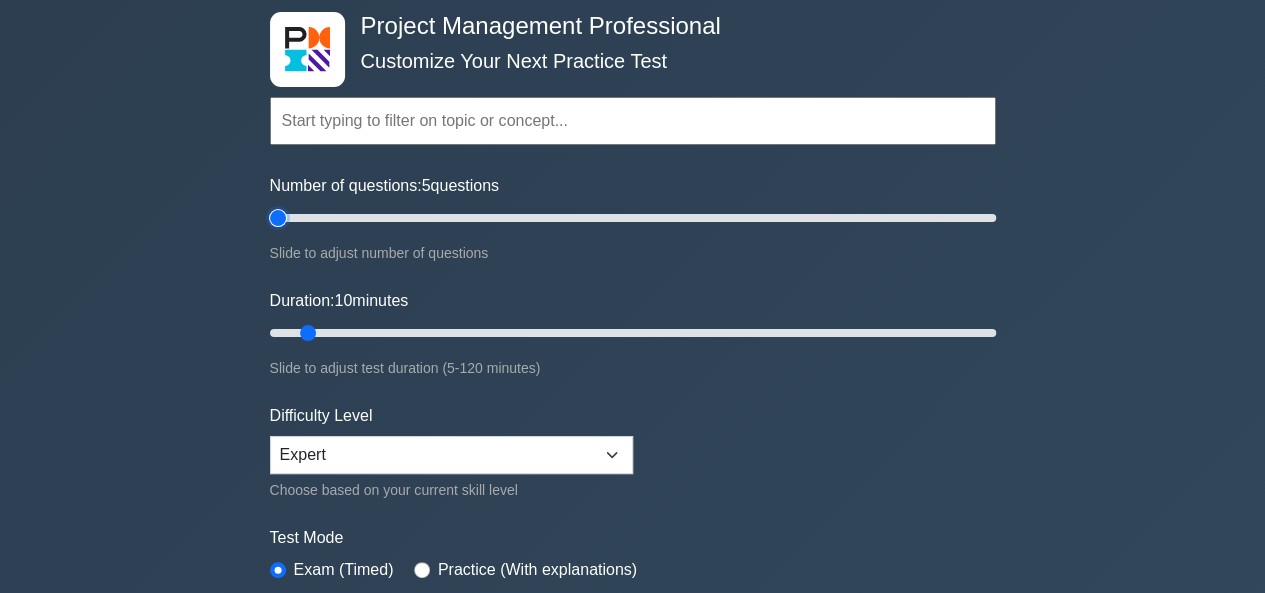 type on "5" 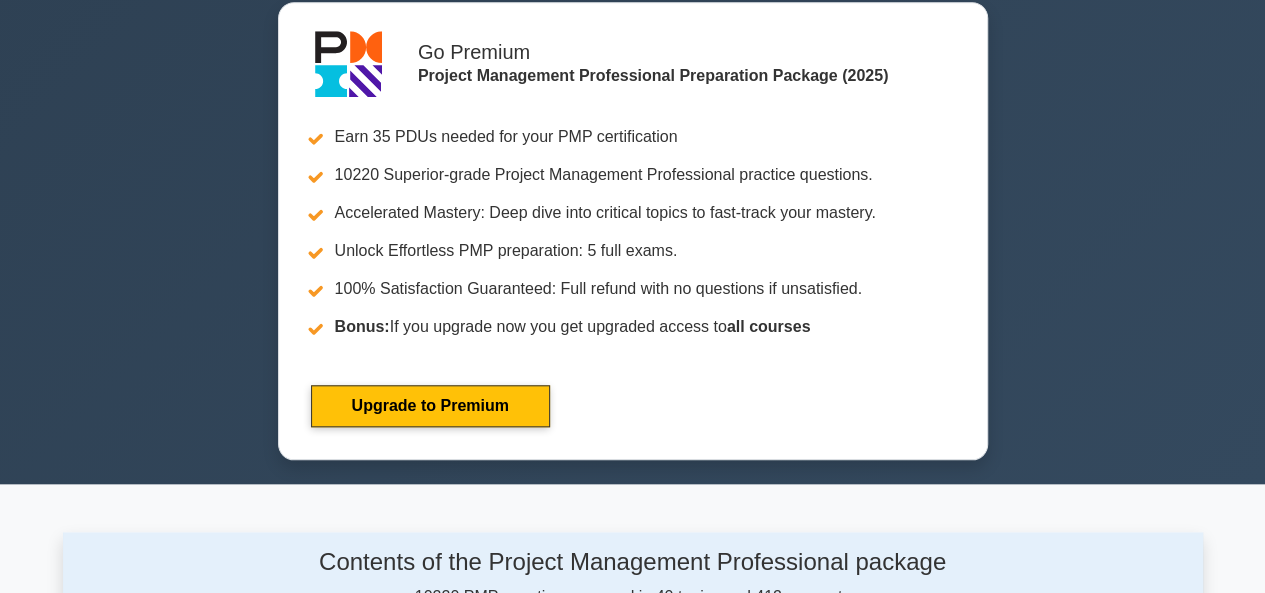 scroll, scrollTop: 300, scrollLeft: 0, axis: vertical 